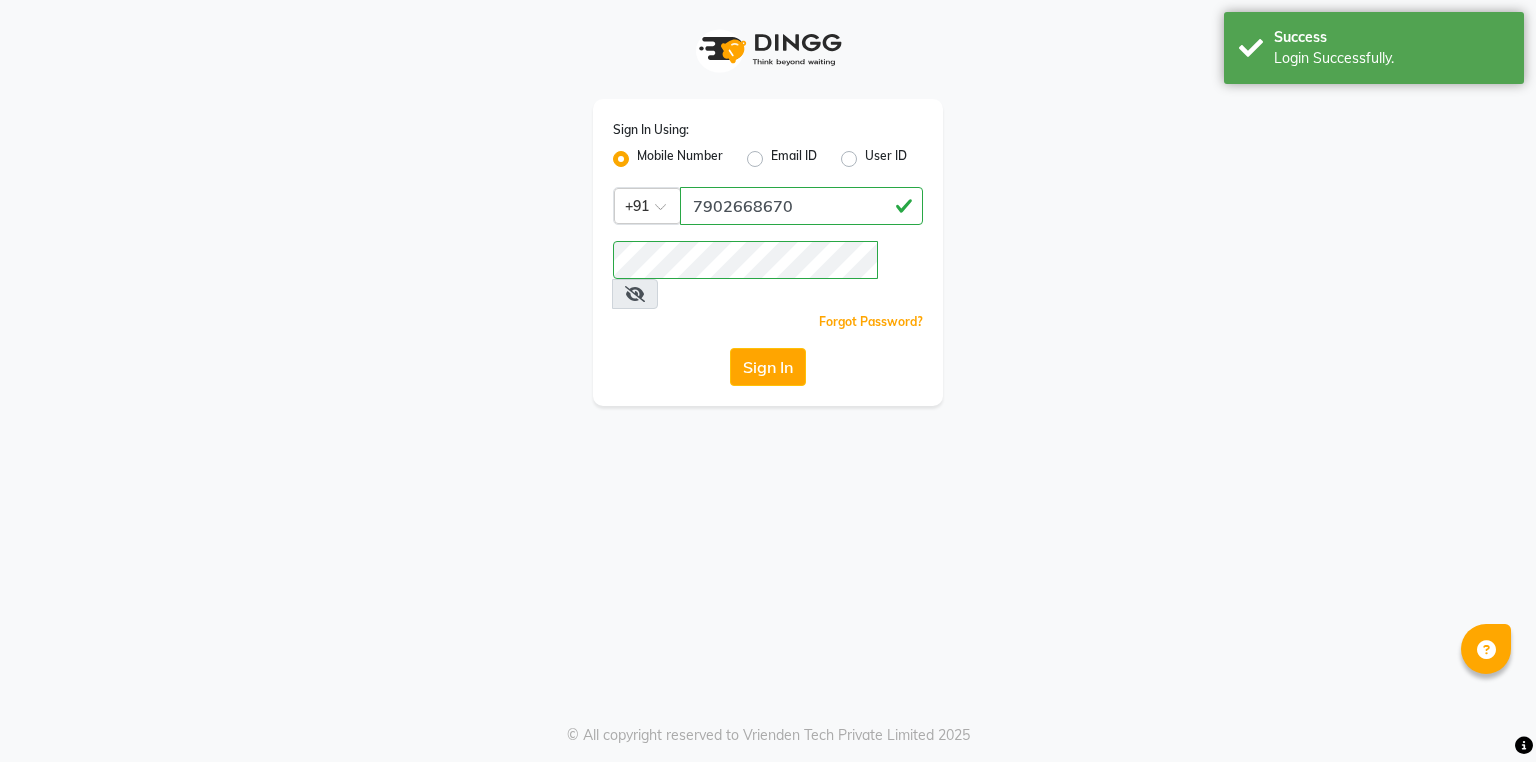 scroll, scrollTop: 0, scrollLeft: 0, axis: both 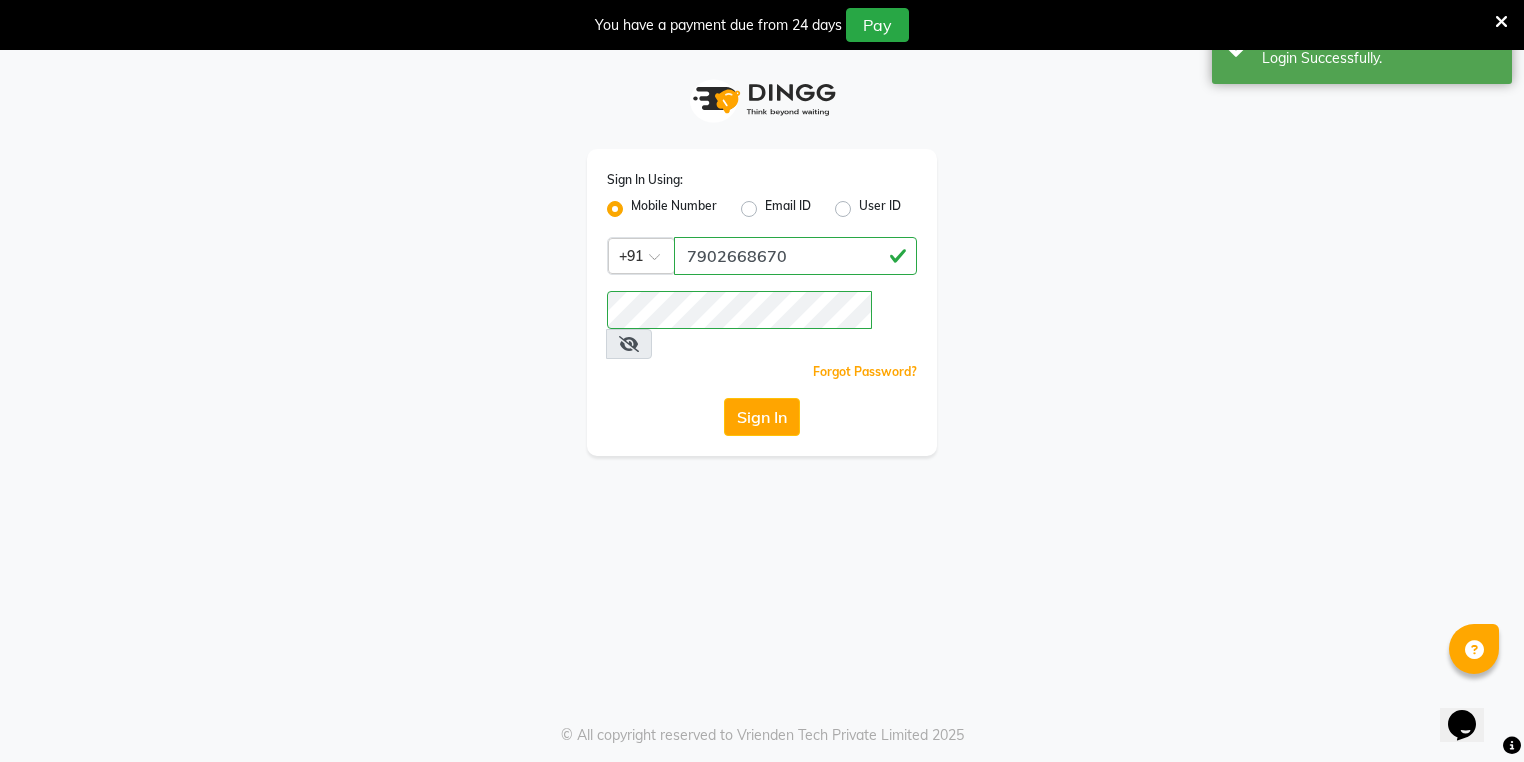 select on "service" 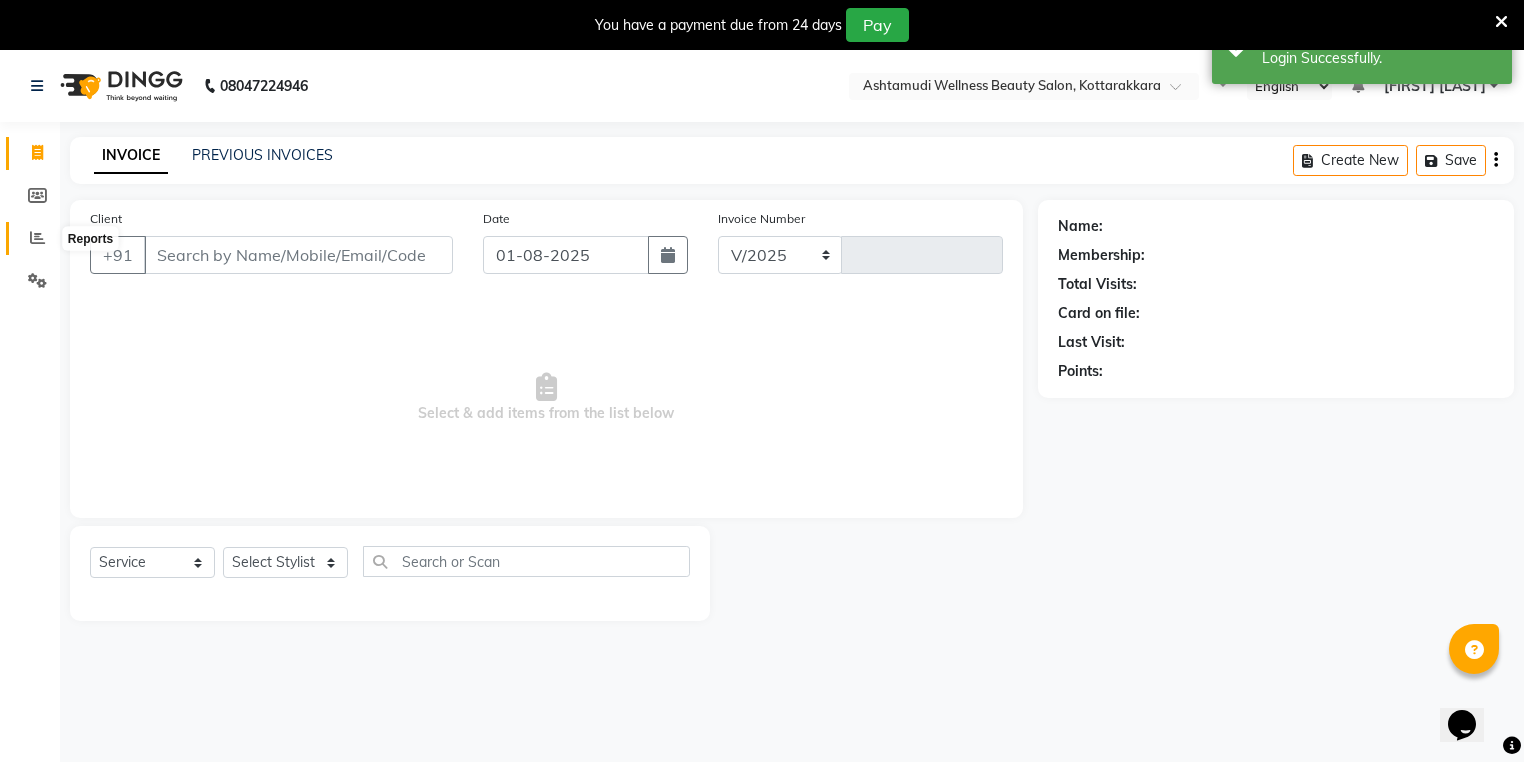 select on "en" 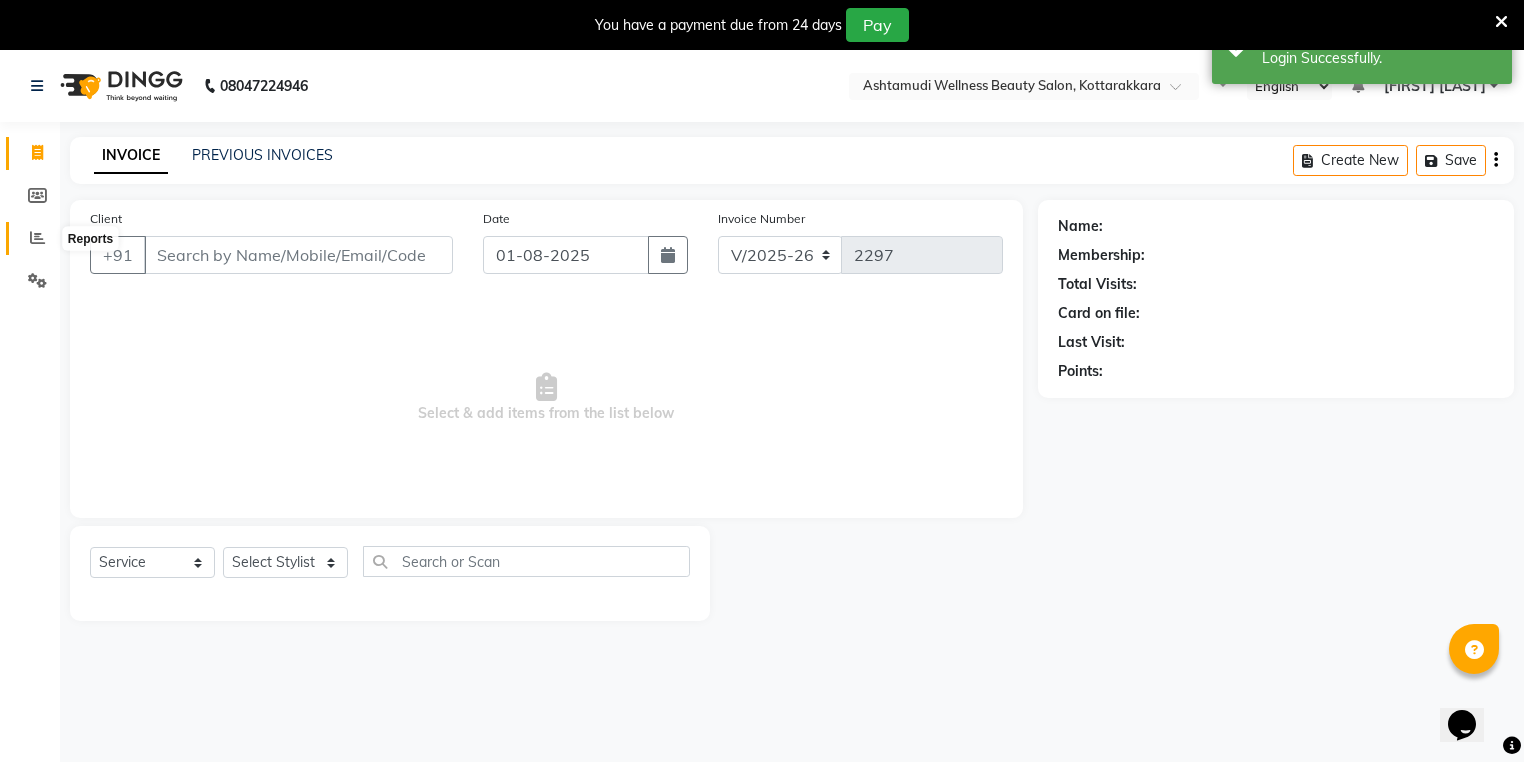 click 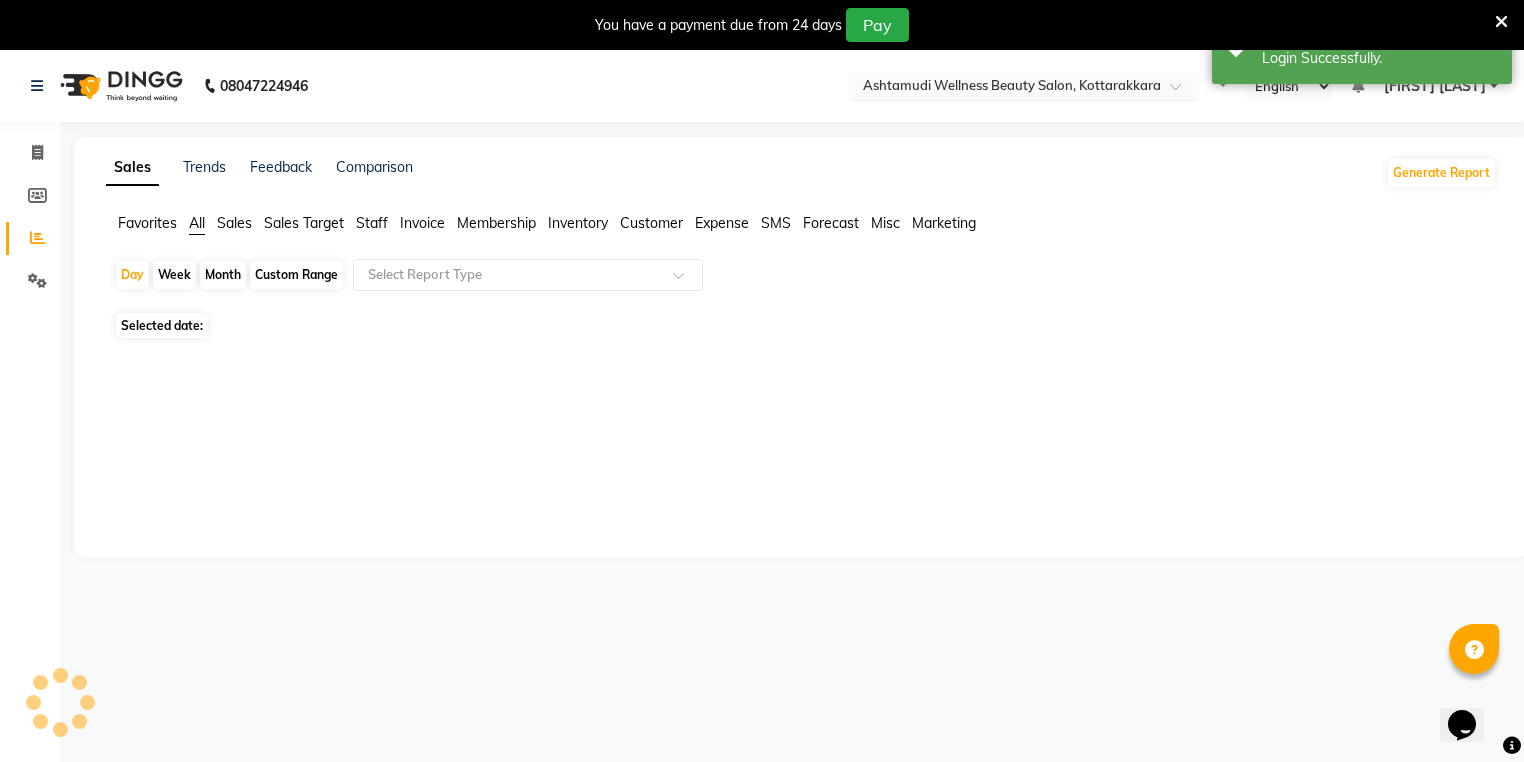 click at bounding box center [1004, 88] 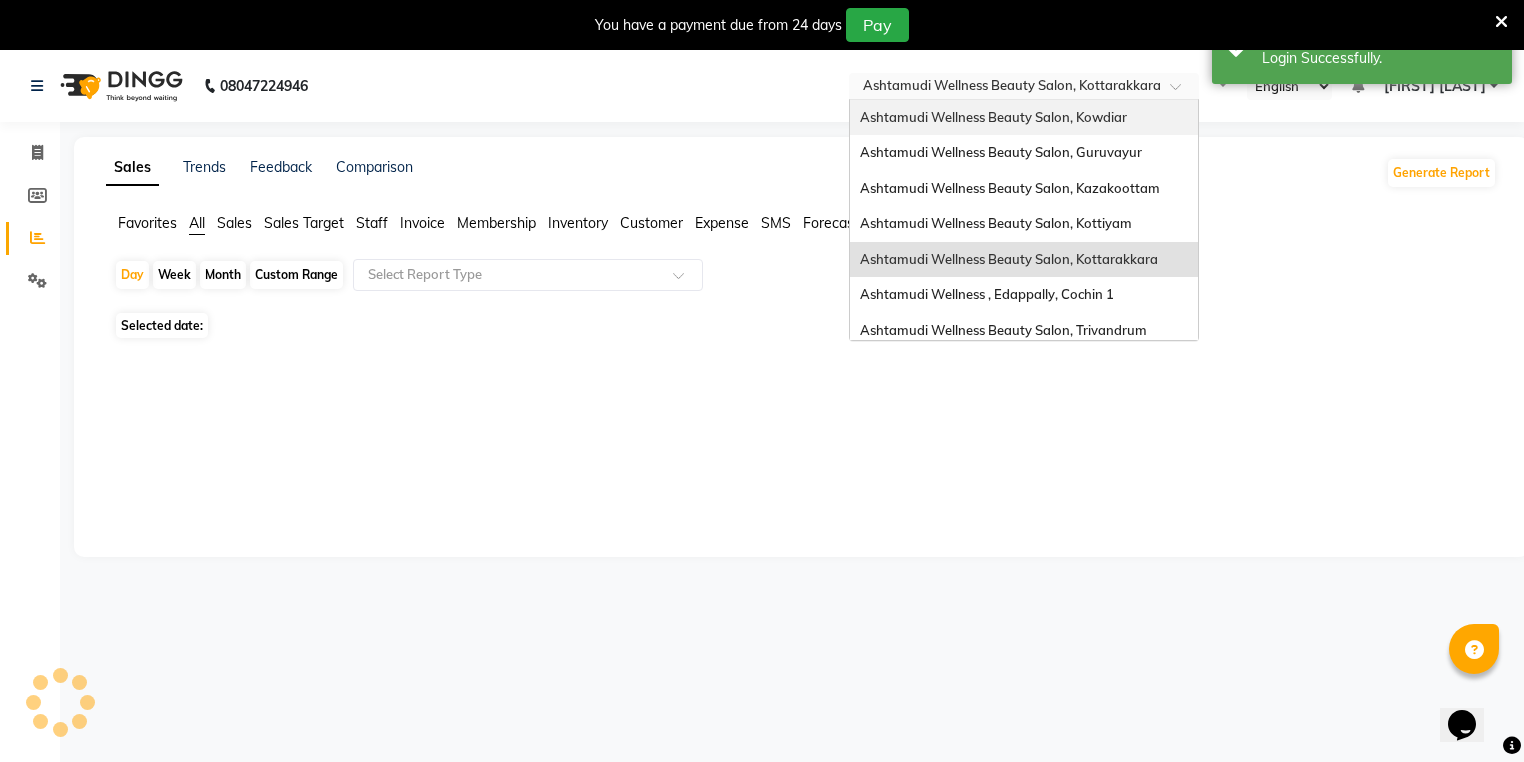 click on "Ashtamudi Wellness Beauty Salon, Kowdiar" at bounding box center (993, 117) 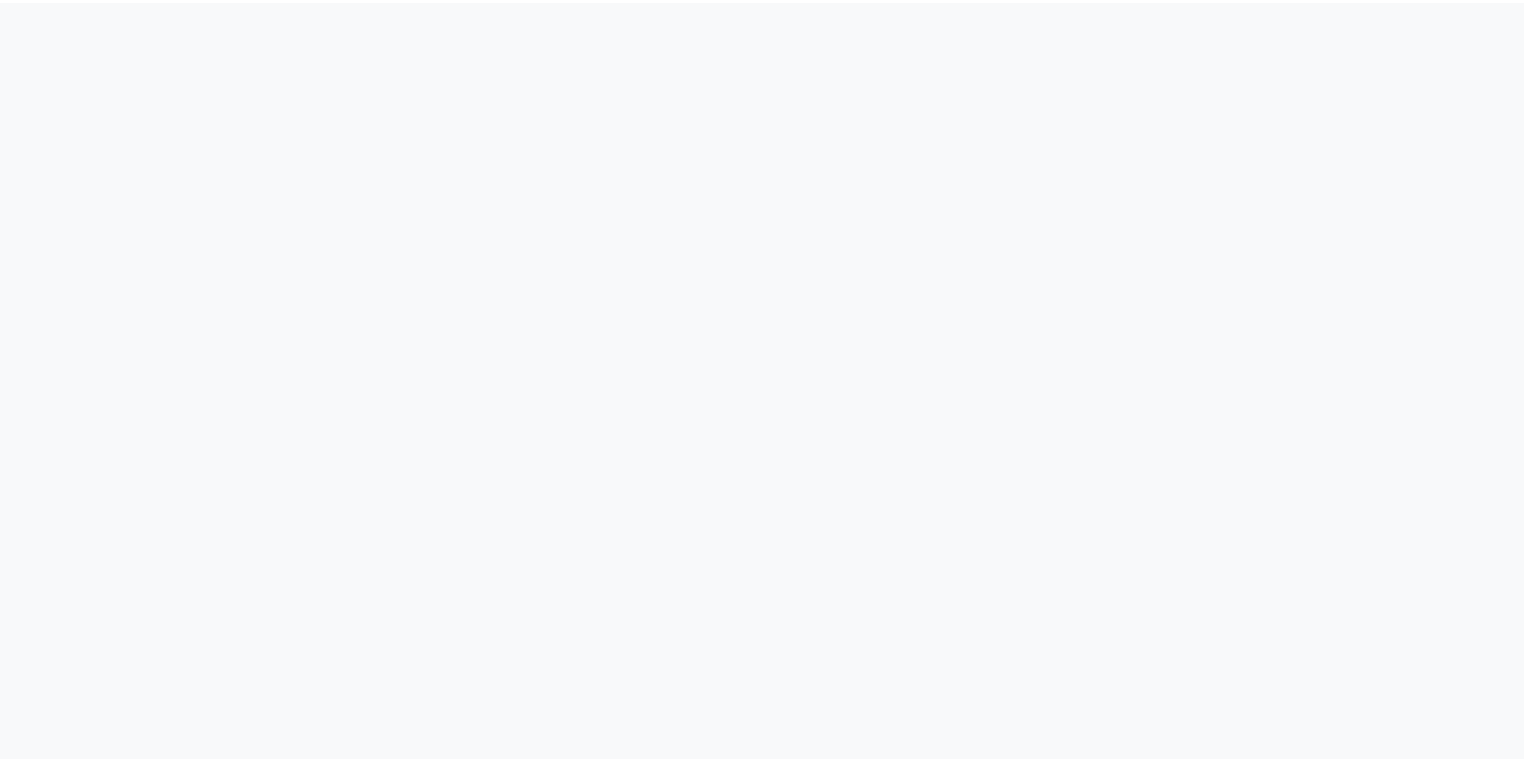 scroll, scrollTop: 0, scrollLeft: 0, axis: both 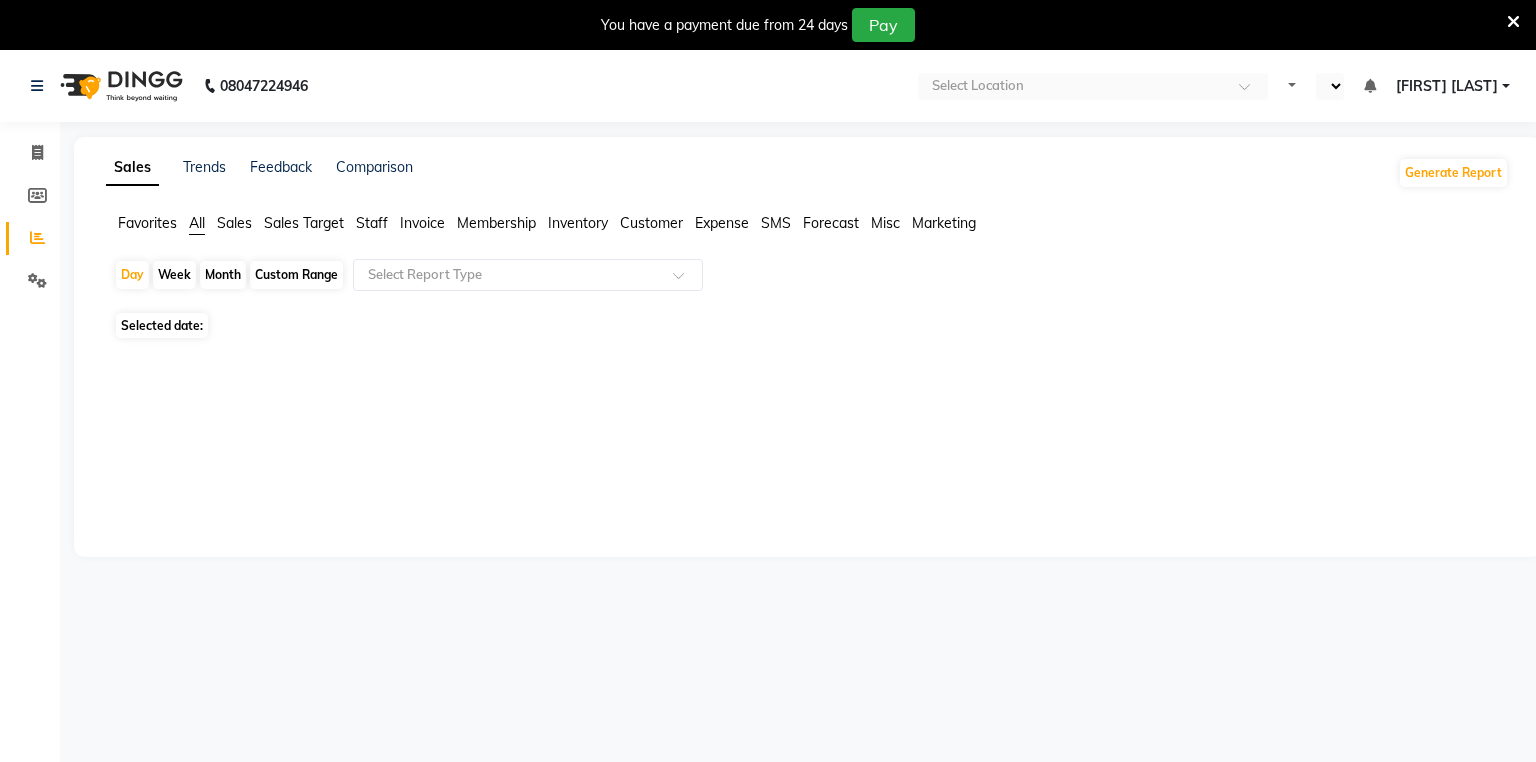 select on "en" 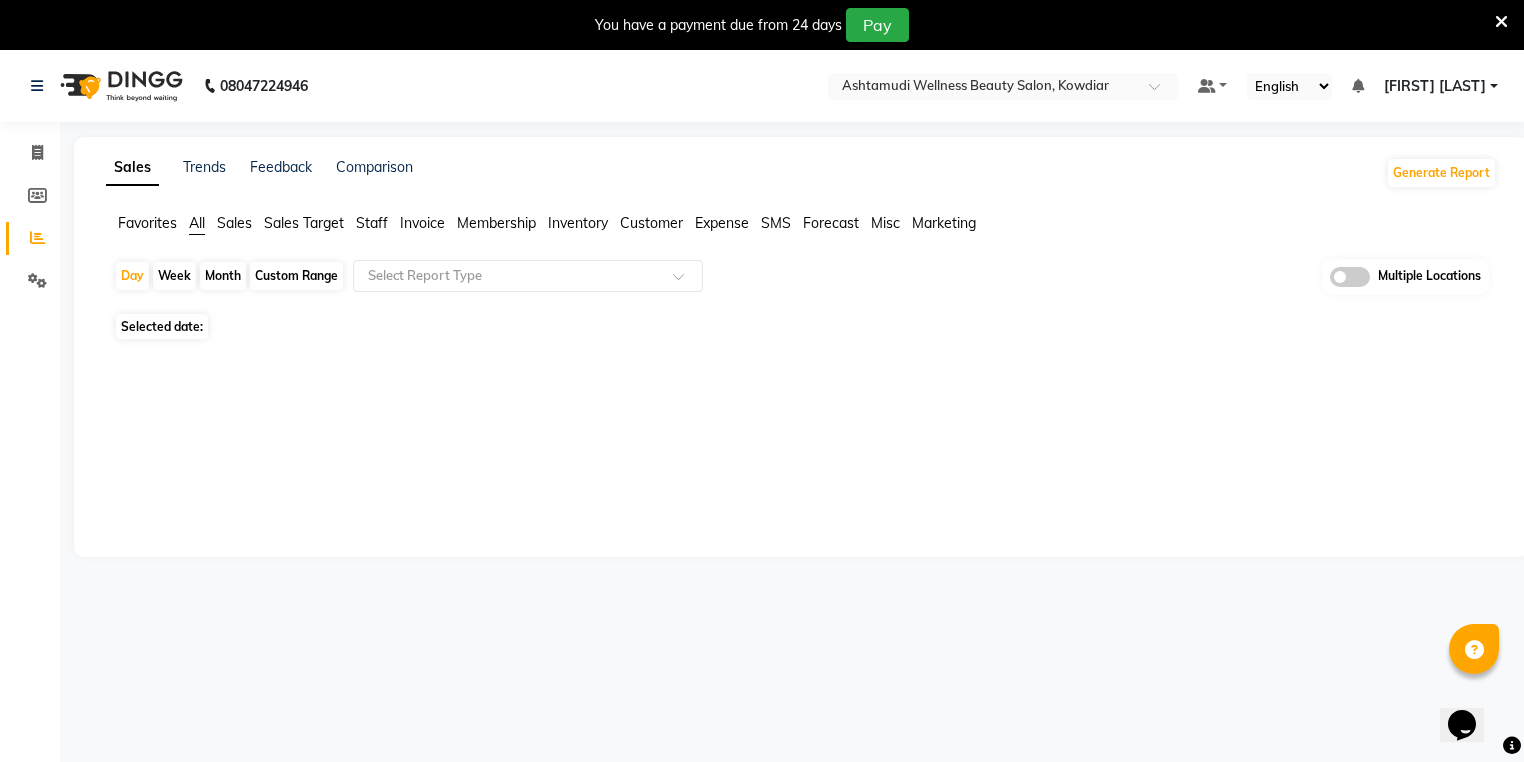 scroll, scrollTop: 0, scrollLeft: 0, axis: both 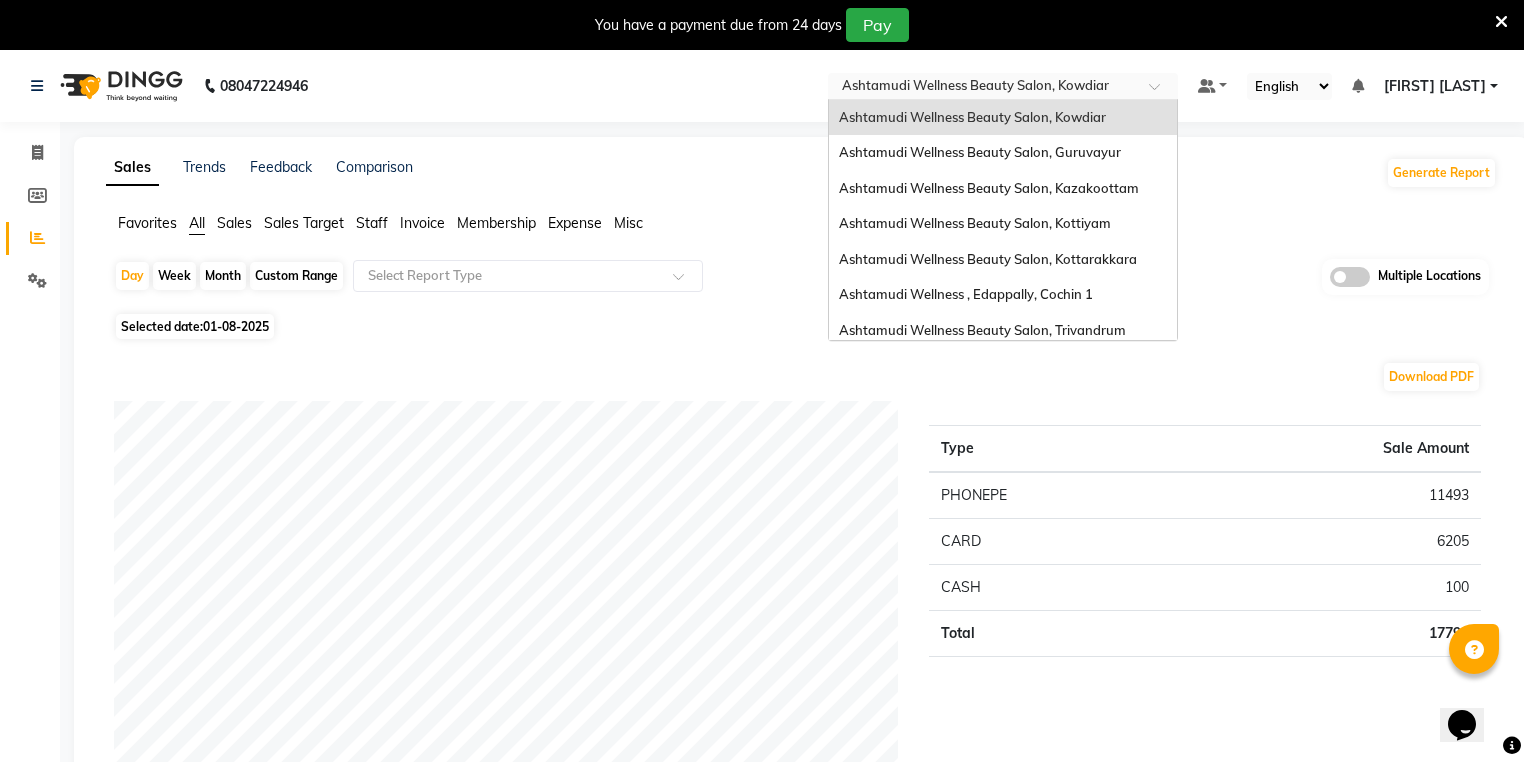 click at bounding box center (983, 88) 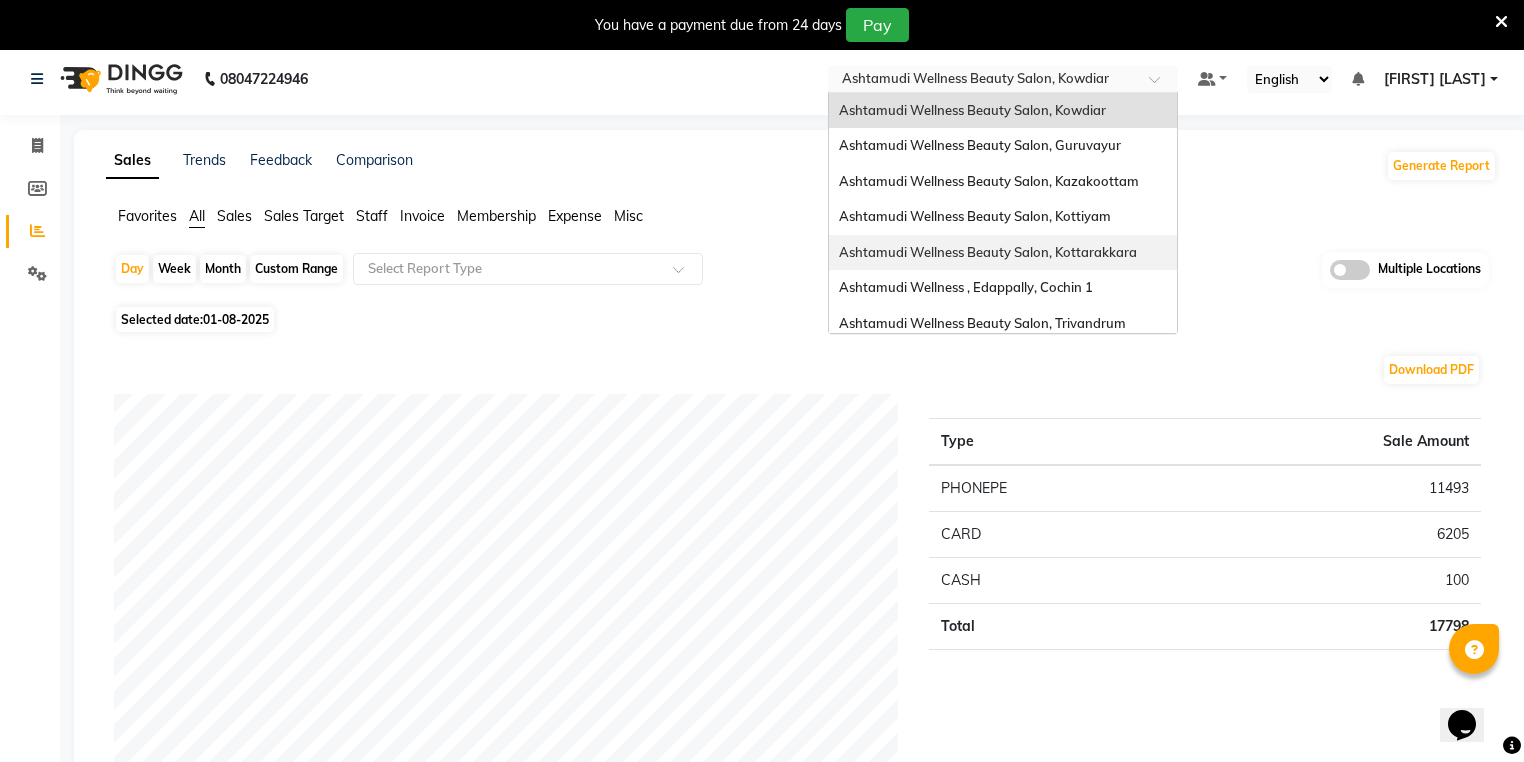 scroll, scrollTop: 0, scrollLeft: 0, axis: both 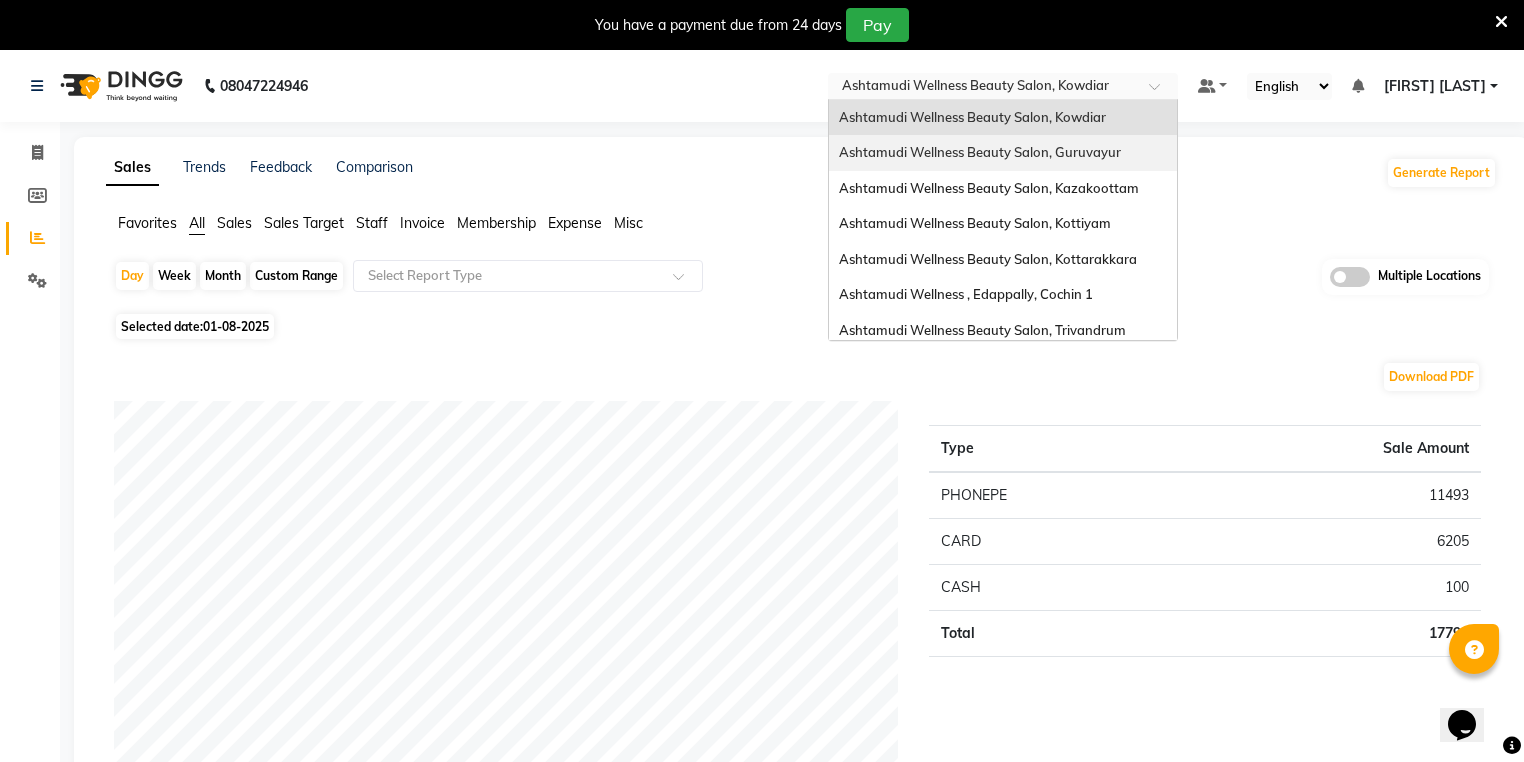 click on "Ashtamudi Wellness Beauty Salon, Guruvayur" at bounding box center [980, 152] 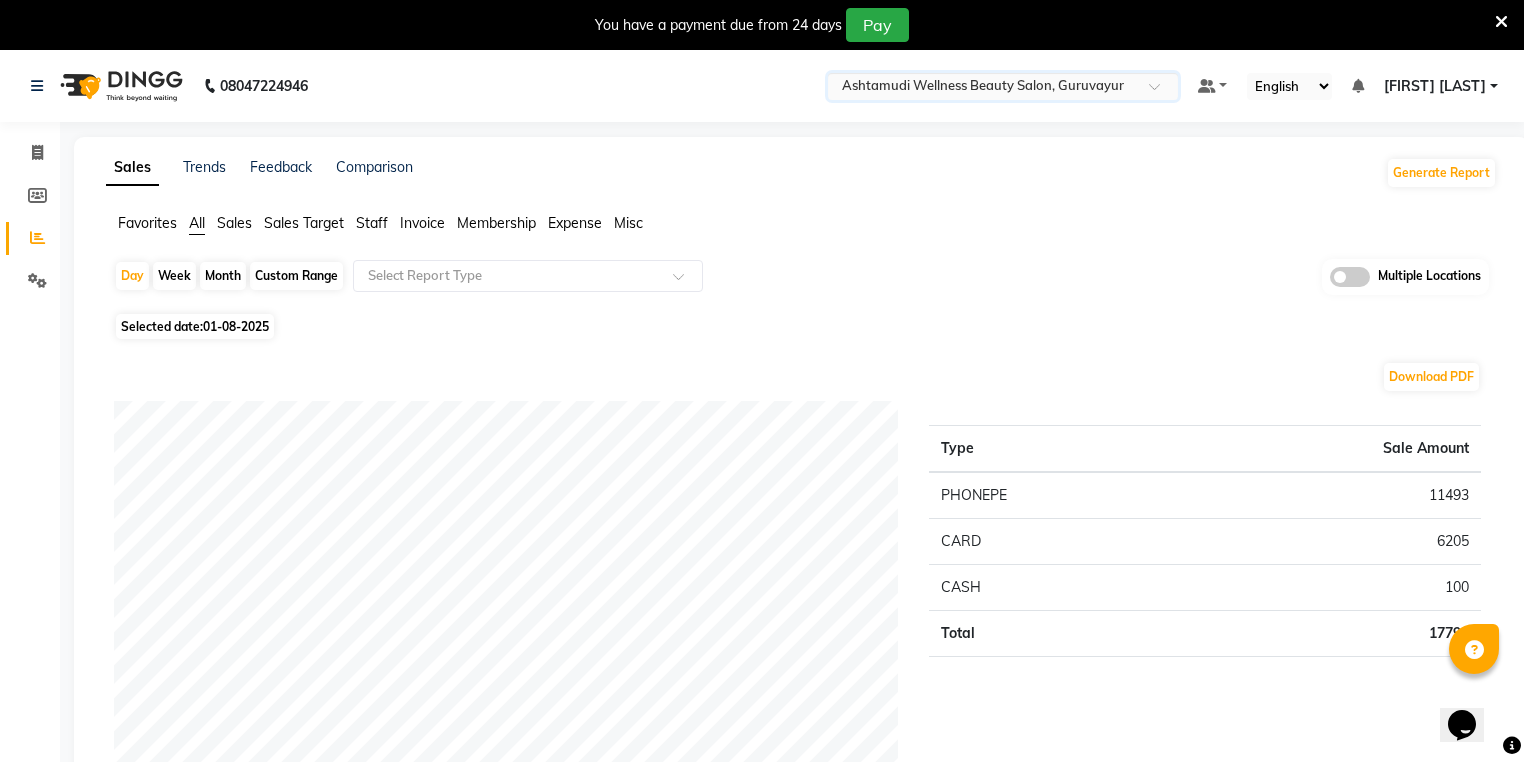 click at bounding box center (1501, 22) 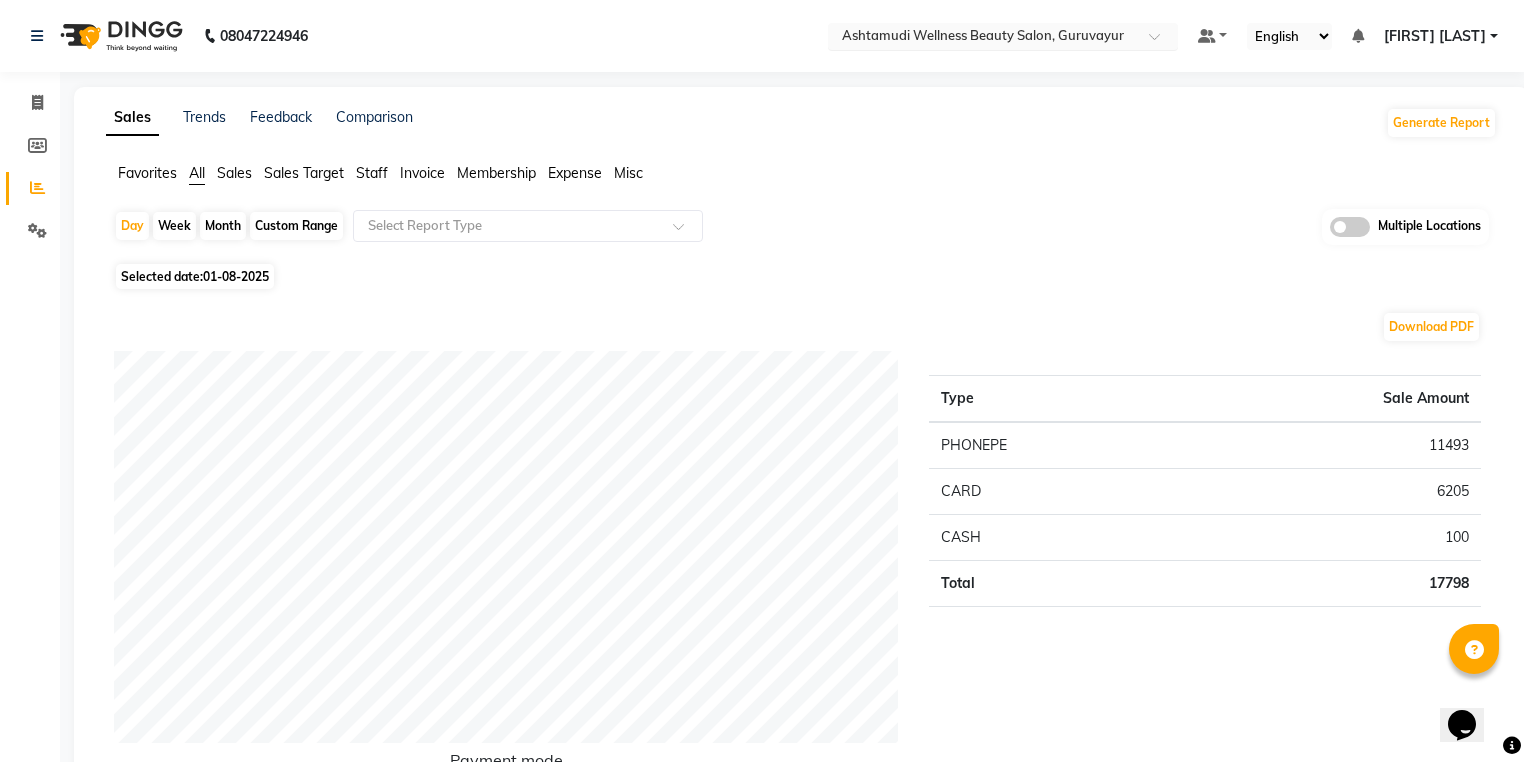 click at bounding box center (983, 38) 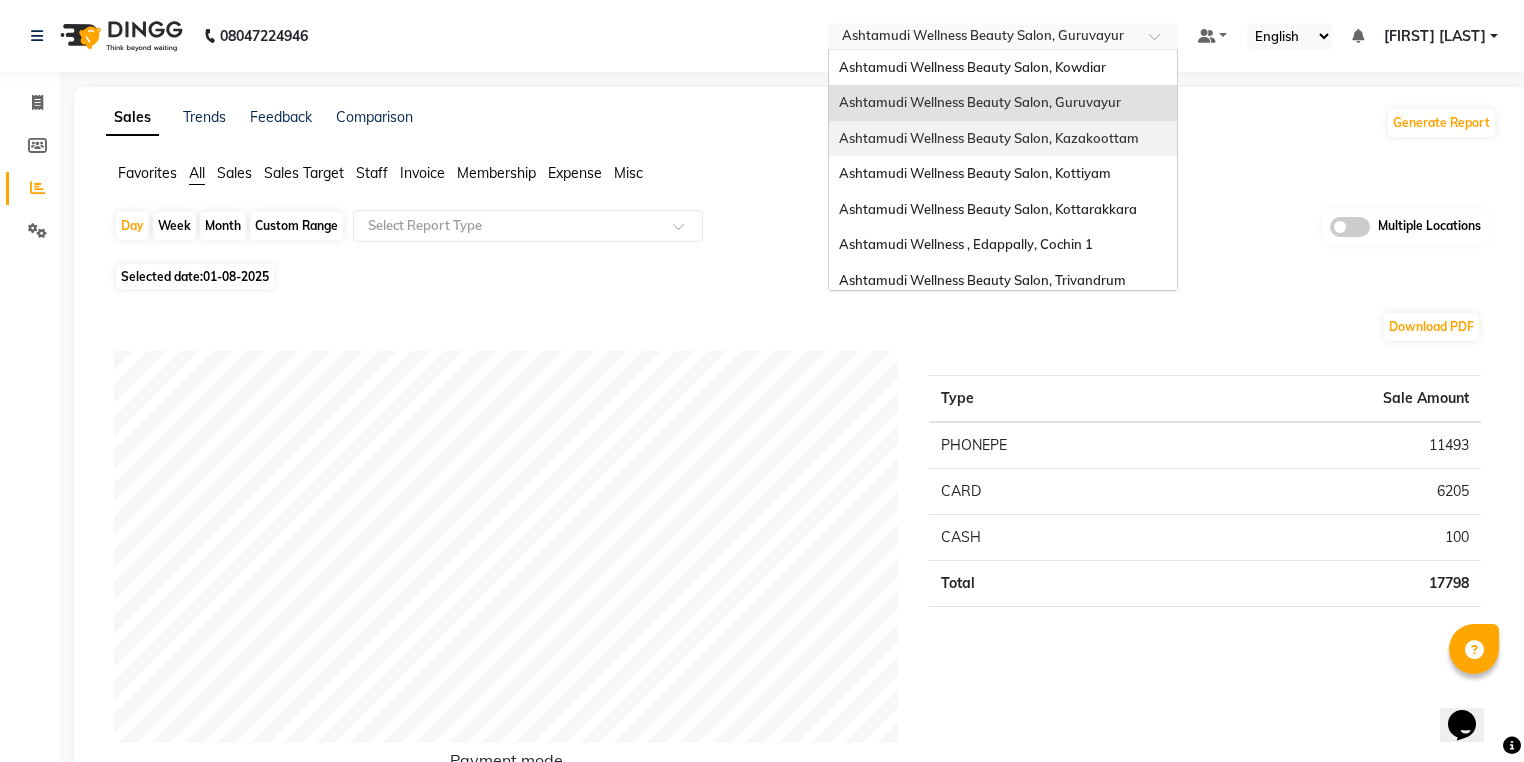 click on "Ashtamudi Wellness Beauty Salon, Kazakoottam" at bounding box center (989, 138) 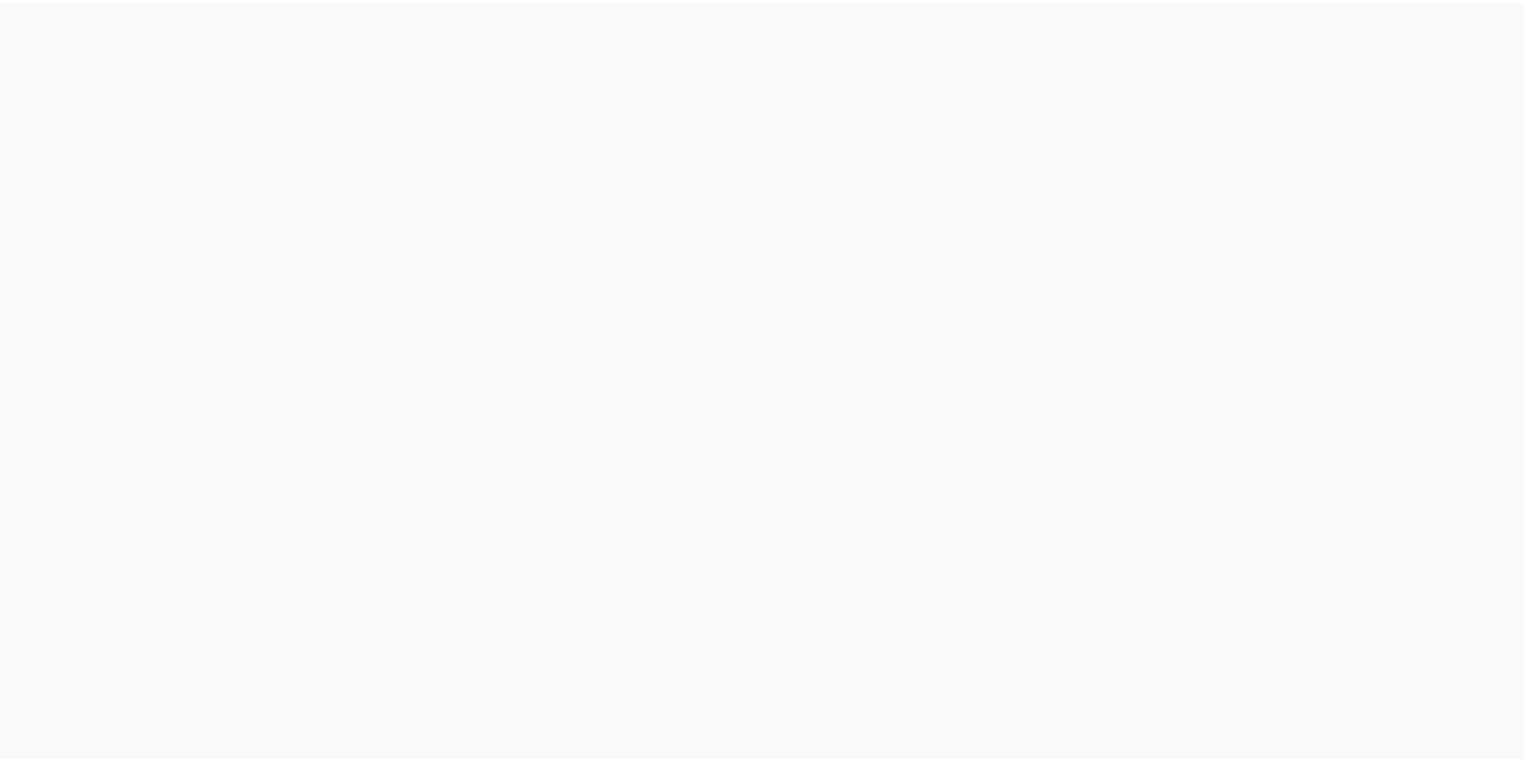 scroll, scrollTop: 0, scrollLeft: 0, axis: both 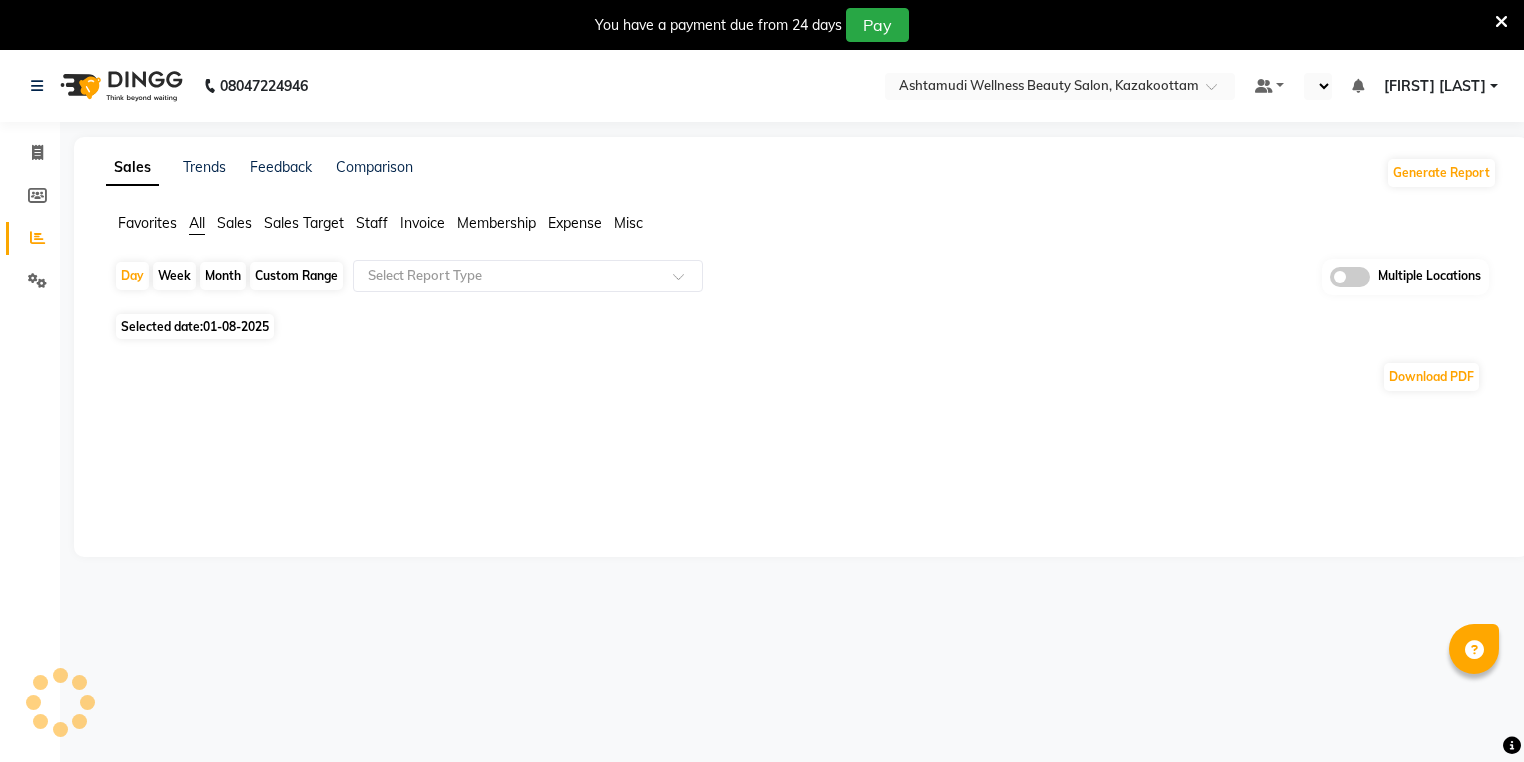 select on "en" 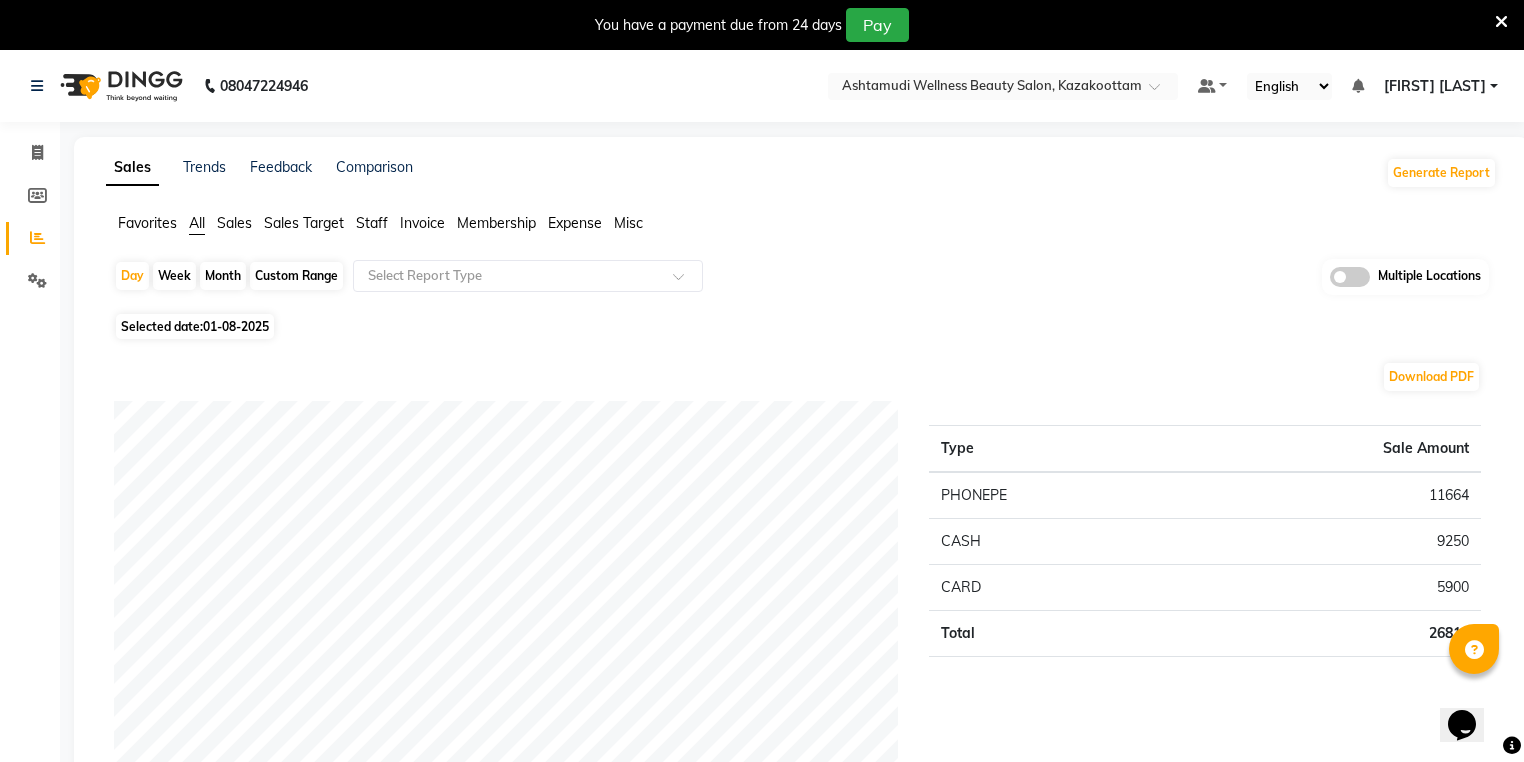 scroll, scrollTop: 0, scrollLeft: 0, axis: both 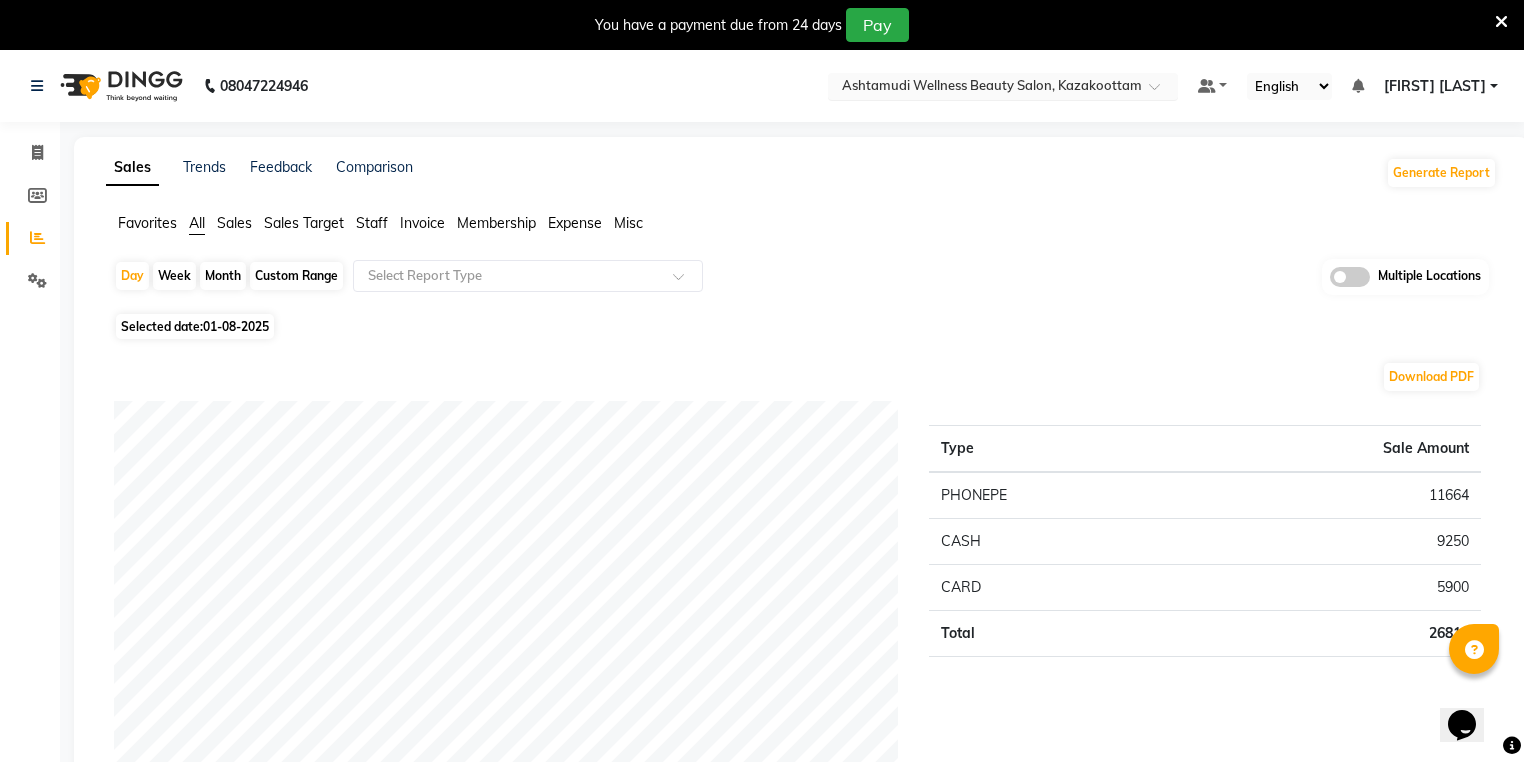 click at bounding box center (983, 88) 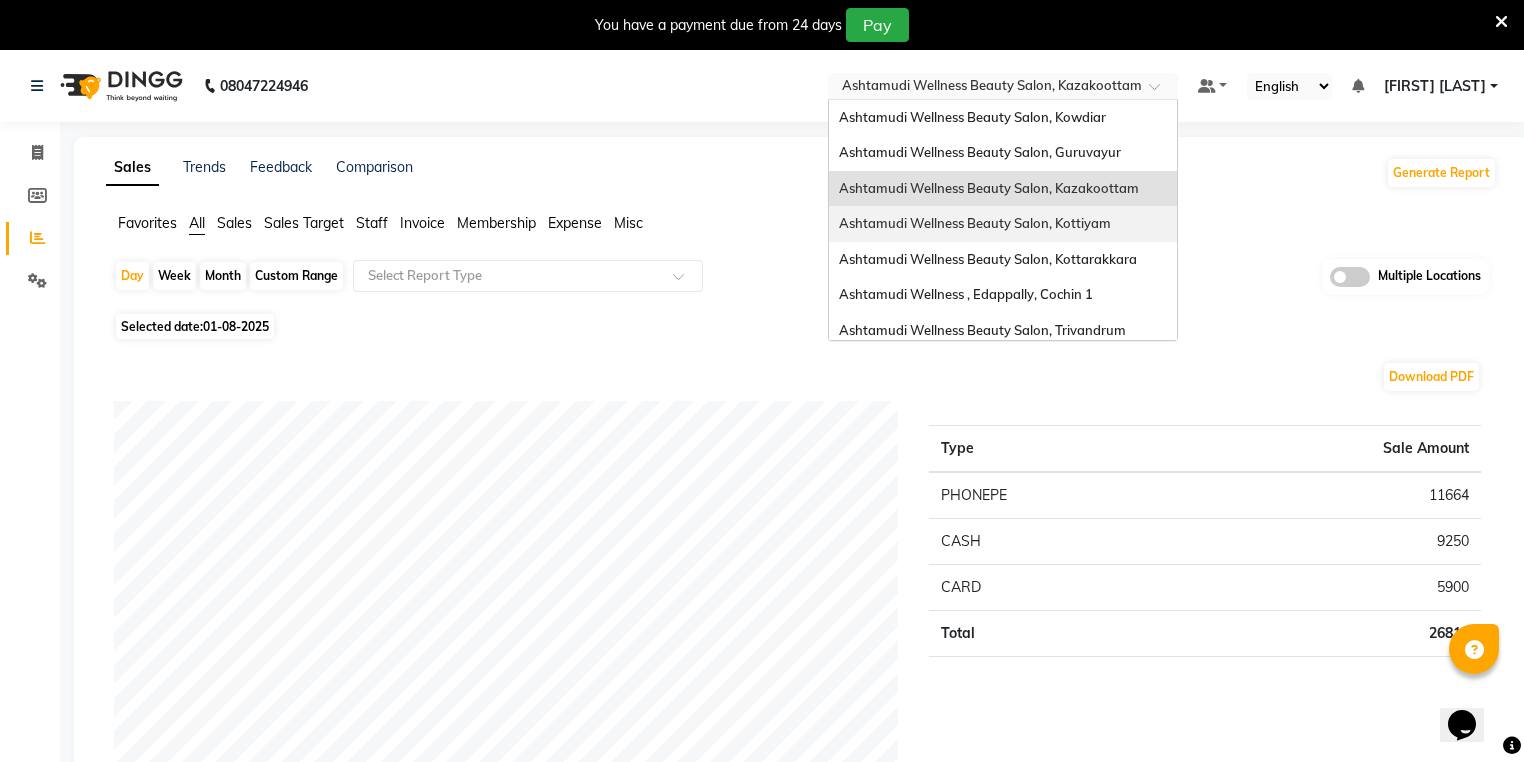 click on "Ashtamudi Wellness Beauty Salon, Kottiyam" at bounding box center (1003, 224) 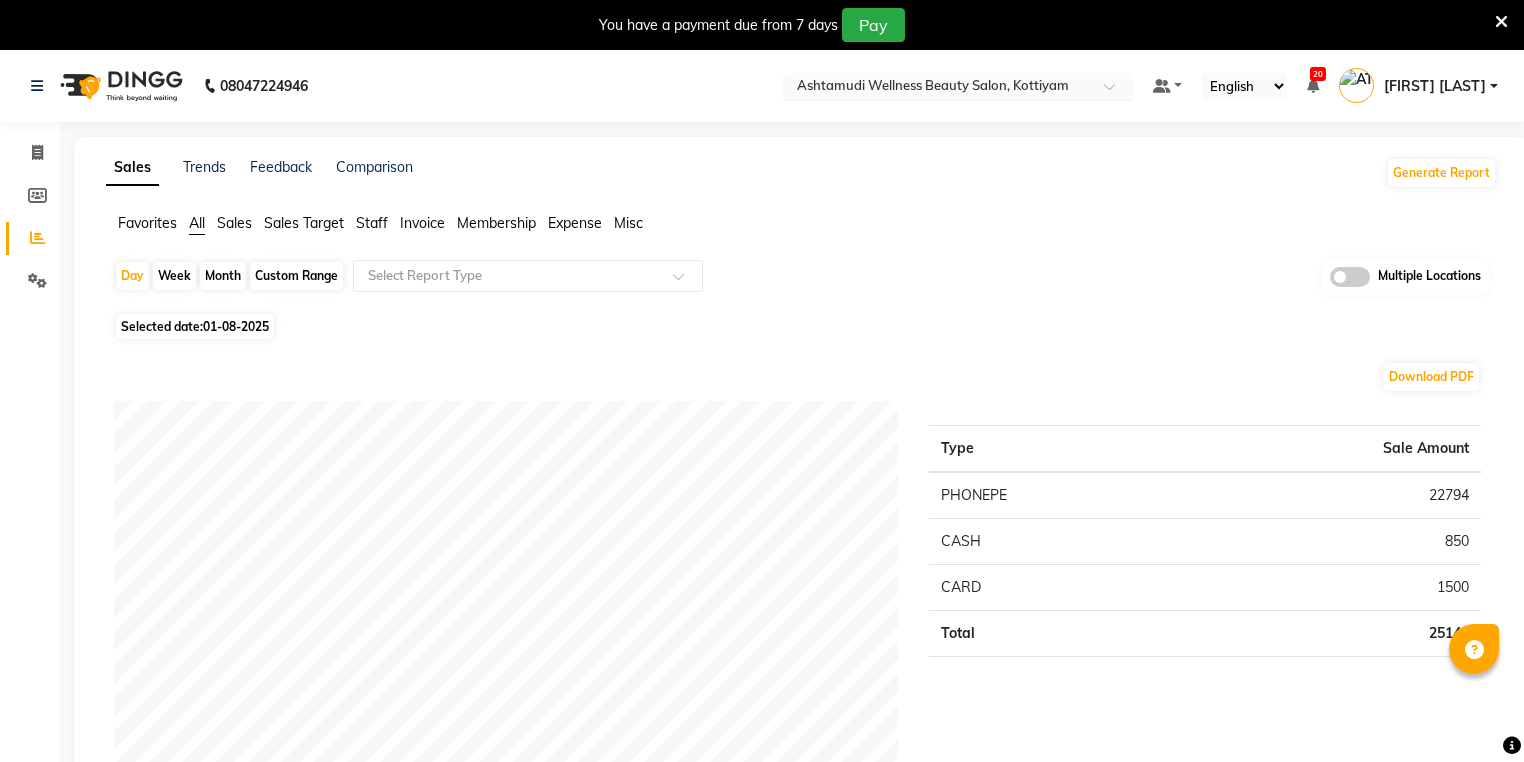 scroll, scrollTop: 0, scrollLeft: 0, axis: both 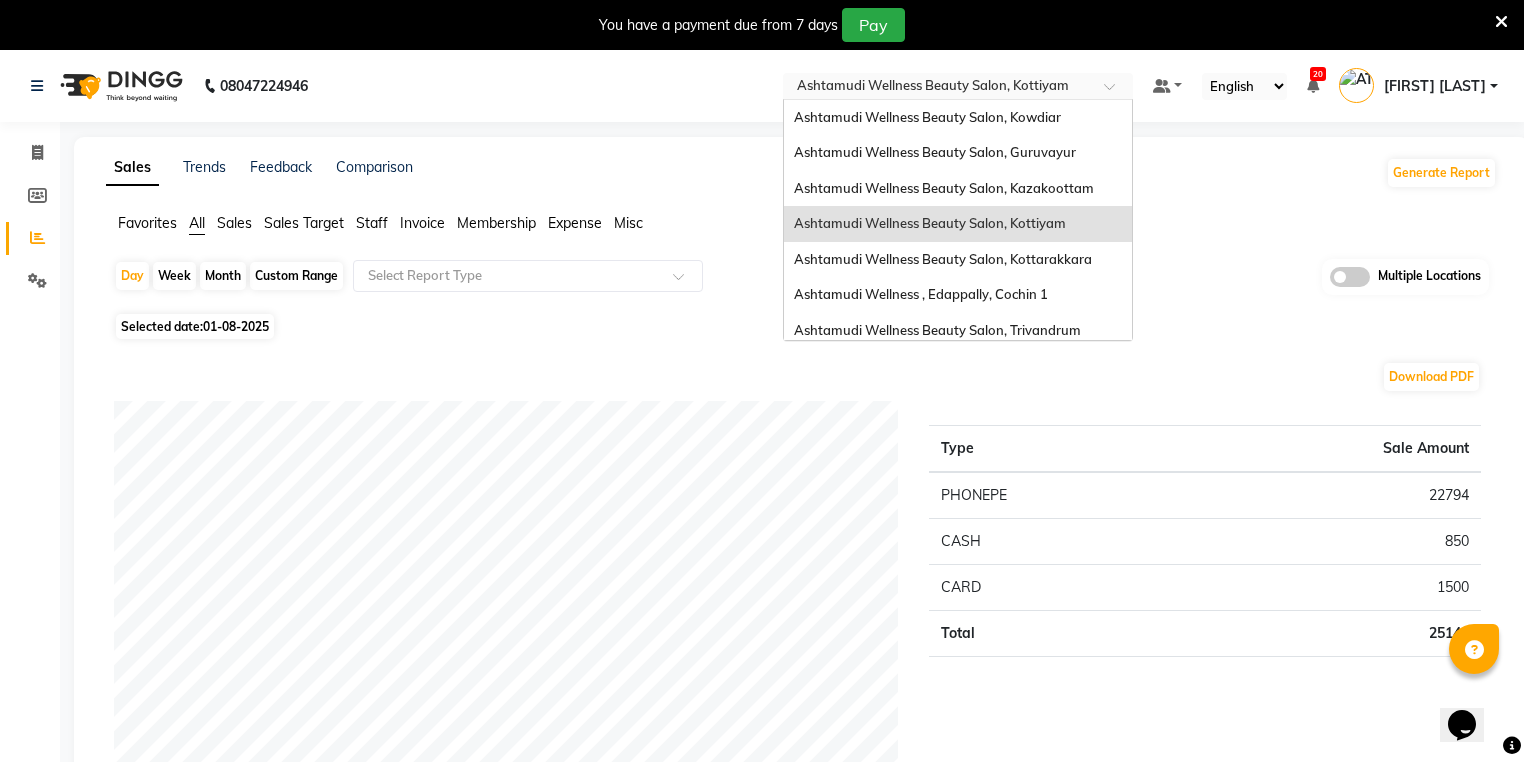 click at bounding box center [938, 88] 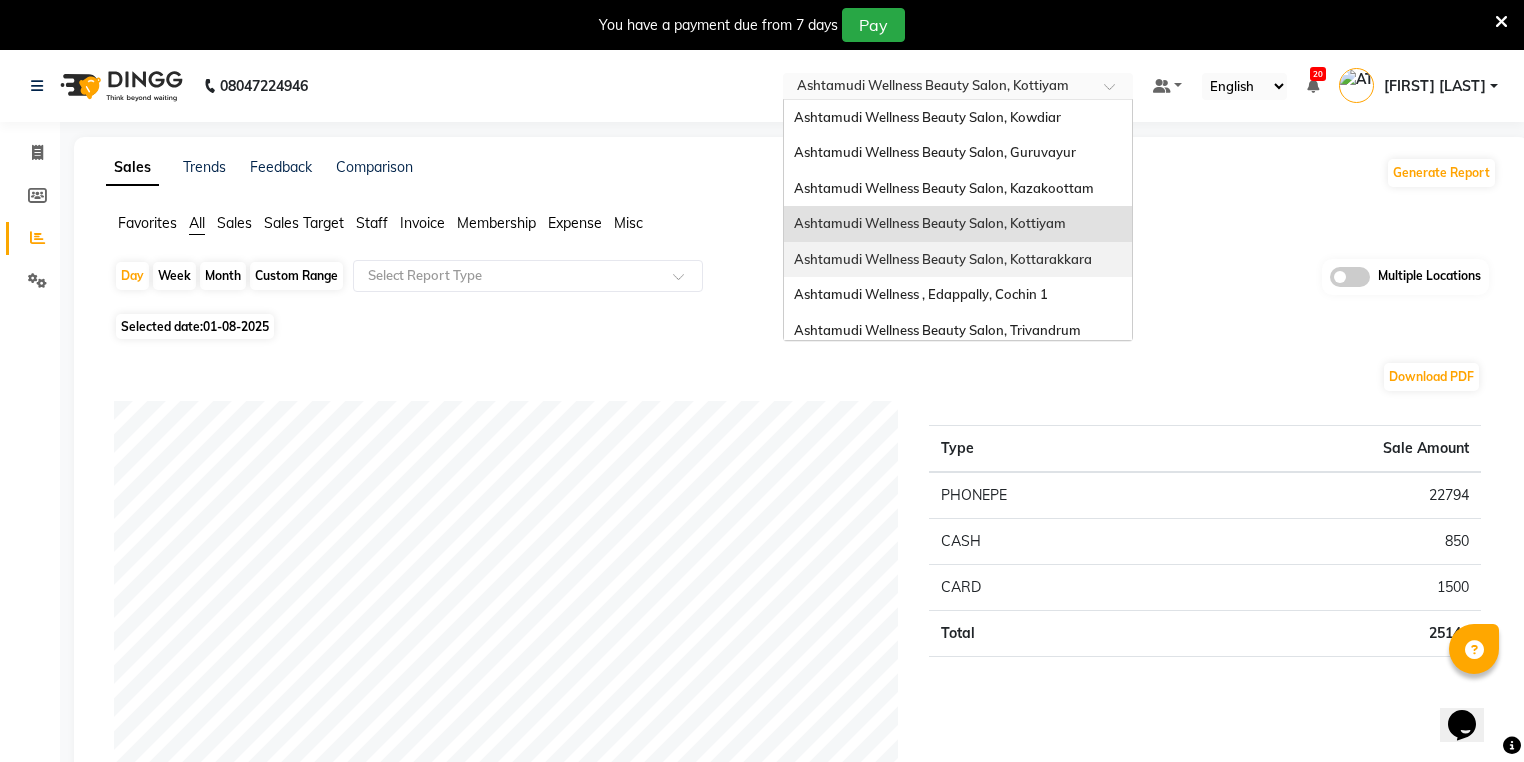 drag, startPoint x: 1082, startPoint y: 228, endPoint x: 1081, endPoint y: 269, distance: 41.01219 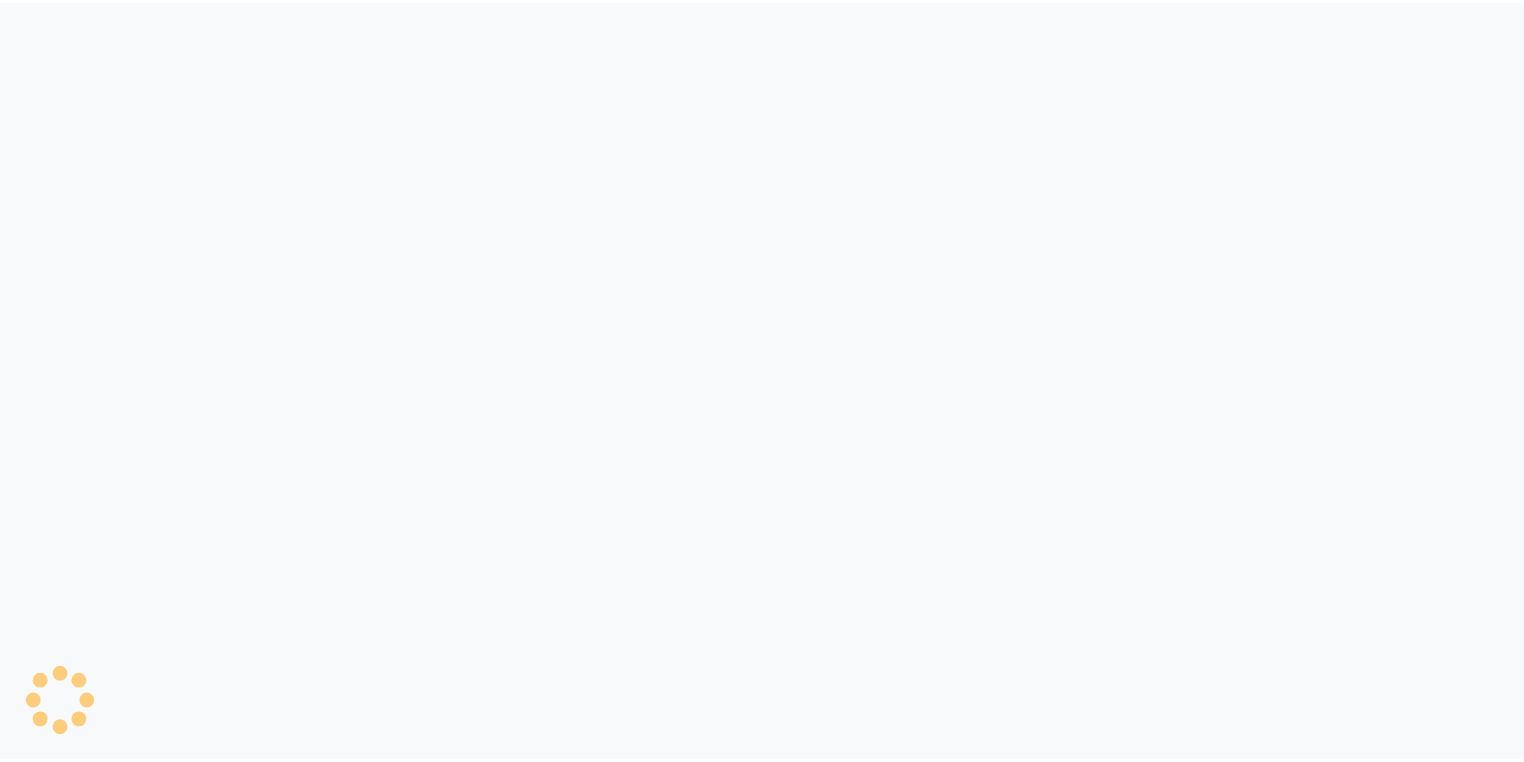 scroll, scrollTop: 0, scrollLeft: 0, axis: both 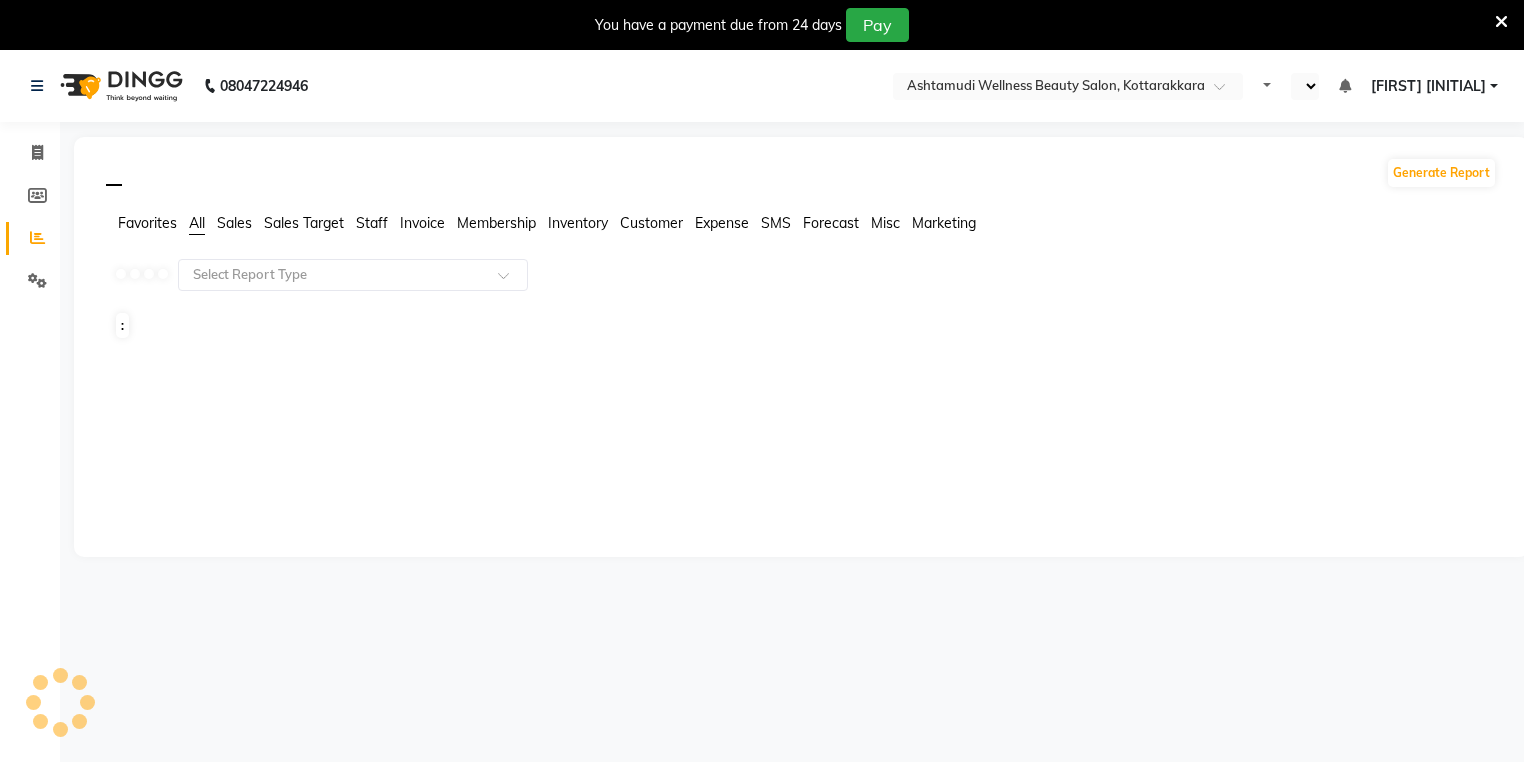 select on "en" 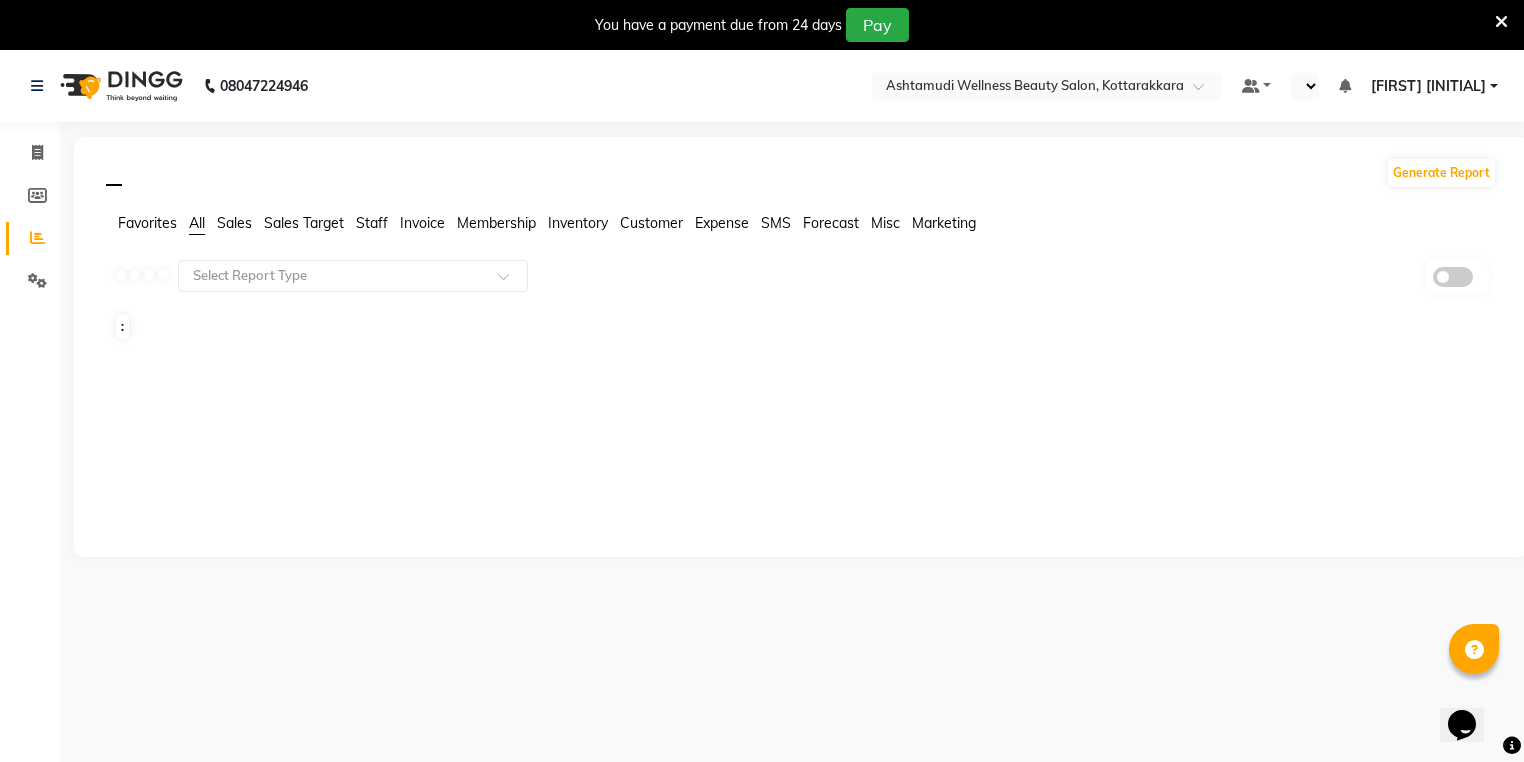 scroll, scrollTop: 0, scrollLeft: 0, axis: both 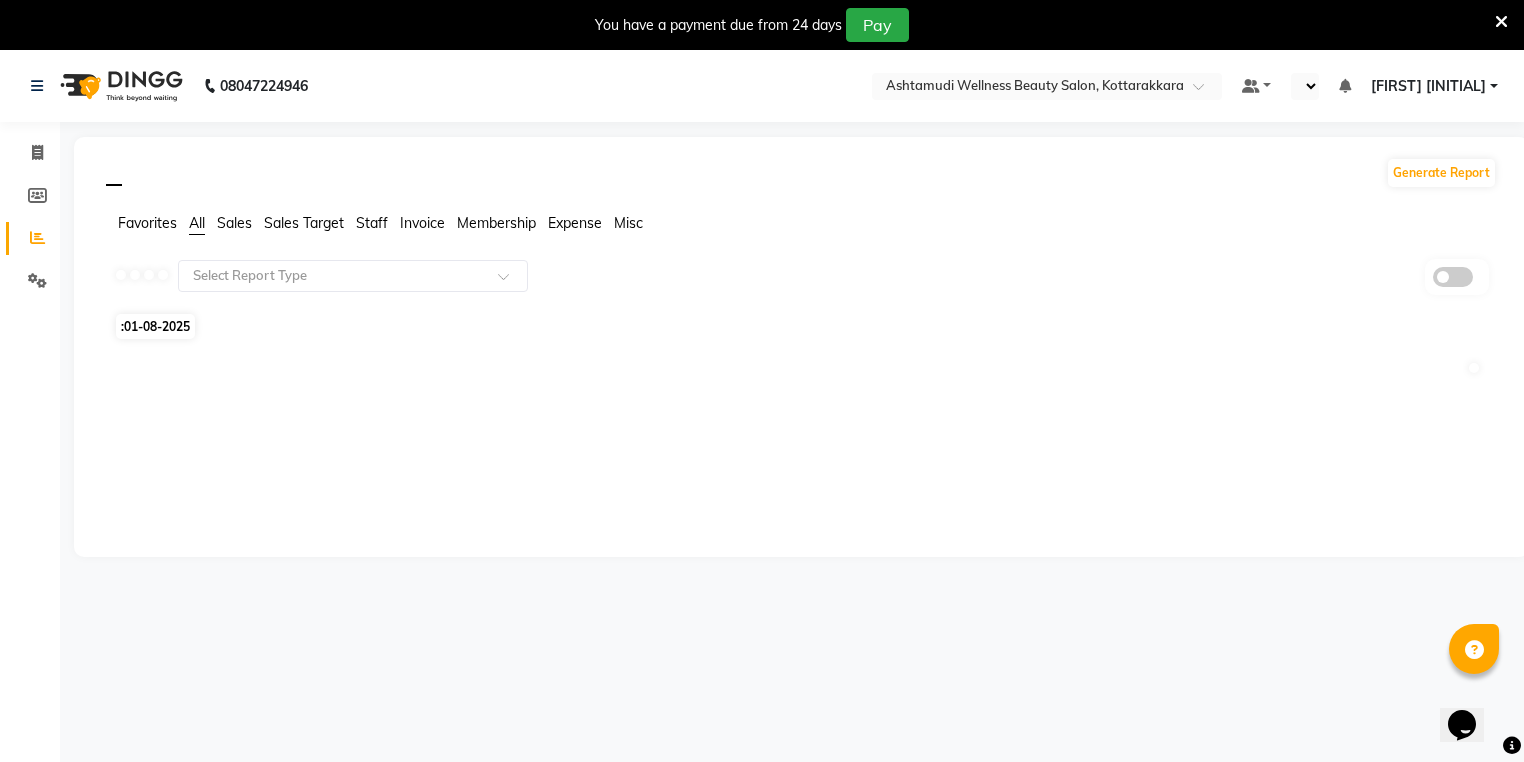 click at bounding box center [1501, 22] 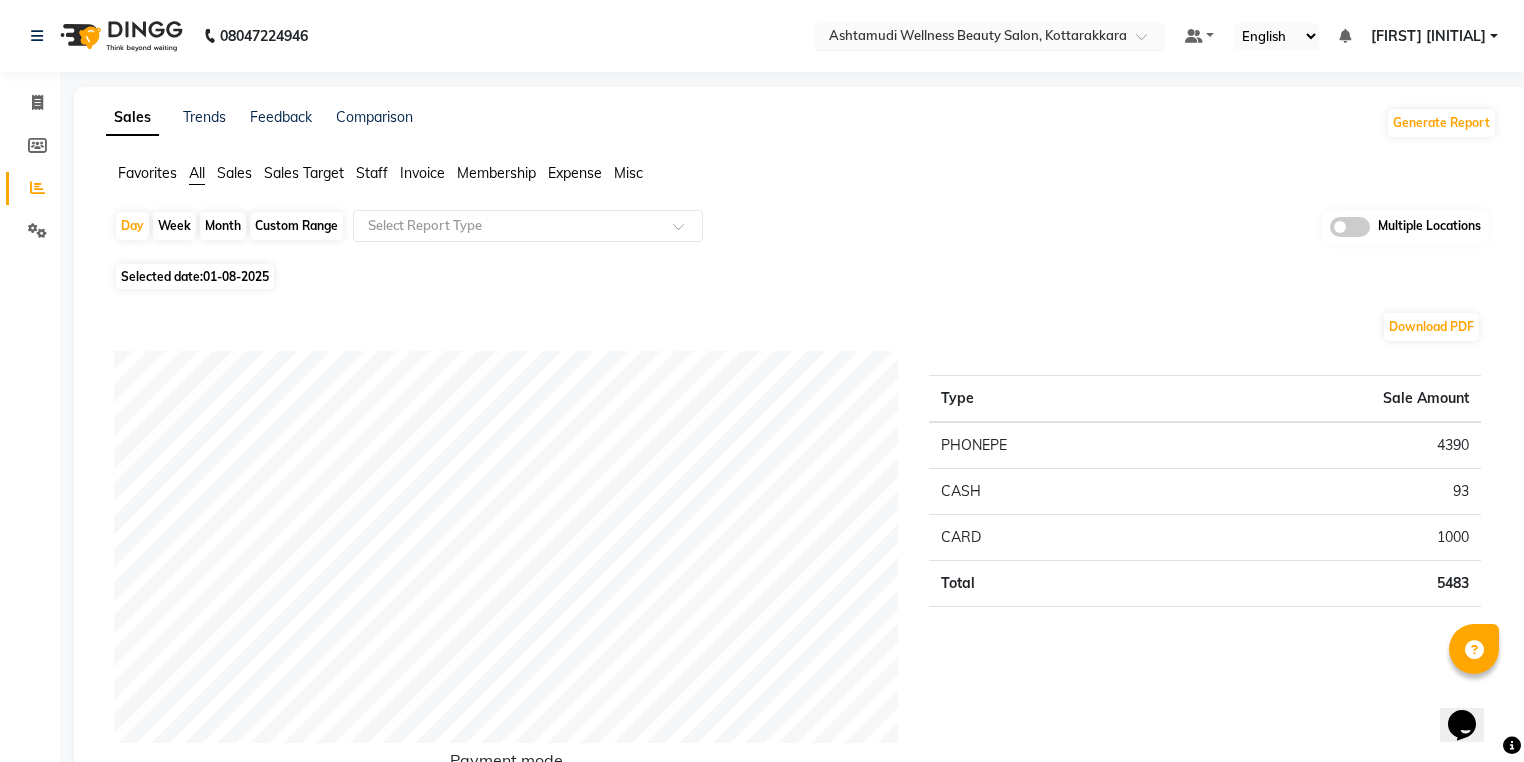 click on "Select Location × Ashtamudi Wellness Beauty Salon, Kottarakkara" at bounding box center [990, 36] 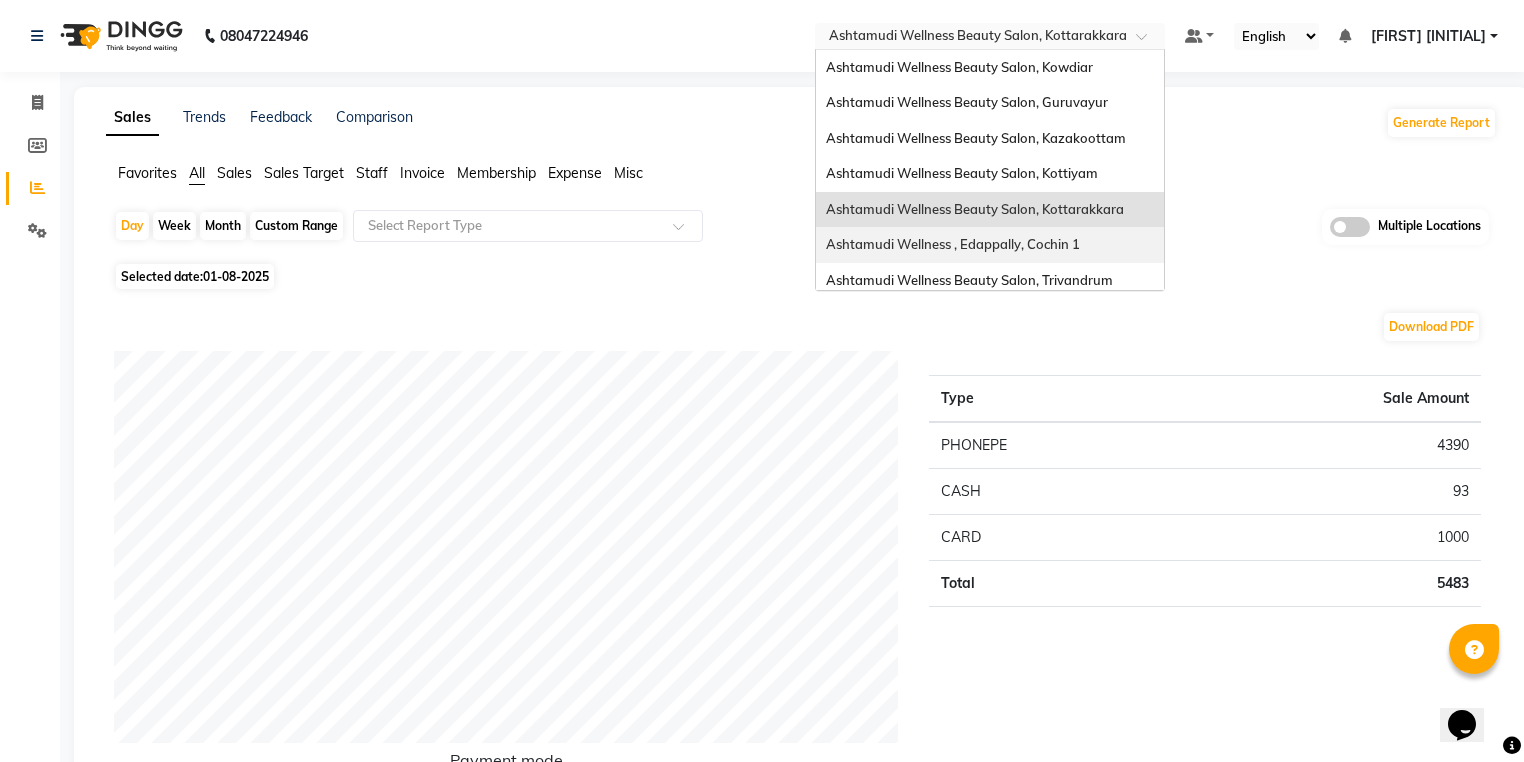 click on "Ashtamudi Wellness , Edappally, Cochin 1" at bounding box center (990, 245) 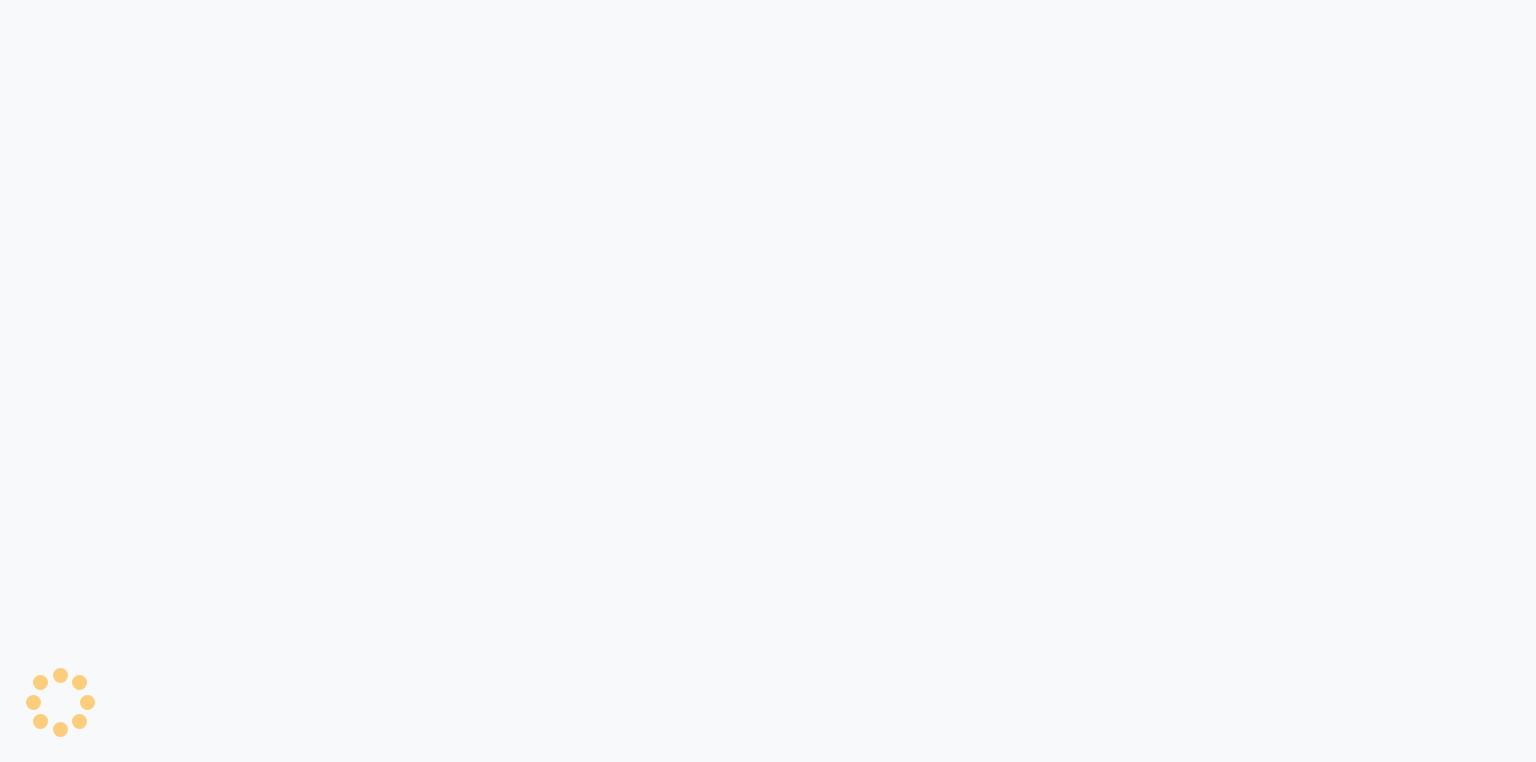 scroll, scrollTop: 0, scrollLeft: 0, axis: both 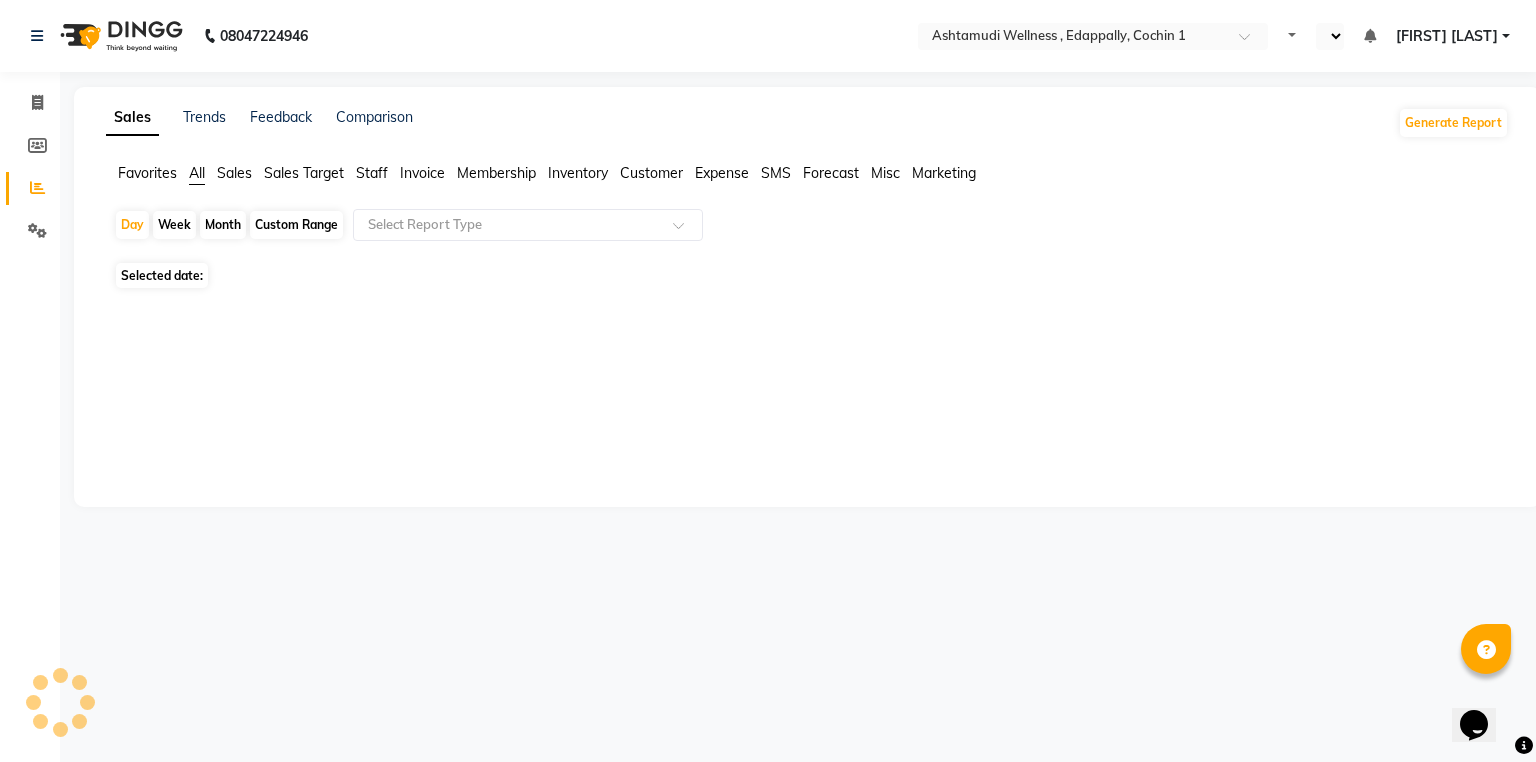select on "en" 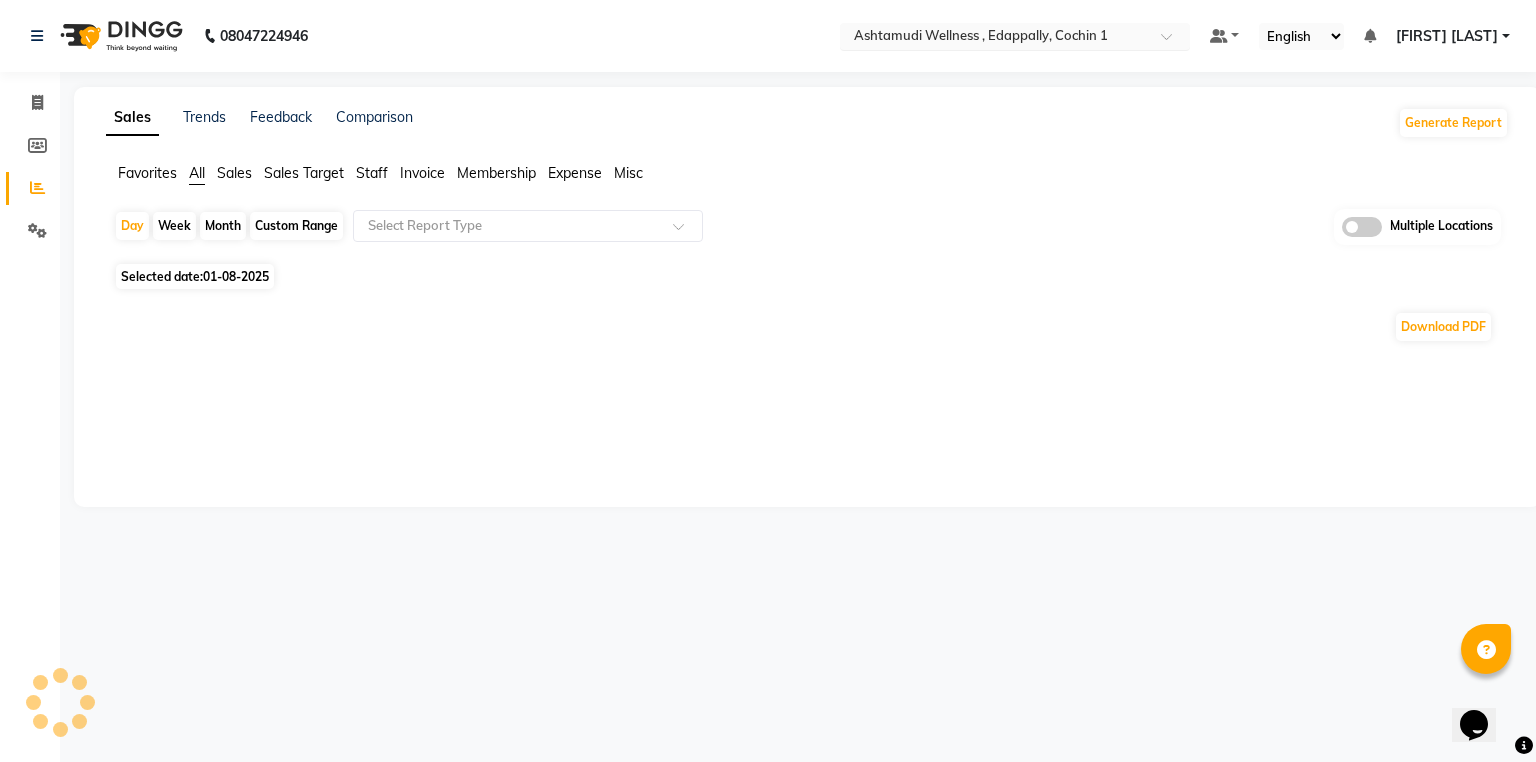 click at bounding box center (1015, 38) 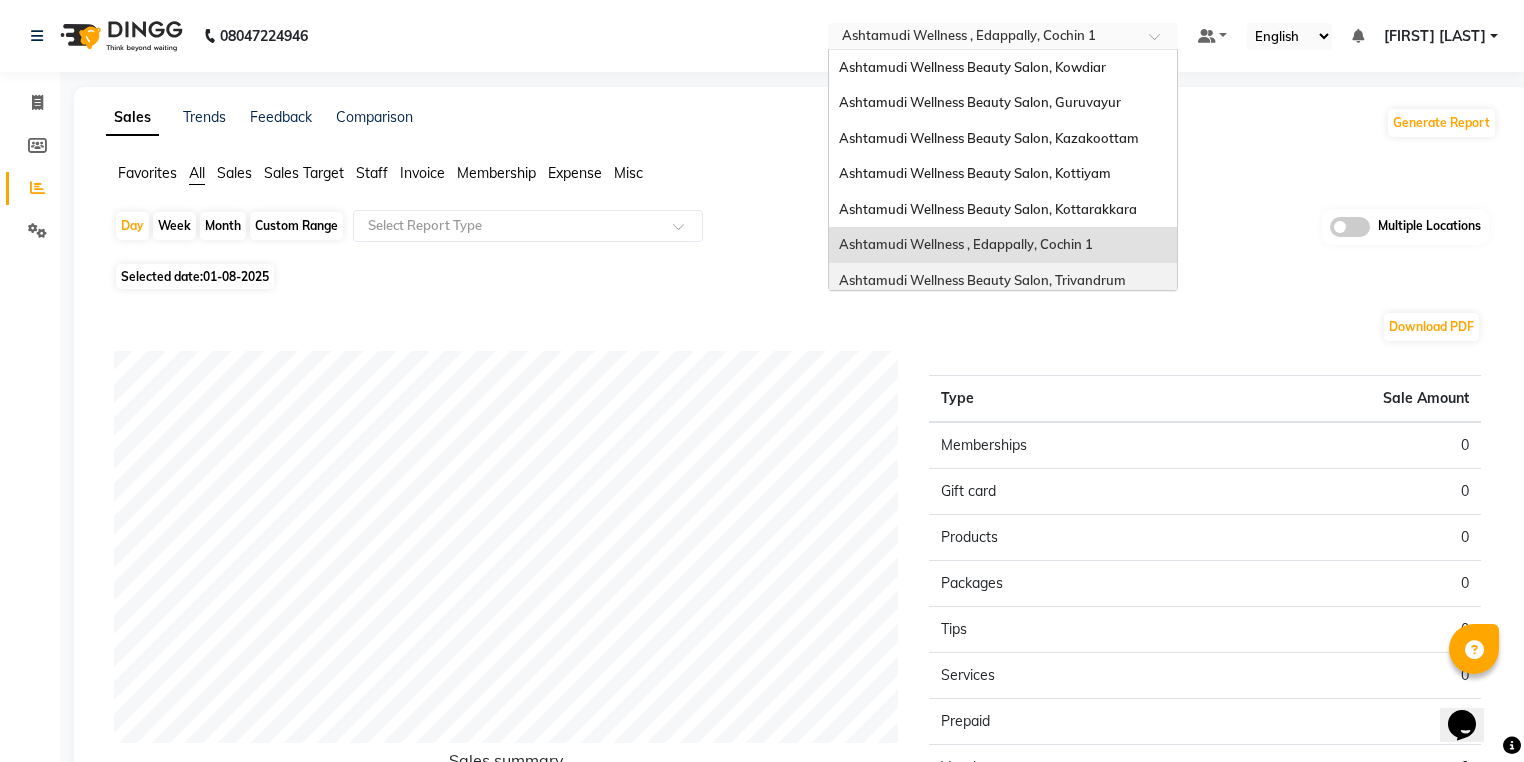click on "Ashtamudi Wellness Beauty Salon, Trivandrum" at bounding box center [982, 280] 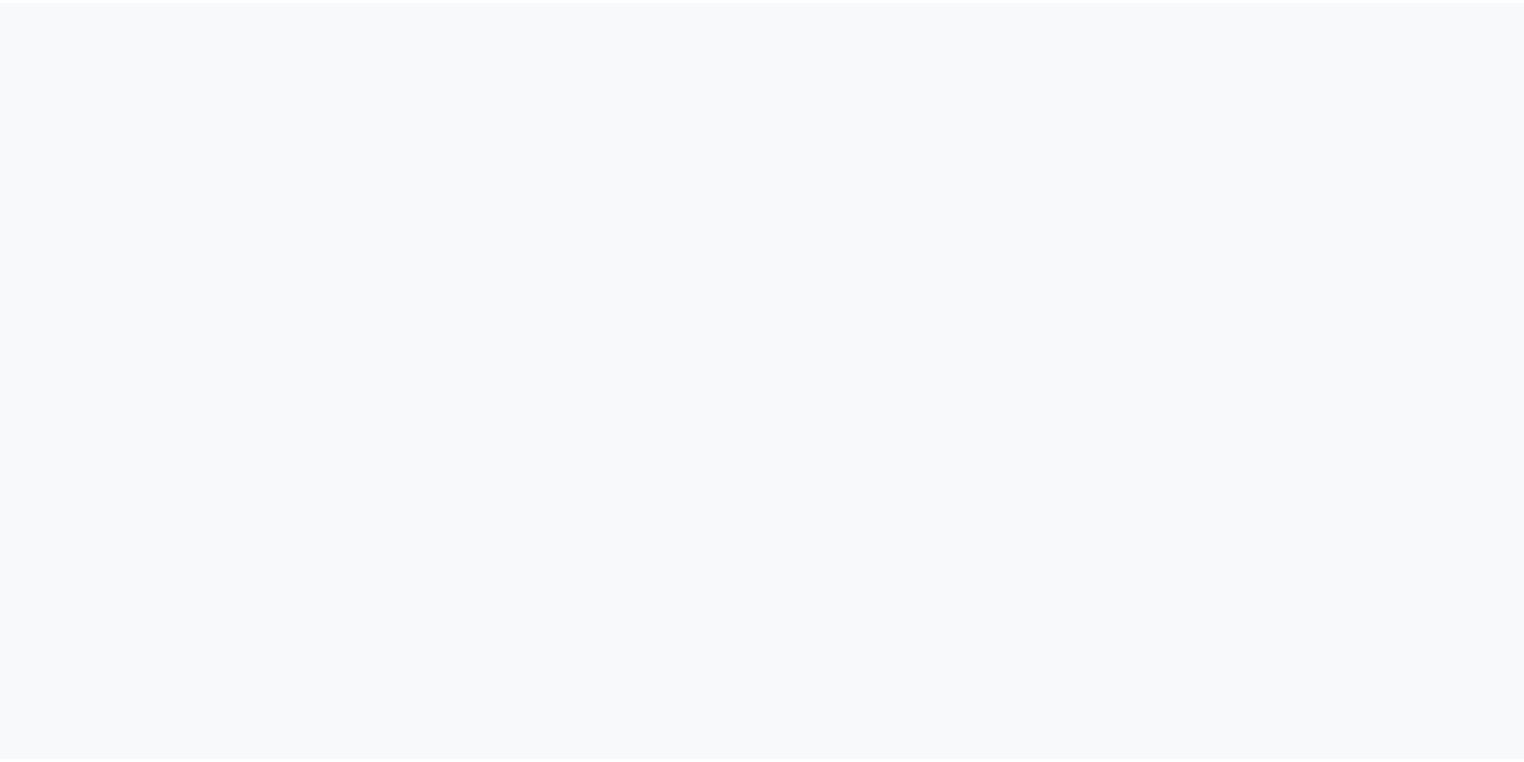 scroll, scrollTop: 0, scrollLeft: 0, axis: both 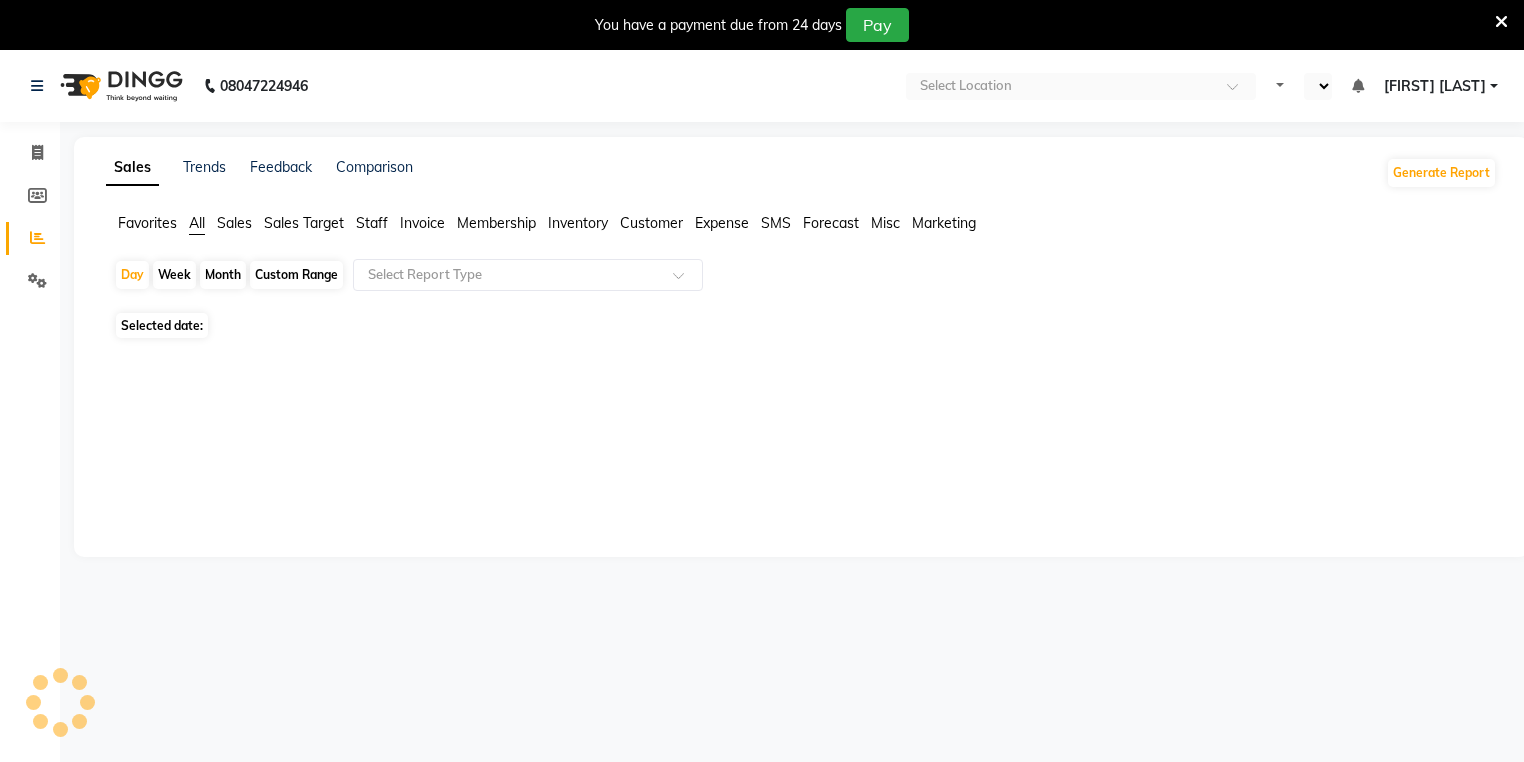 select on "en" 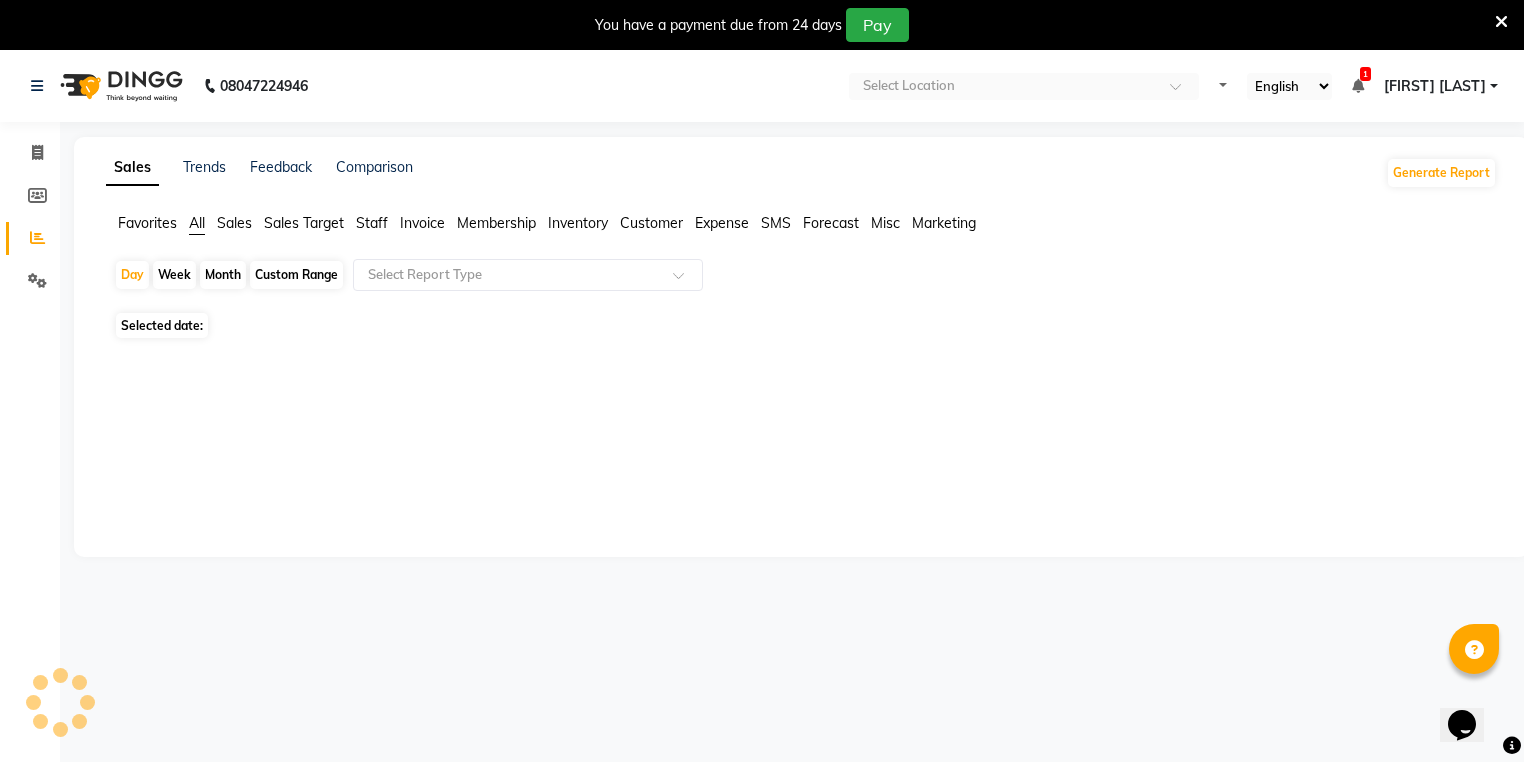 scroll, scrollTop: 0, scrollLeft: 0, axis: both 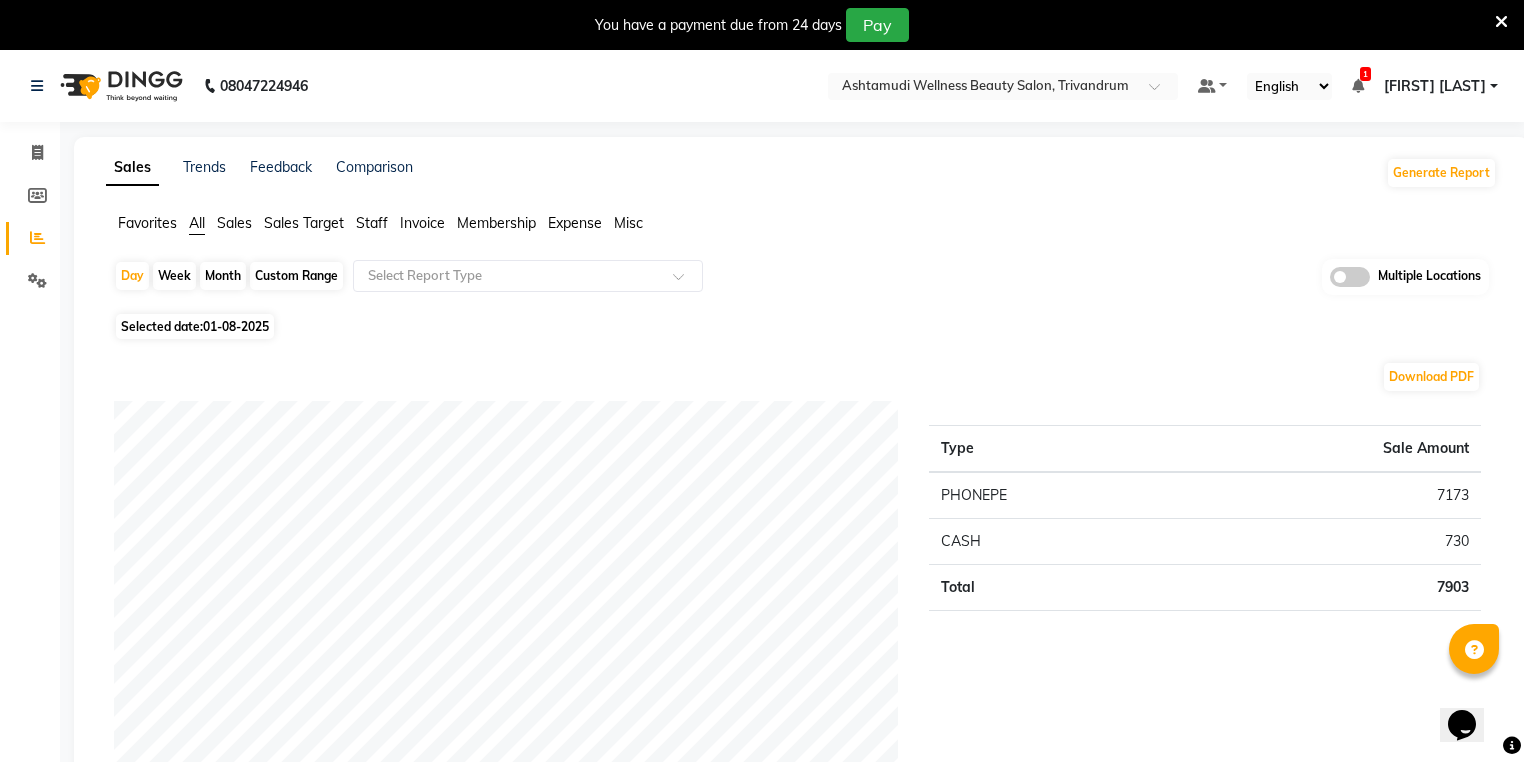 click on "You have a payment due from 24 days   Pay" at bounding box center [751, 25] 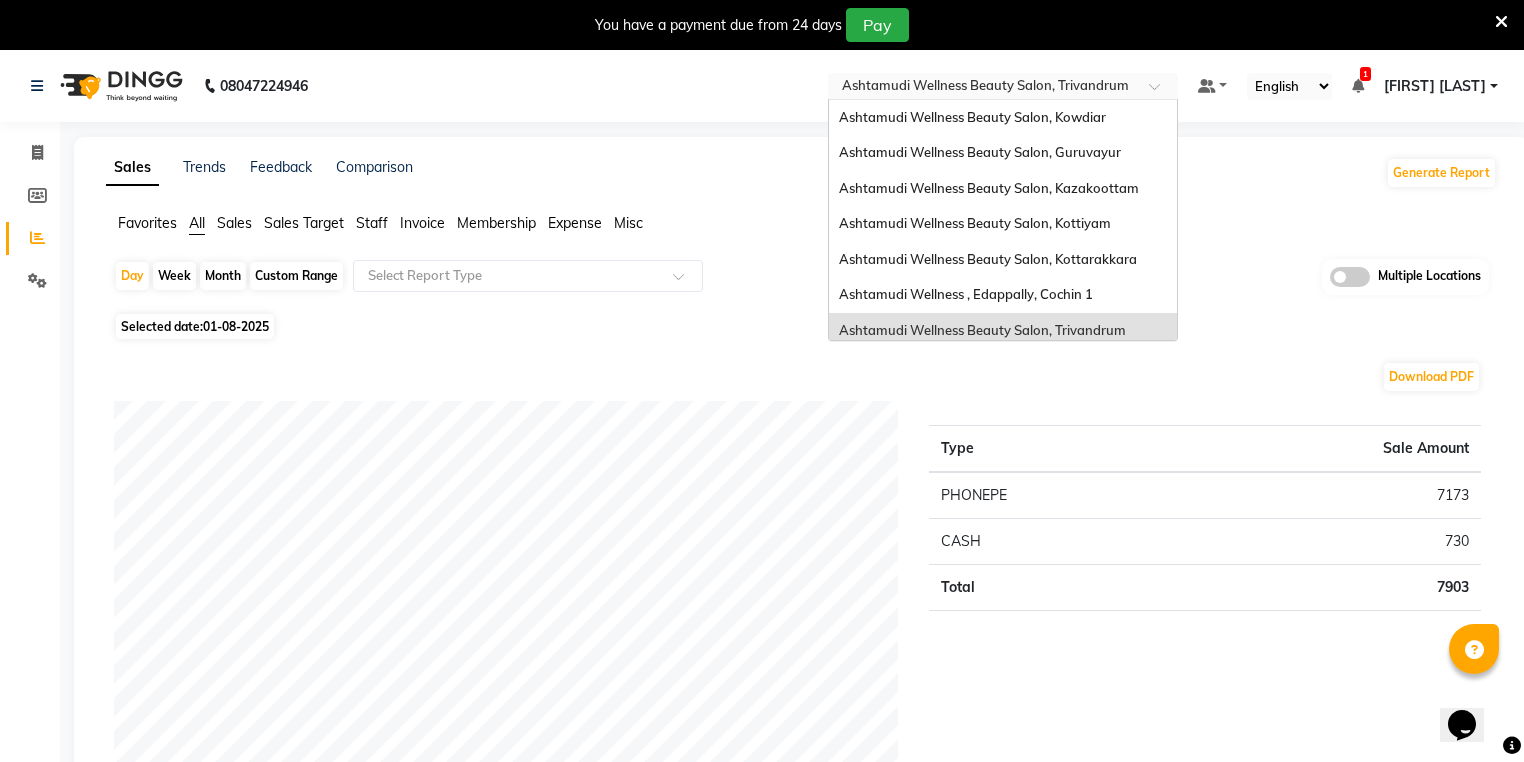 click at bounding box center [983, 88] 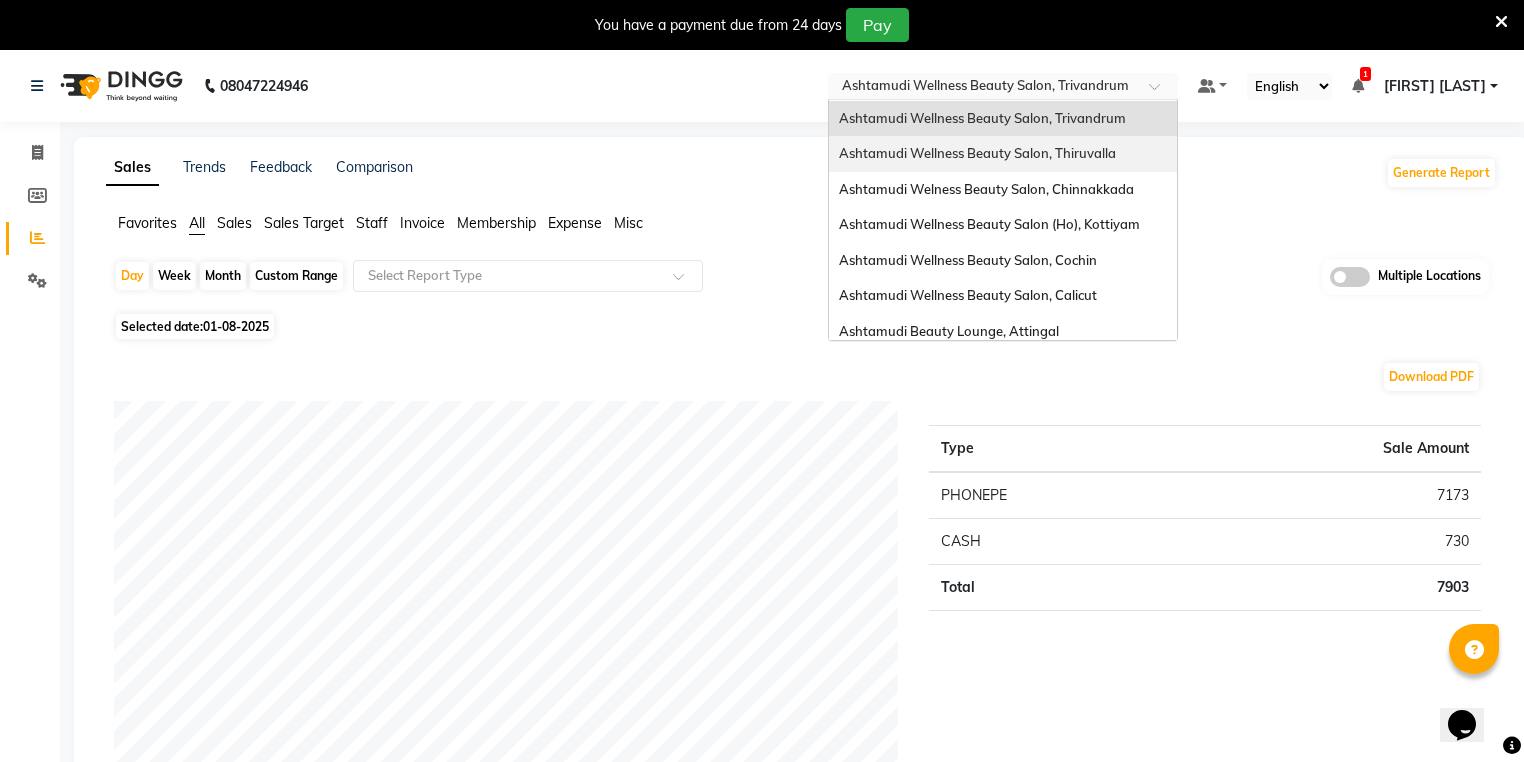 click on "Ashtamudi Wellness Beauty Salon, Thiruvalla" at bounding box center (977, 153) 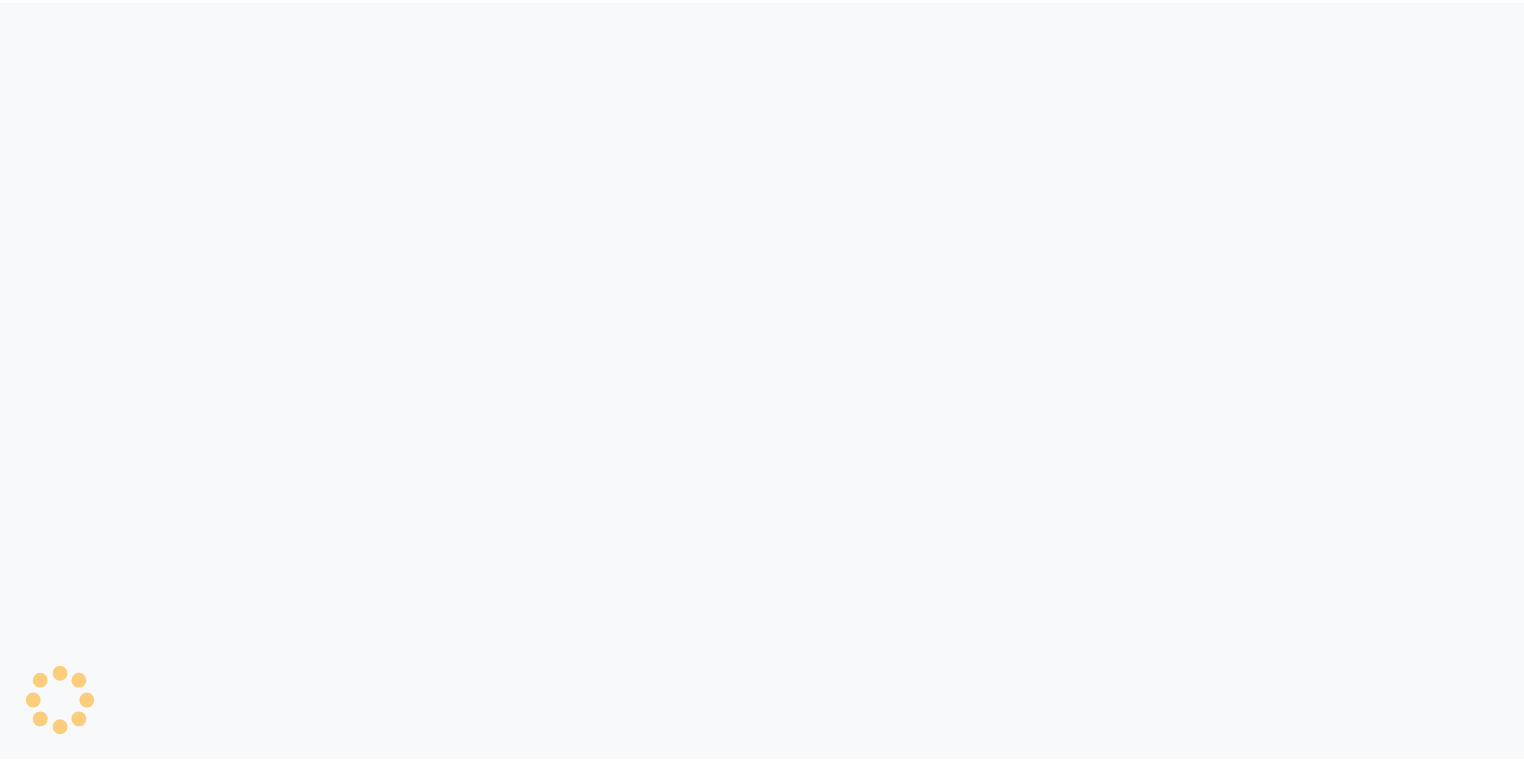 scroll, scrollTop: 0, scrollLeft: 0, axis: both 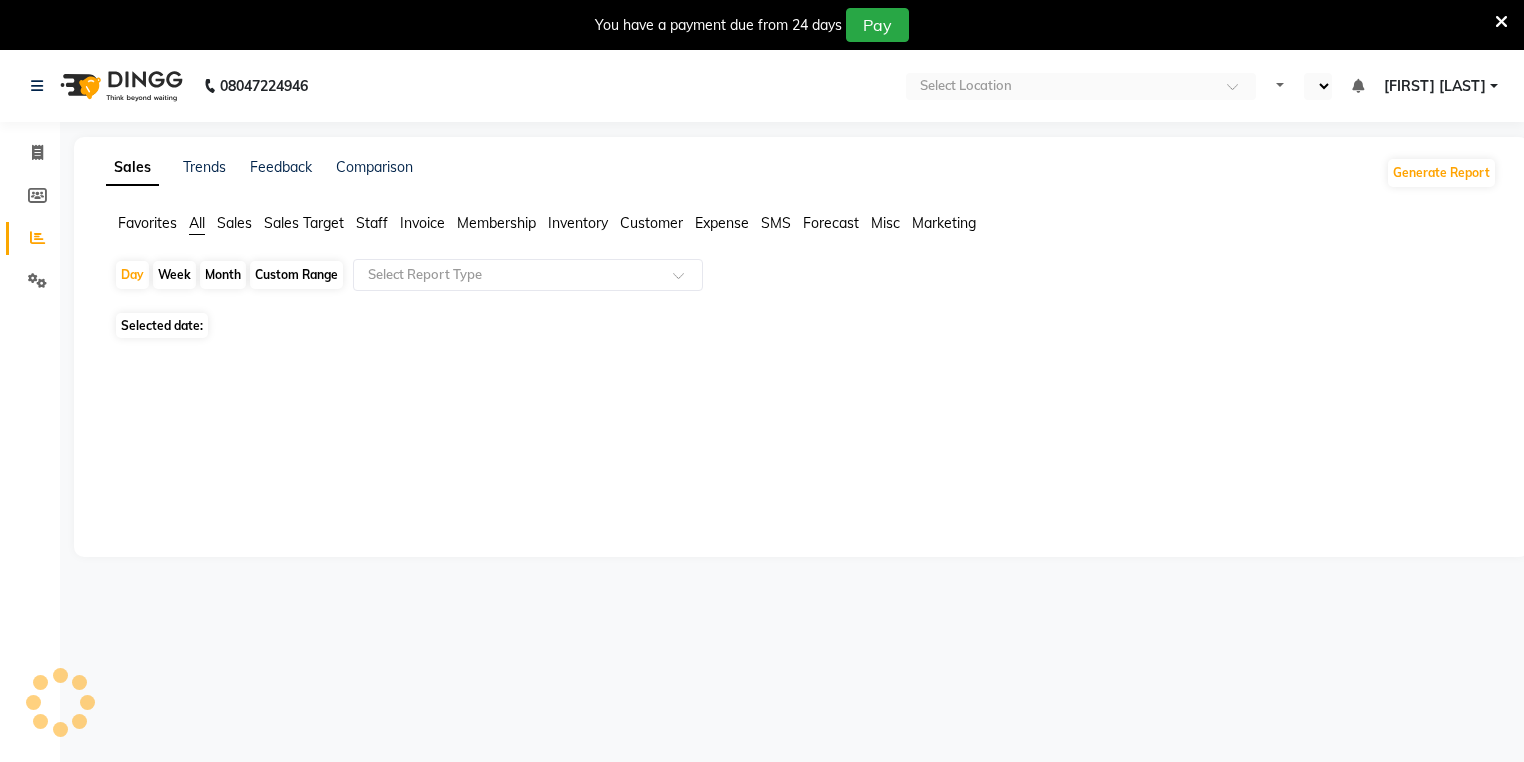 select on "en" 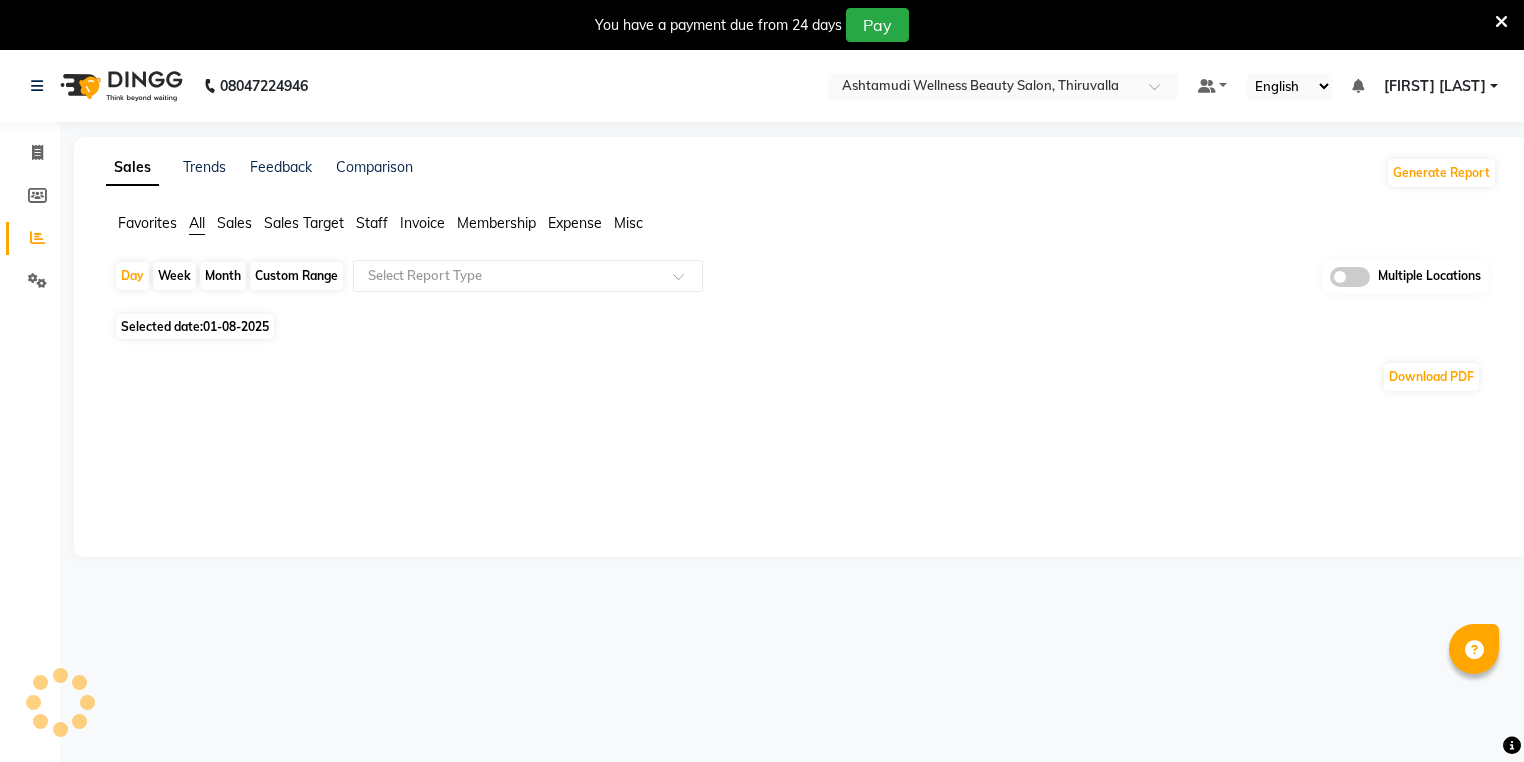 click at bounding box center [1501, 22] 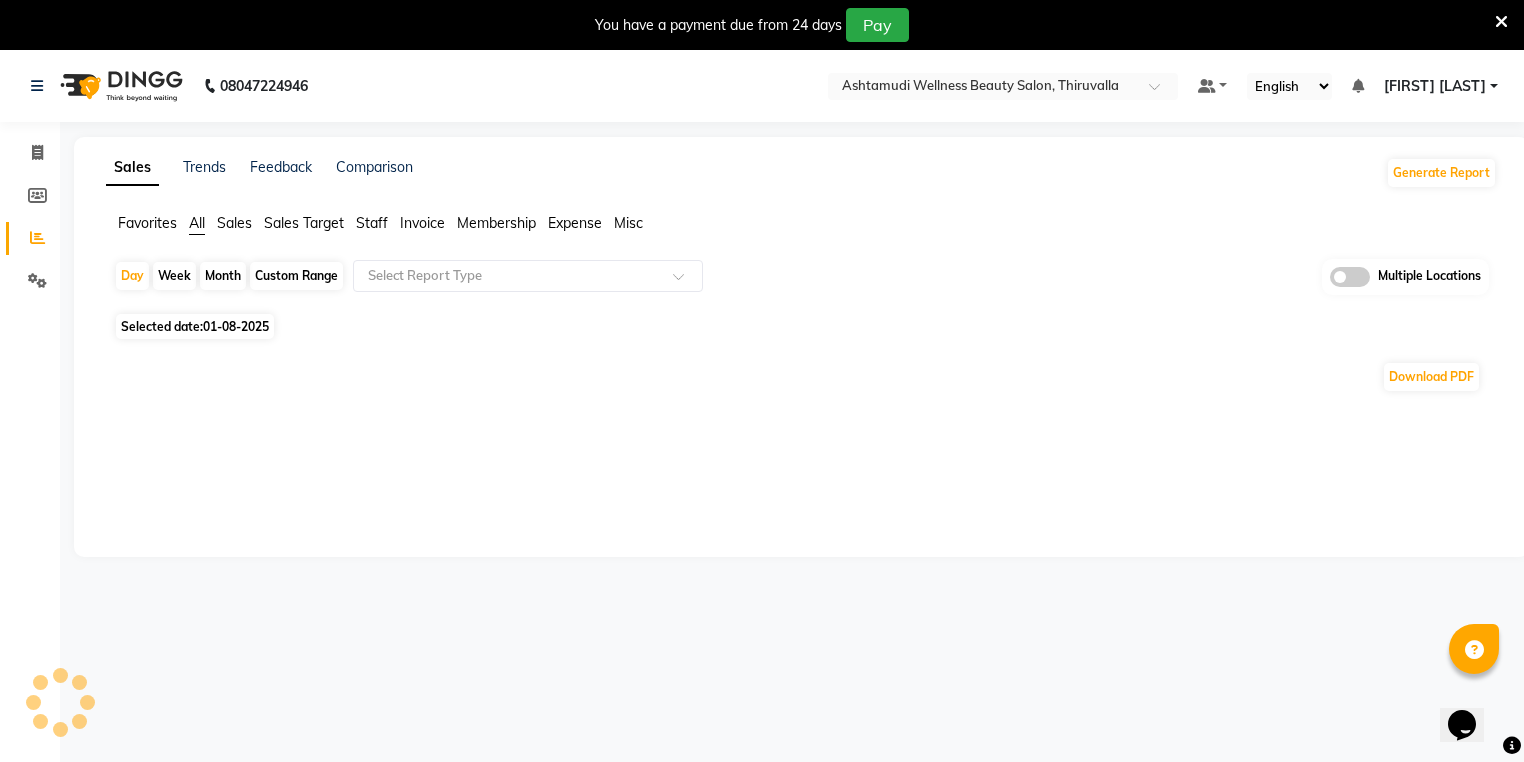 scroll, scrollTop: 0, scrollLeft: 0, axis: both 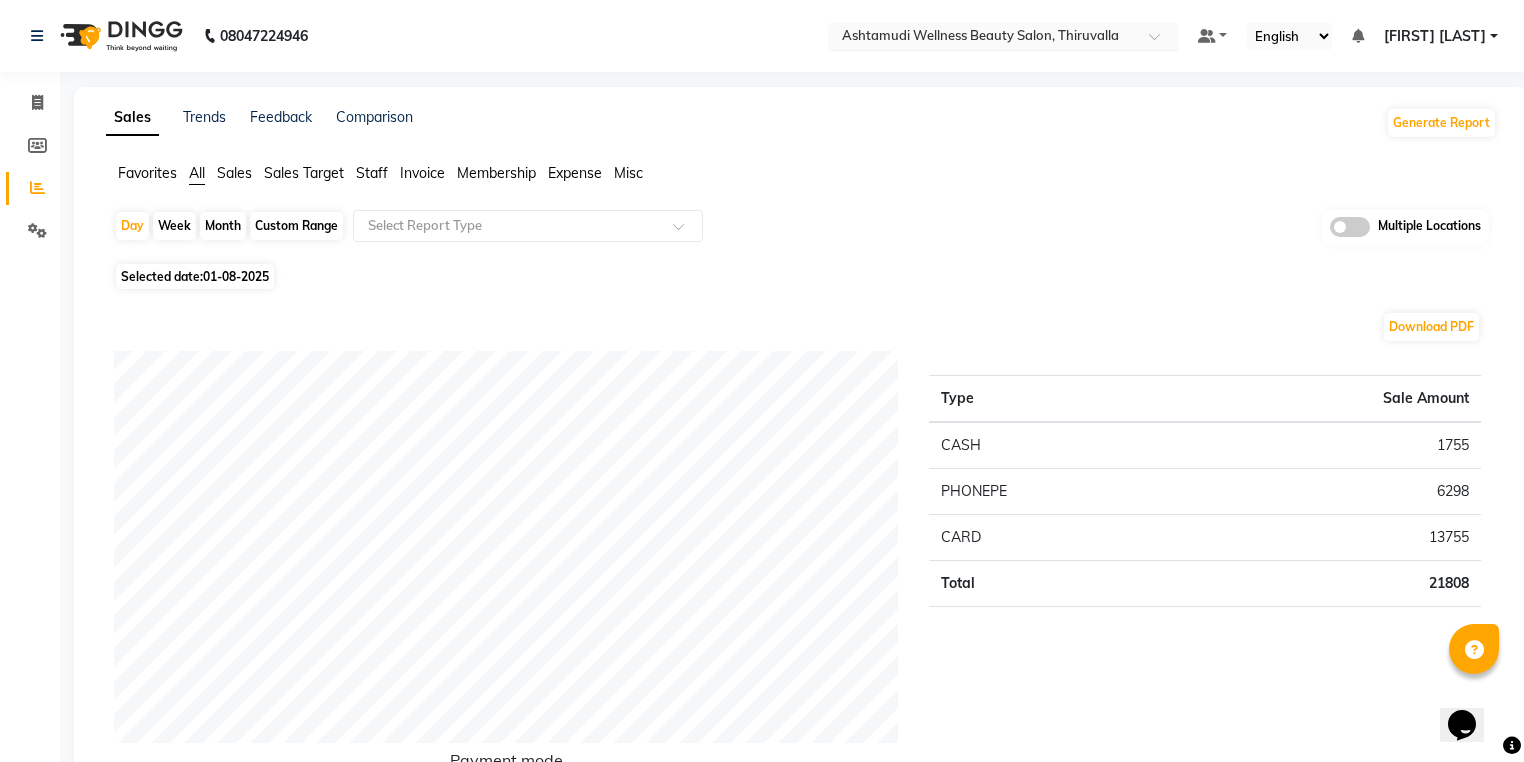 click at bounding box center [983, 38] 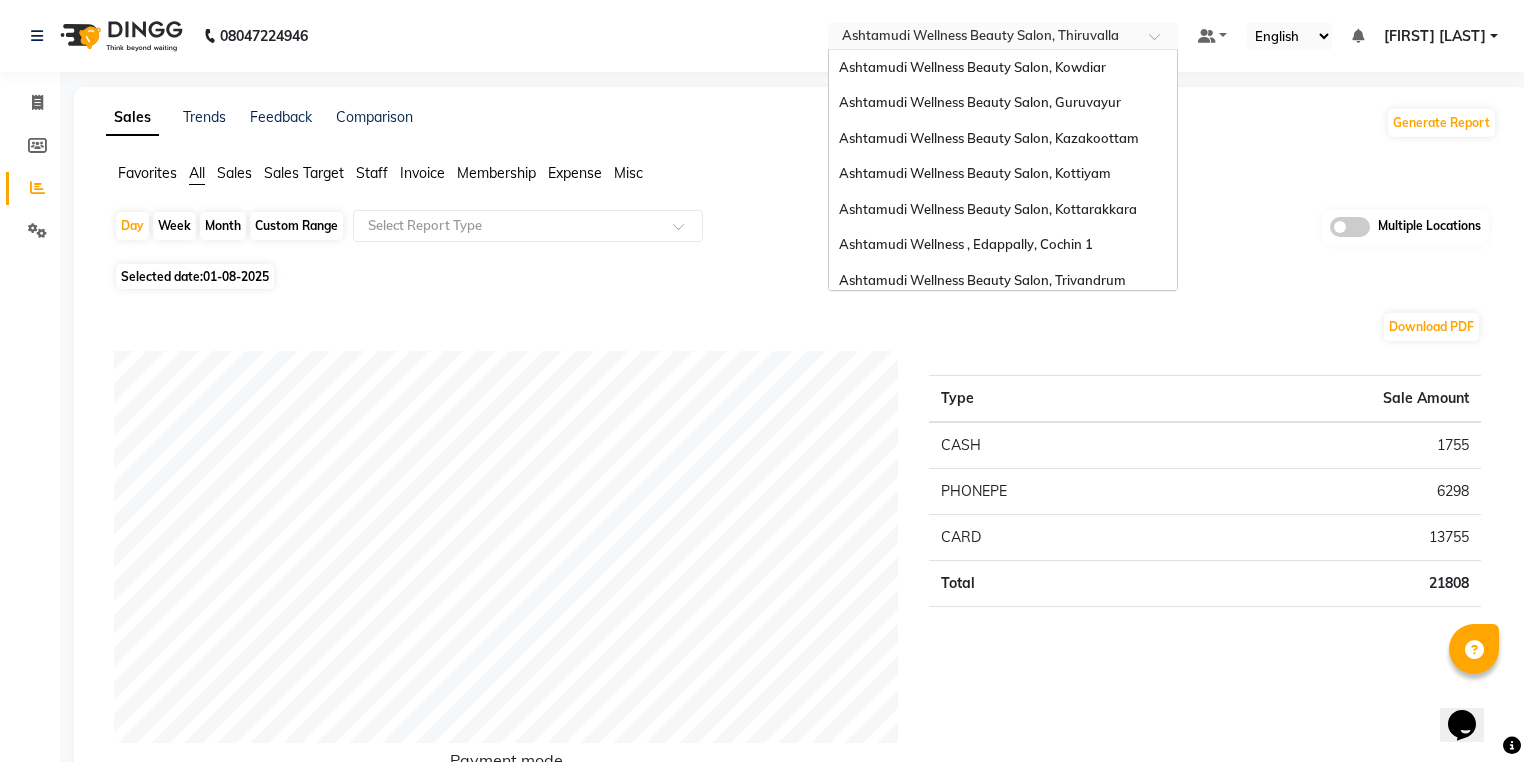 scroll, scrollTop: 248, scrollLeft: 0, axis: vertical 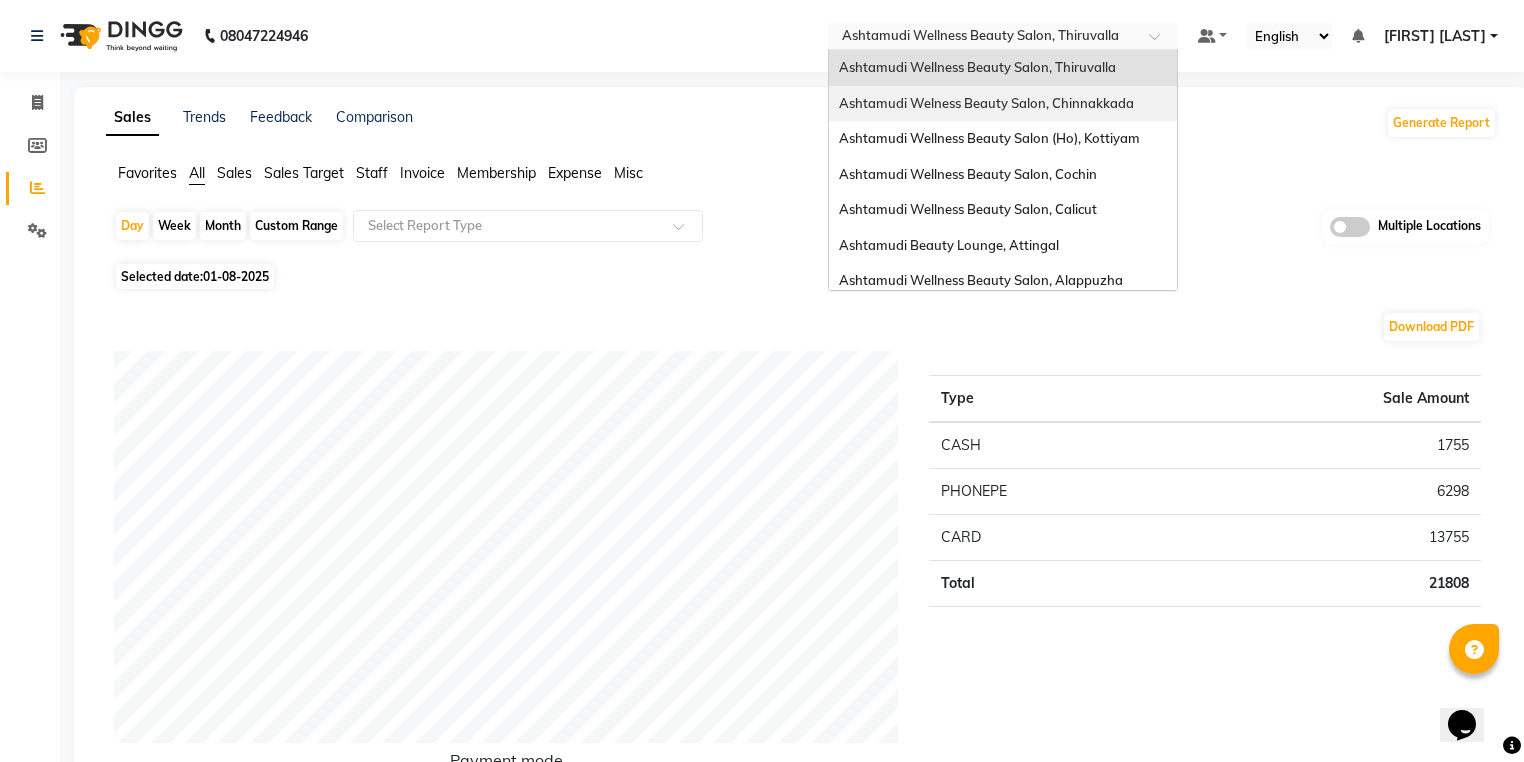 click on "Ashtamudi Welness Beauty Salon, Chinnakkada" at bounding box center [1003, 104] 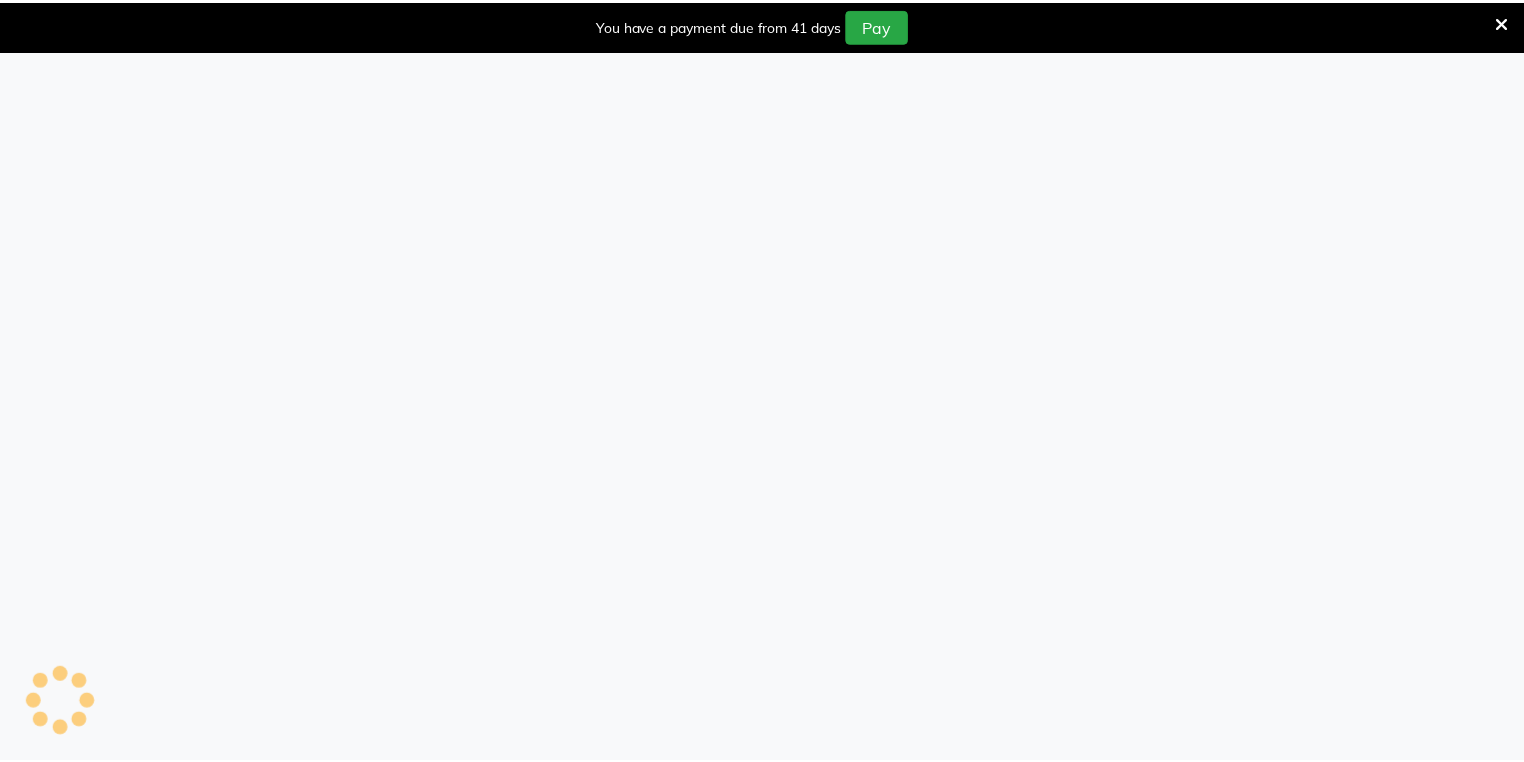 scroll, scrollTop: 0, scrollLeft: 0, axis: both 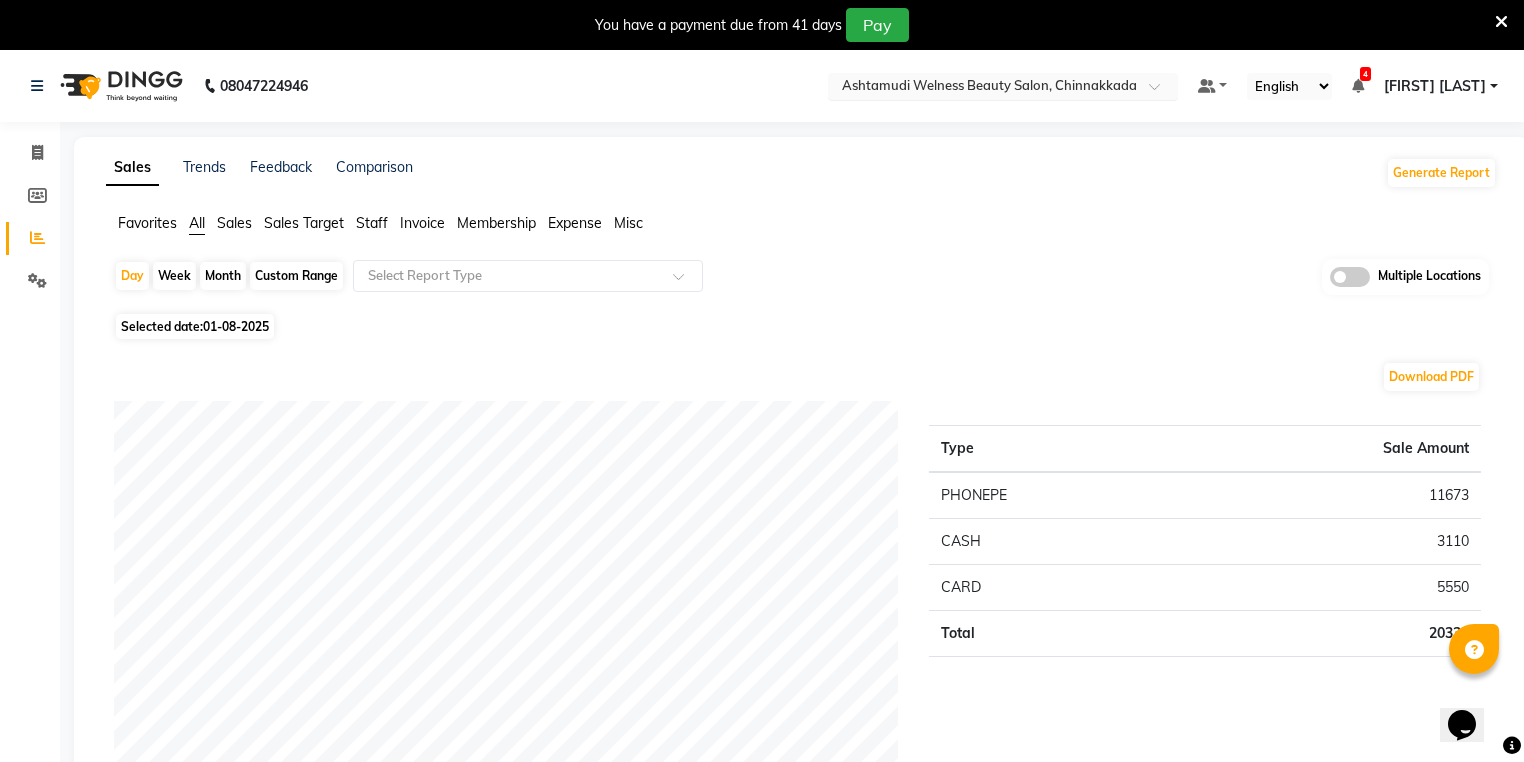 click at bounding box center [983, 88] 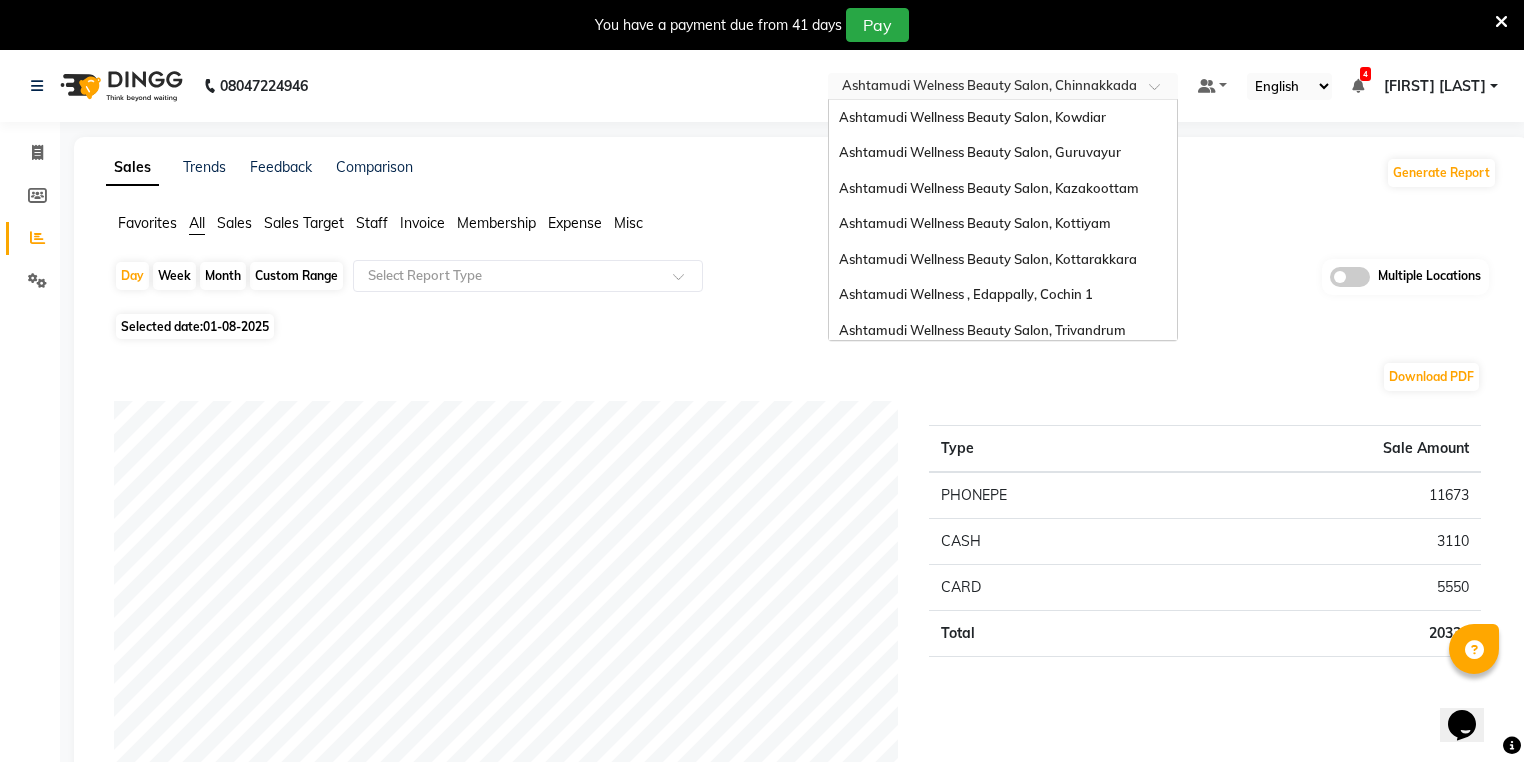 scroll, scrollTop: 284, scrollLeft: 0, axis: vertical 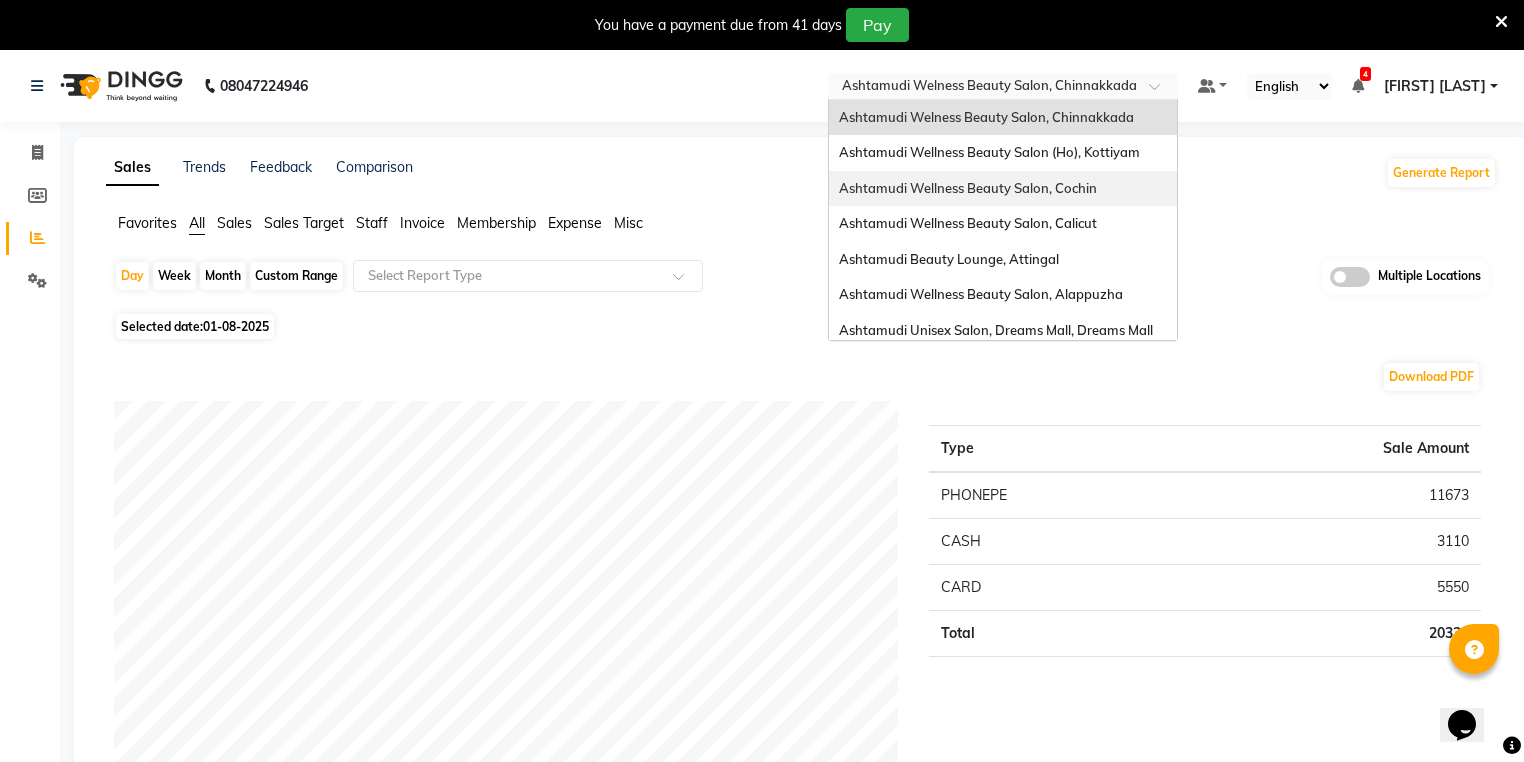 click on "Ashtamudi Wellness Beauty Salon, Cochin" at bounding box center (968, 188) 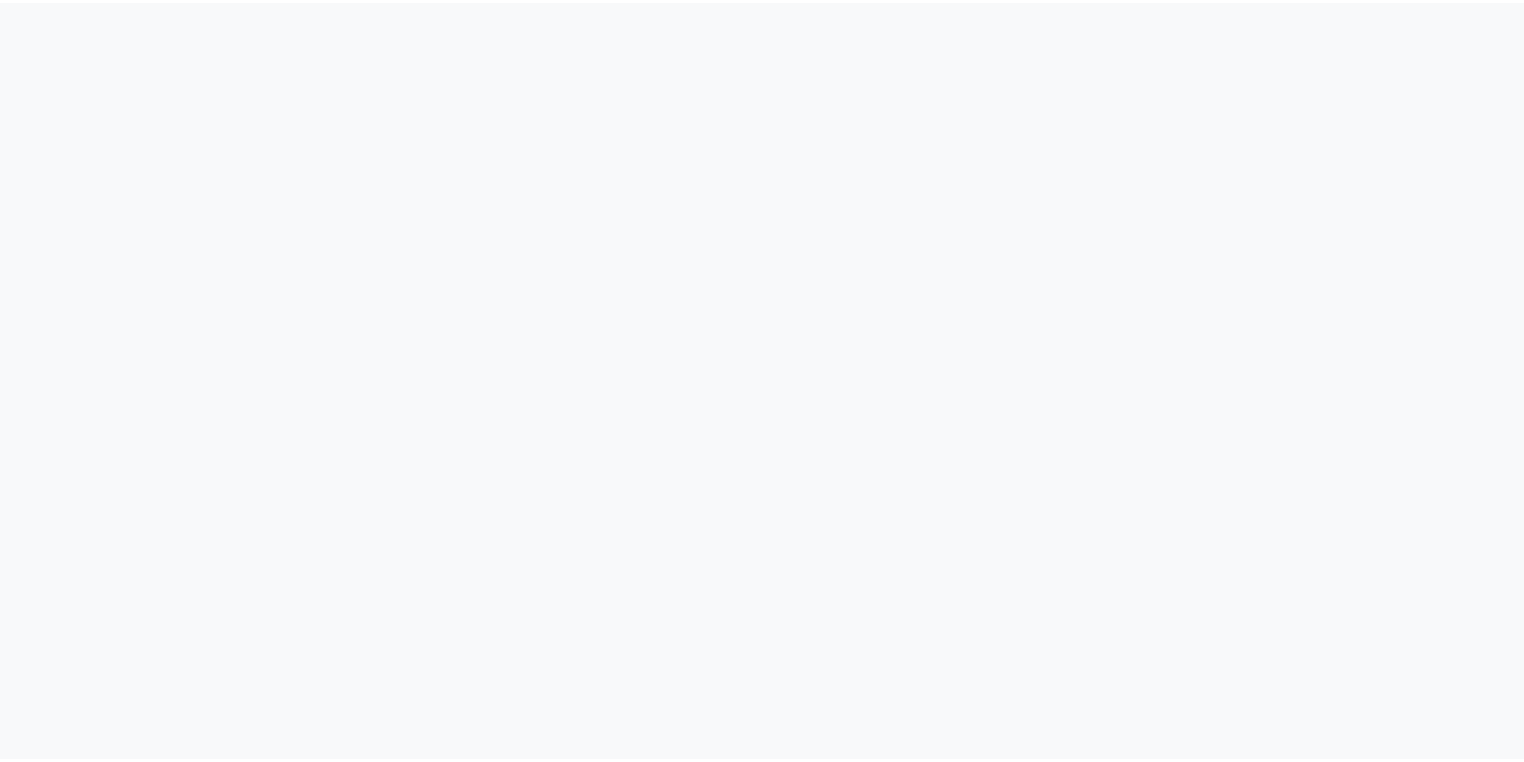scroll, scrollTop: 0, scrollLeft: 0, axis: both 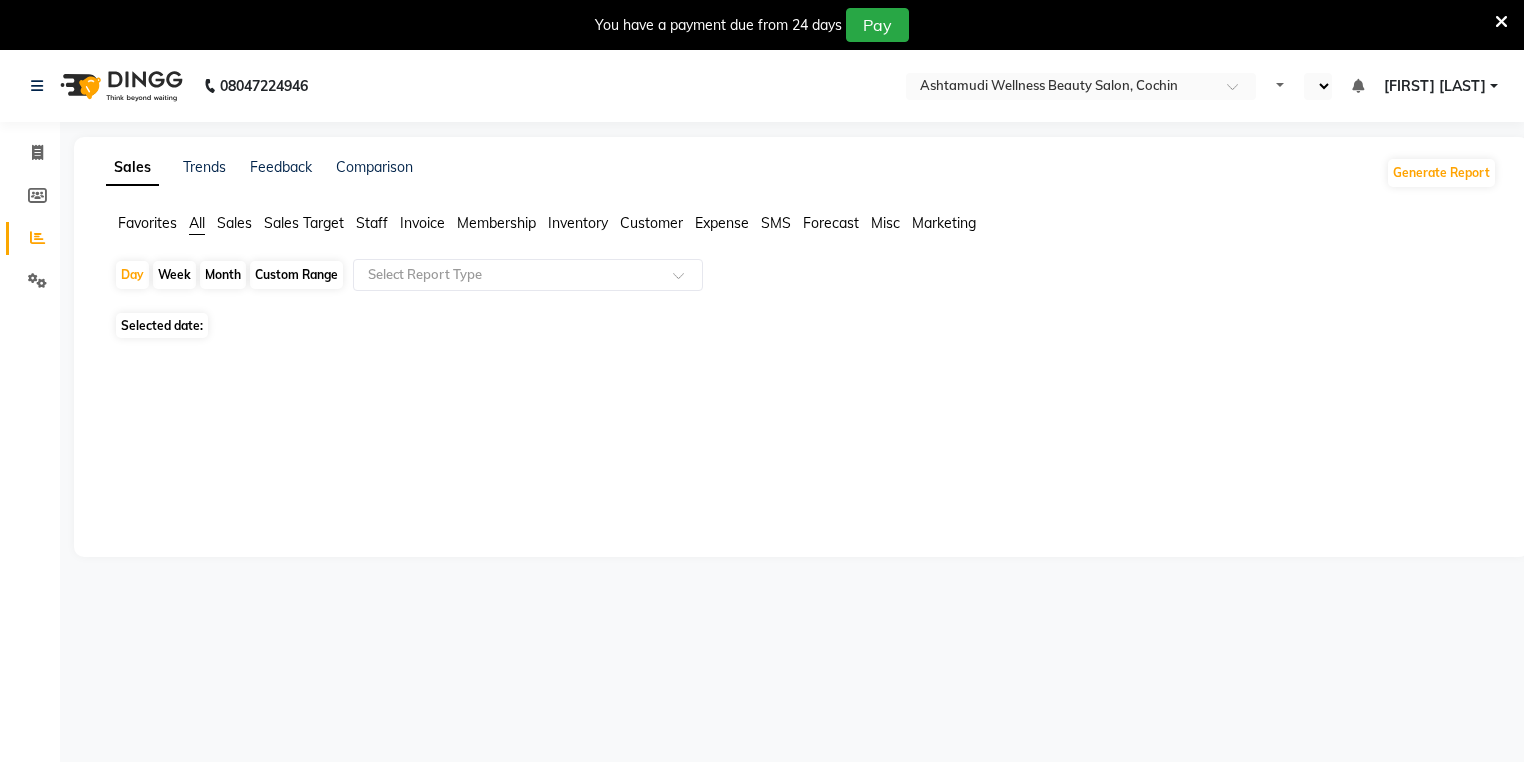 select on "en" 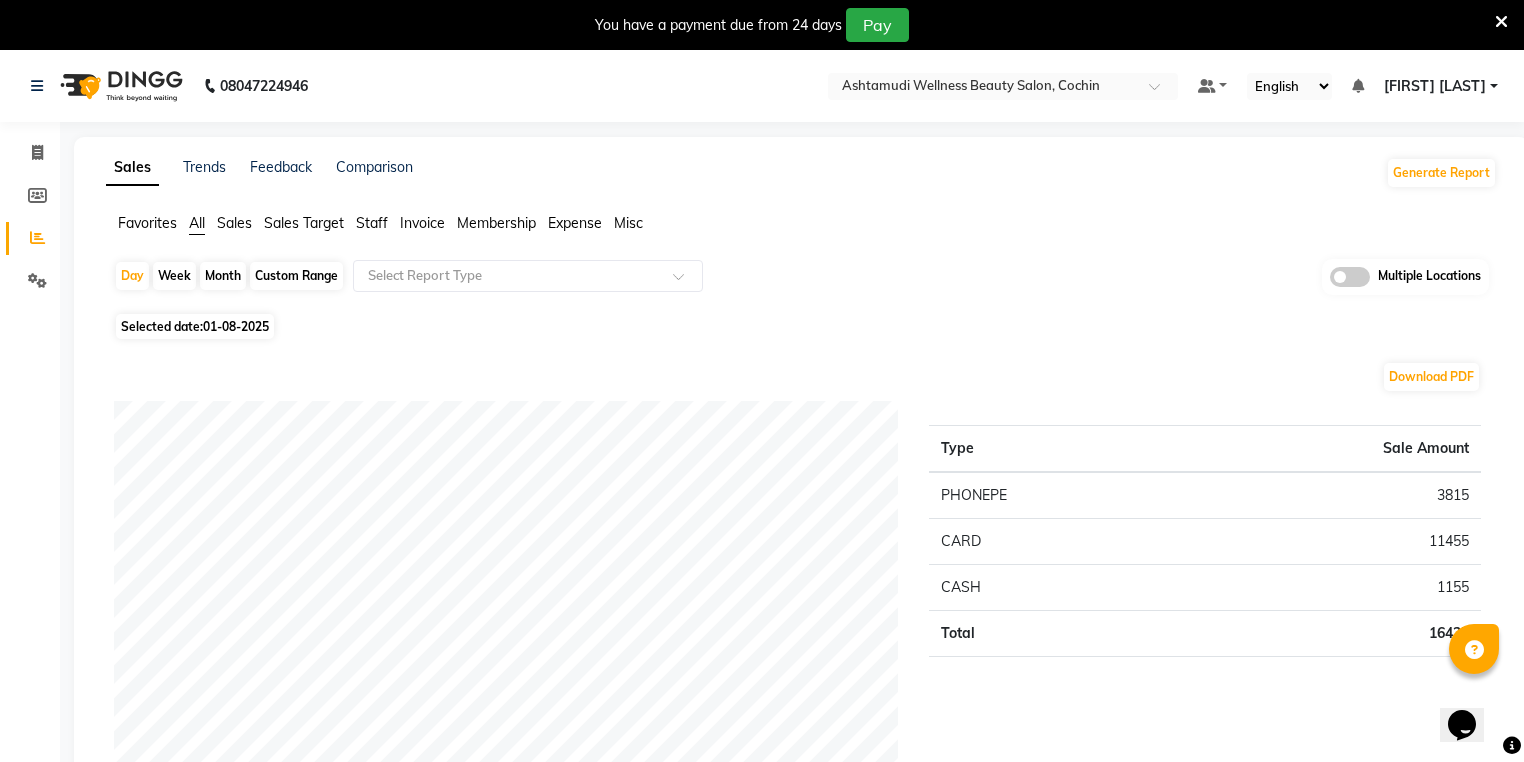 scroll, scrollTop: 0, scrollLeft: 0, axis: both 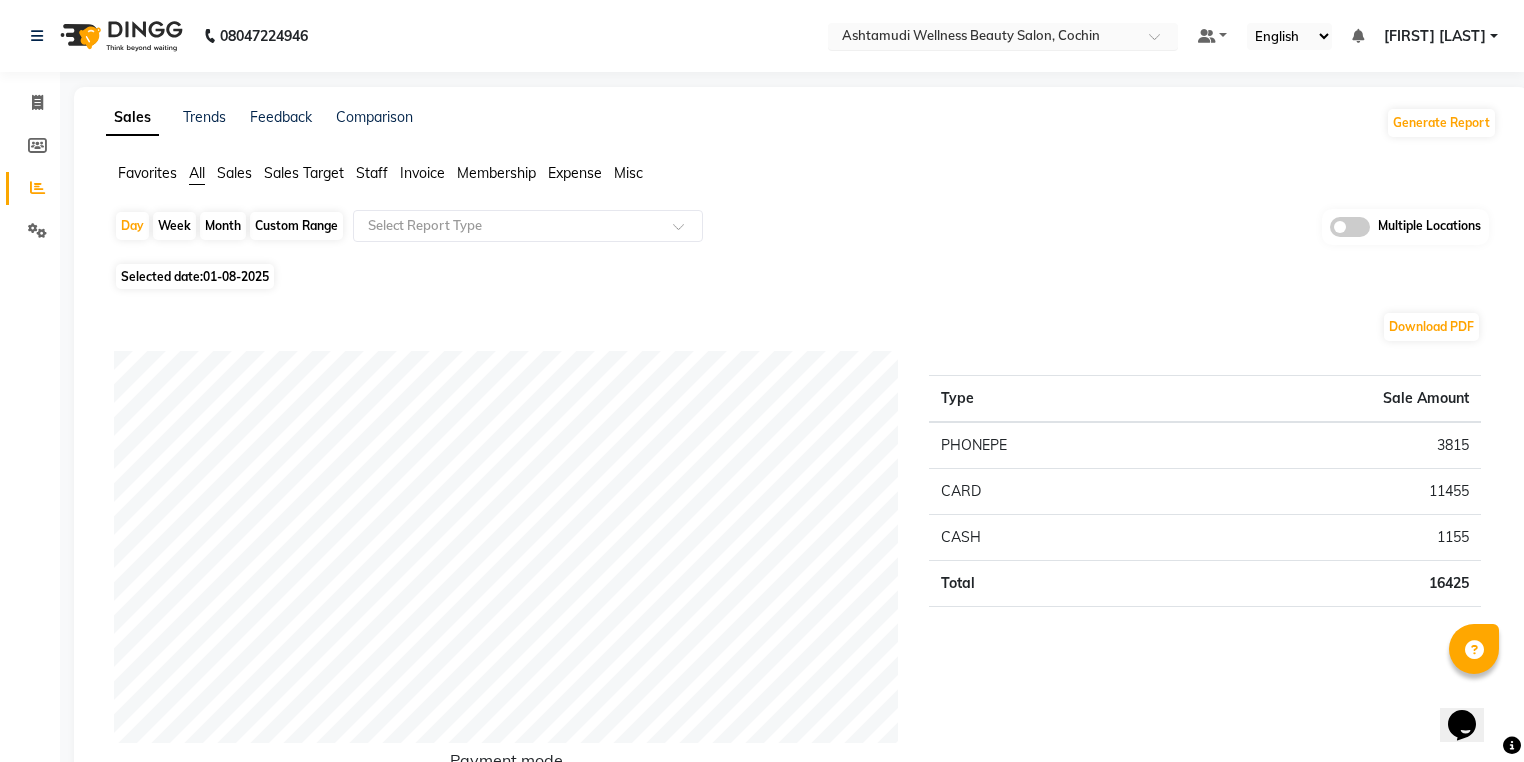 click on "Select Location × Ashtamudi Wellness Beauty Salon, Cochin" at bounding box center (1003, 36) 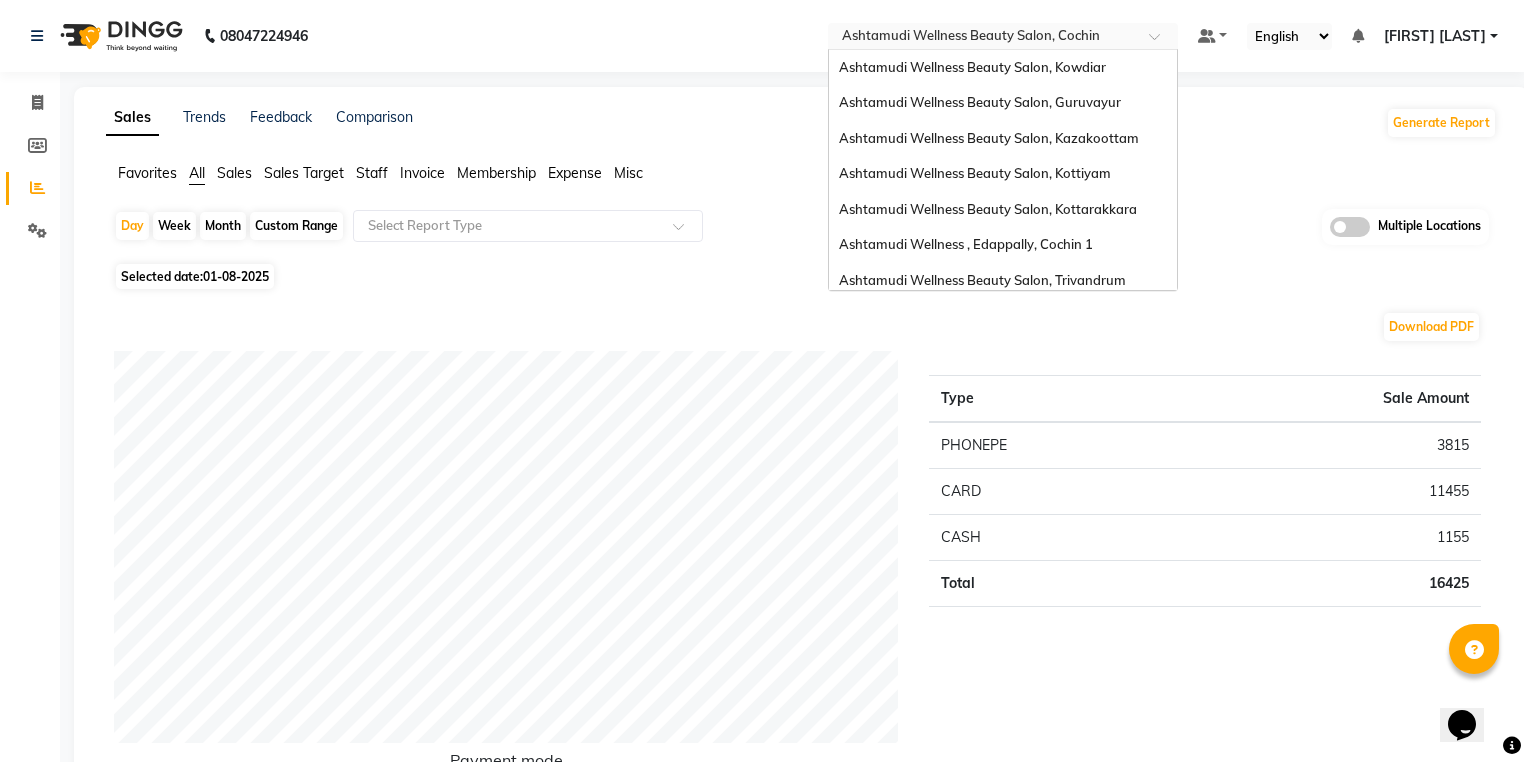 scroll, scrollTop: 312, scrollLeft: 0, axis: vertical 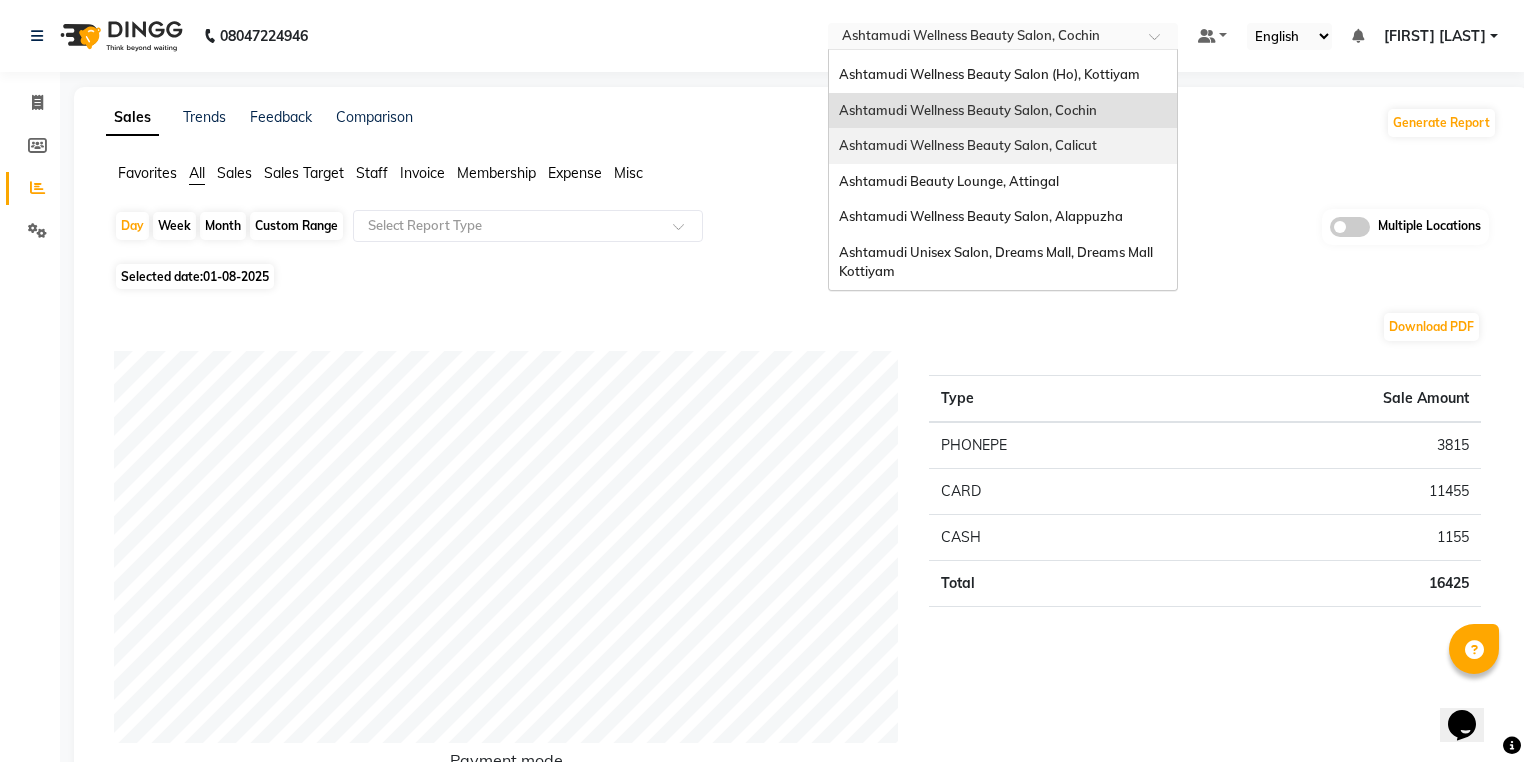 click on "Ashtamudi Wellness Beauty Salon, Calicut" at bounding box center (1003, 146) 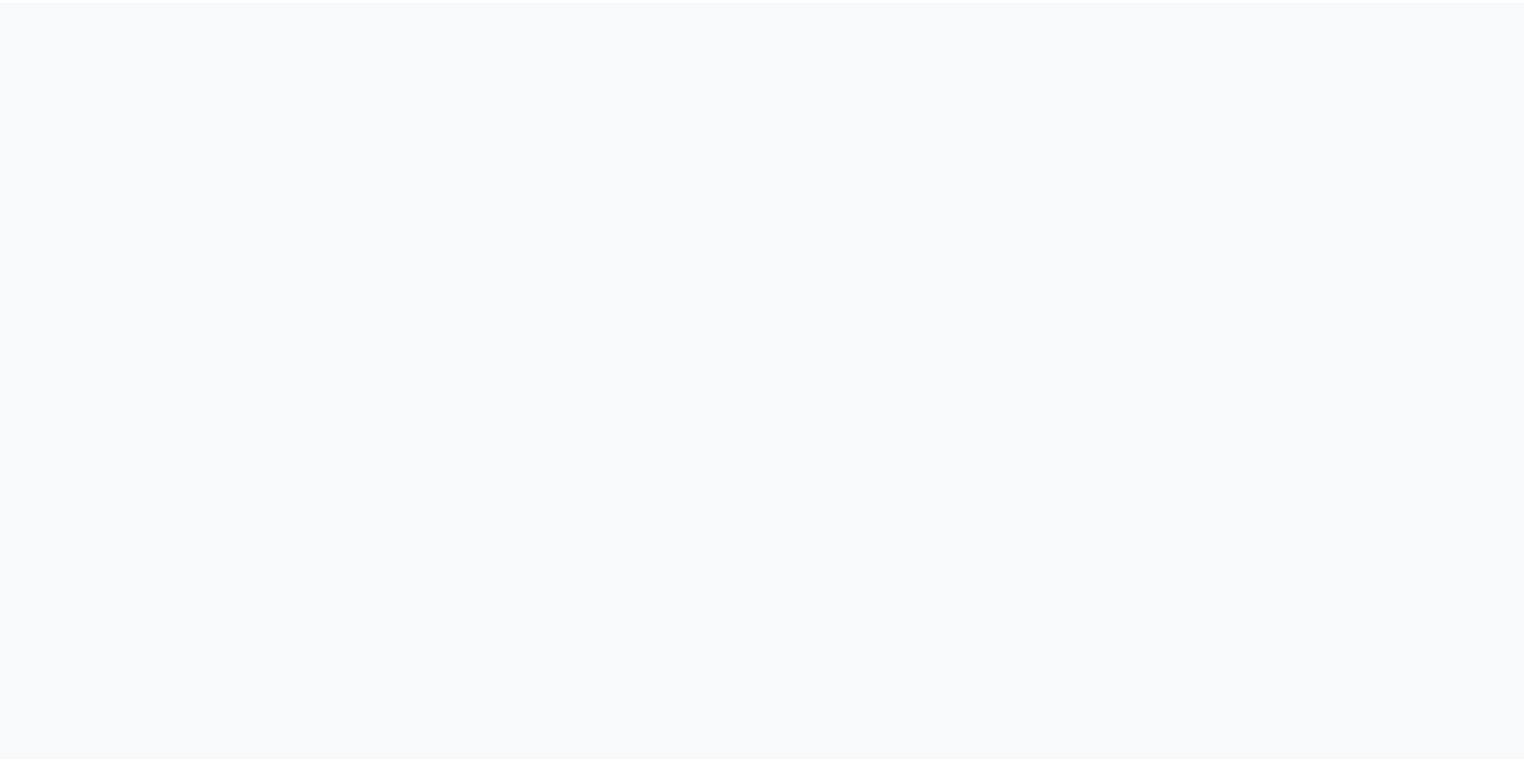 scroll, scrollTop: 0, scrollLeft: 0, axis: both 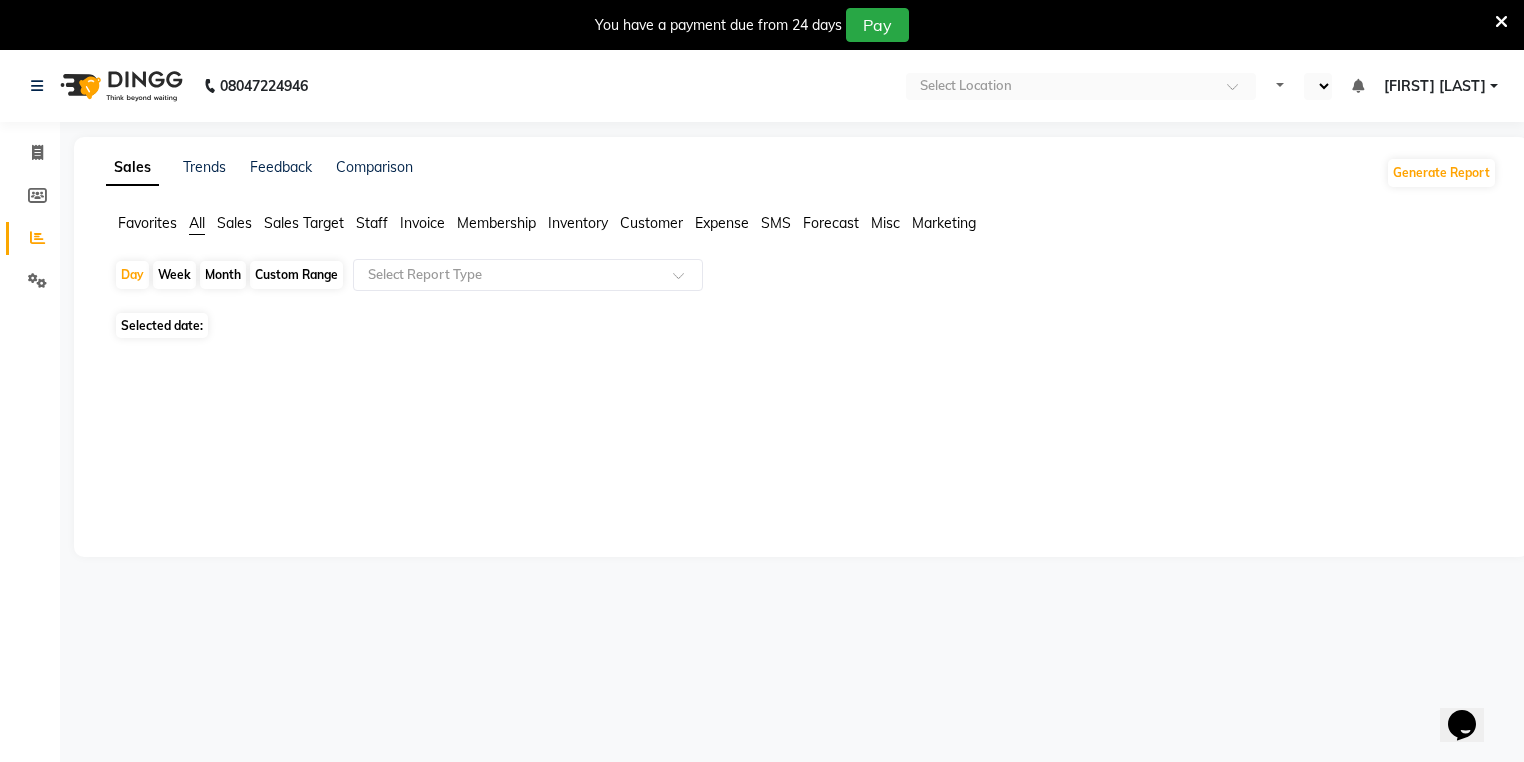 select on "en" 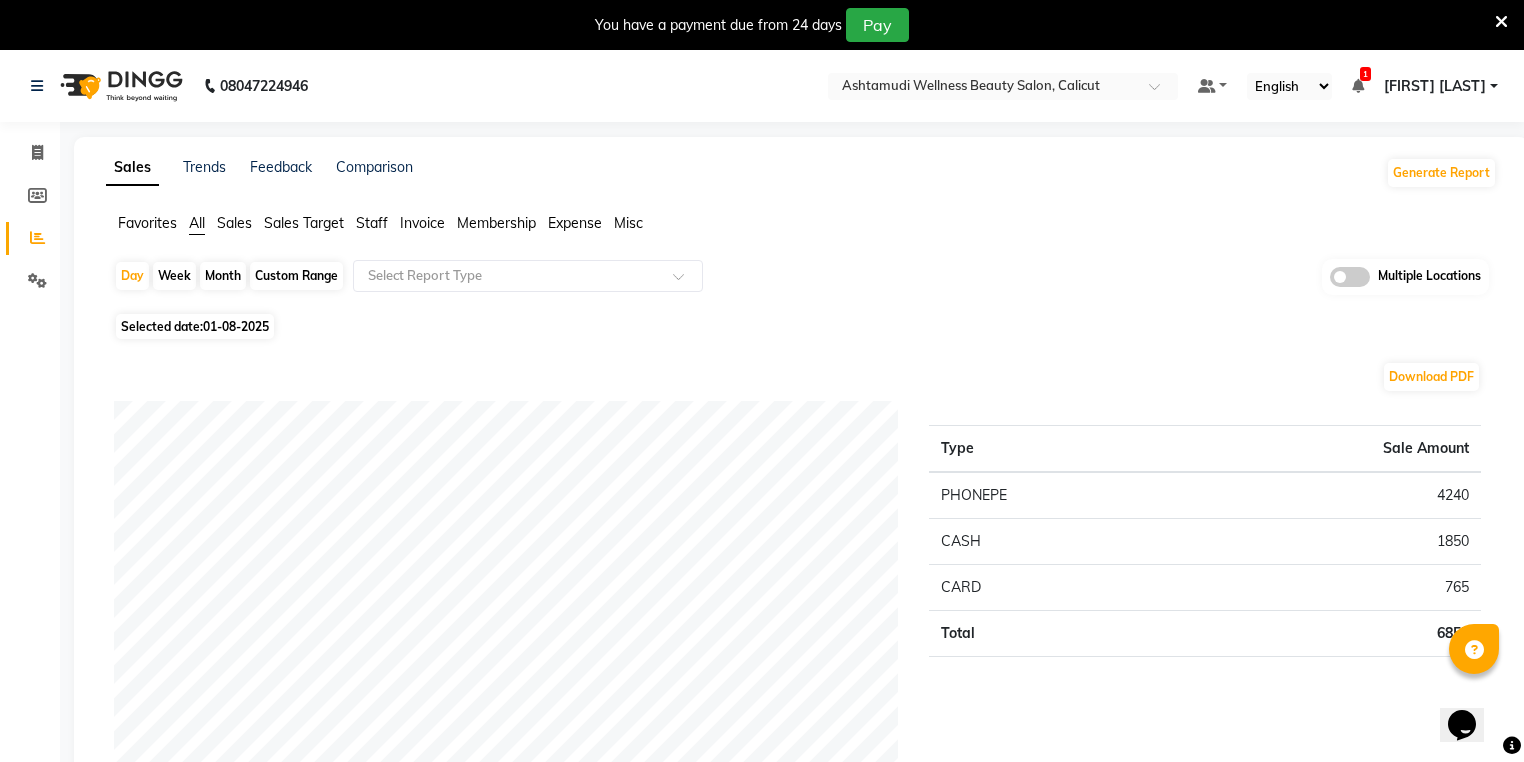 click at bounding box center (1501, 22) 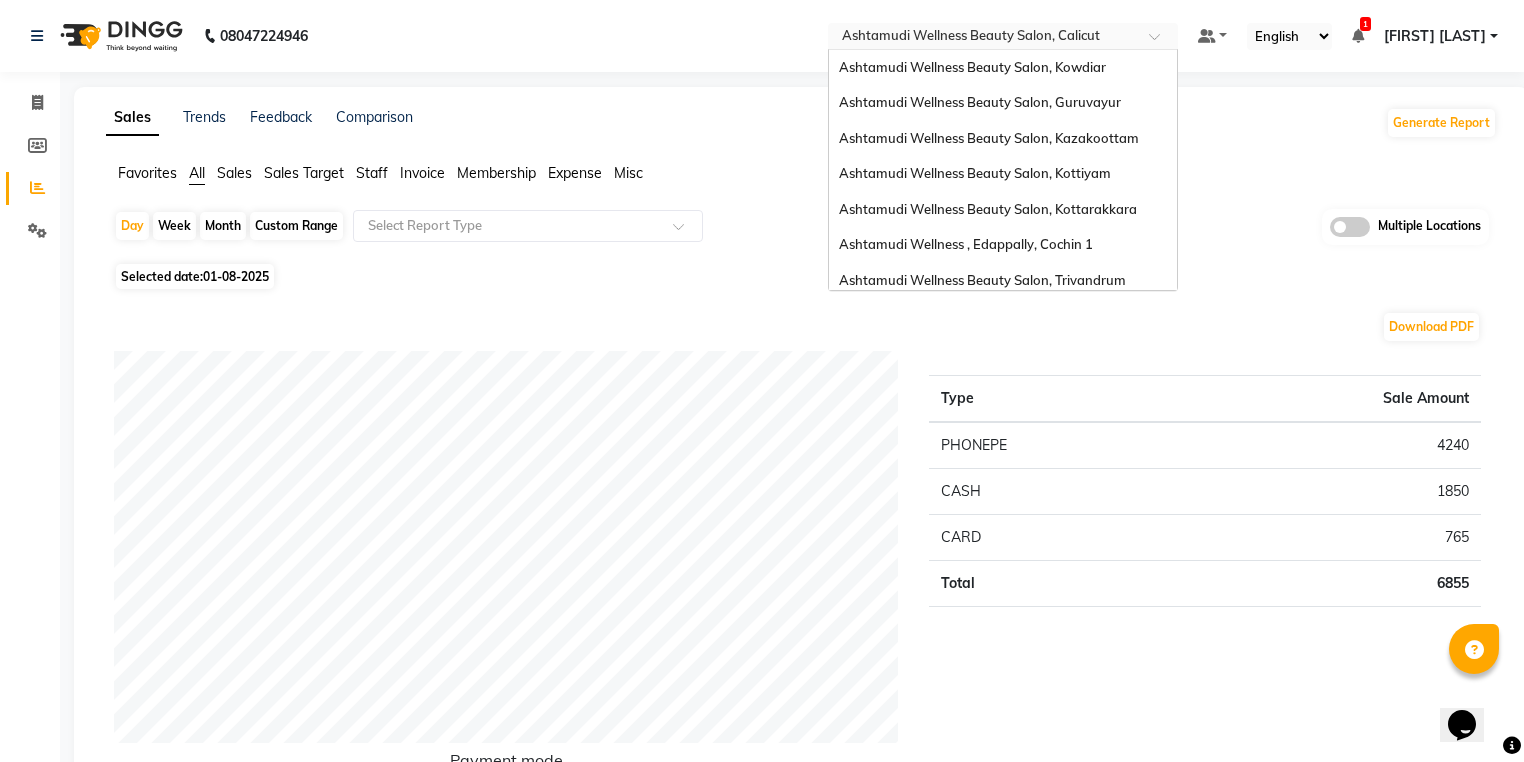 click at bounding box center (983, 38) 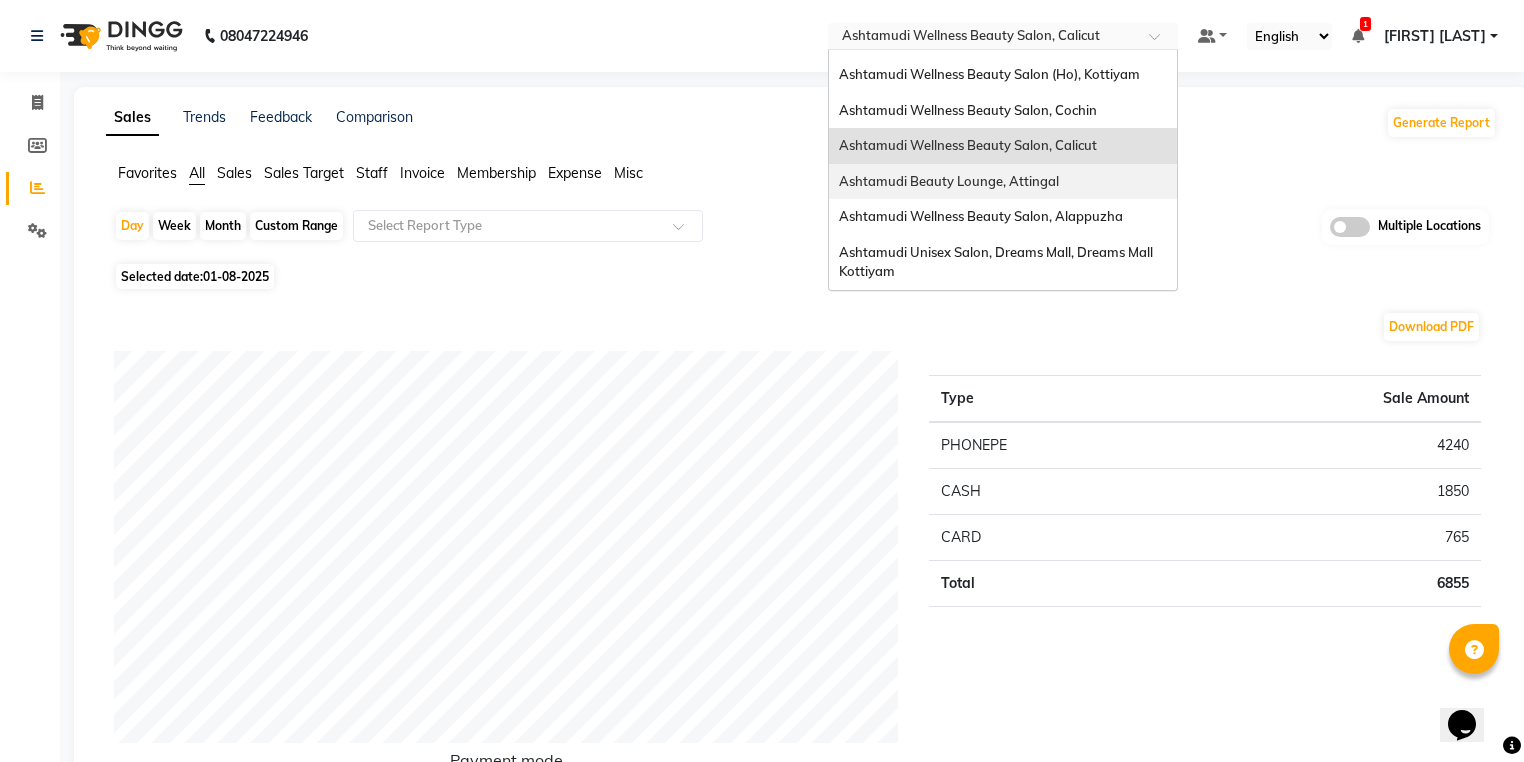 click on "Ashtamudi Beauty Lounge, Attingal" at bounding box center (1003, 182) 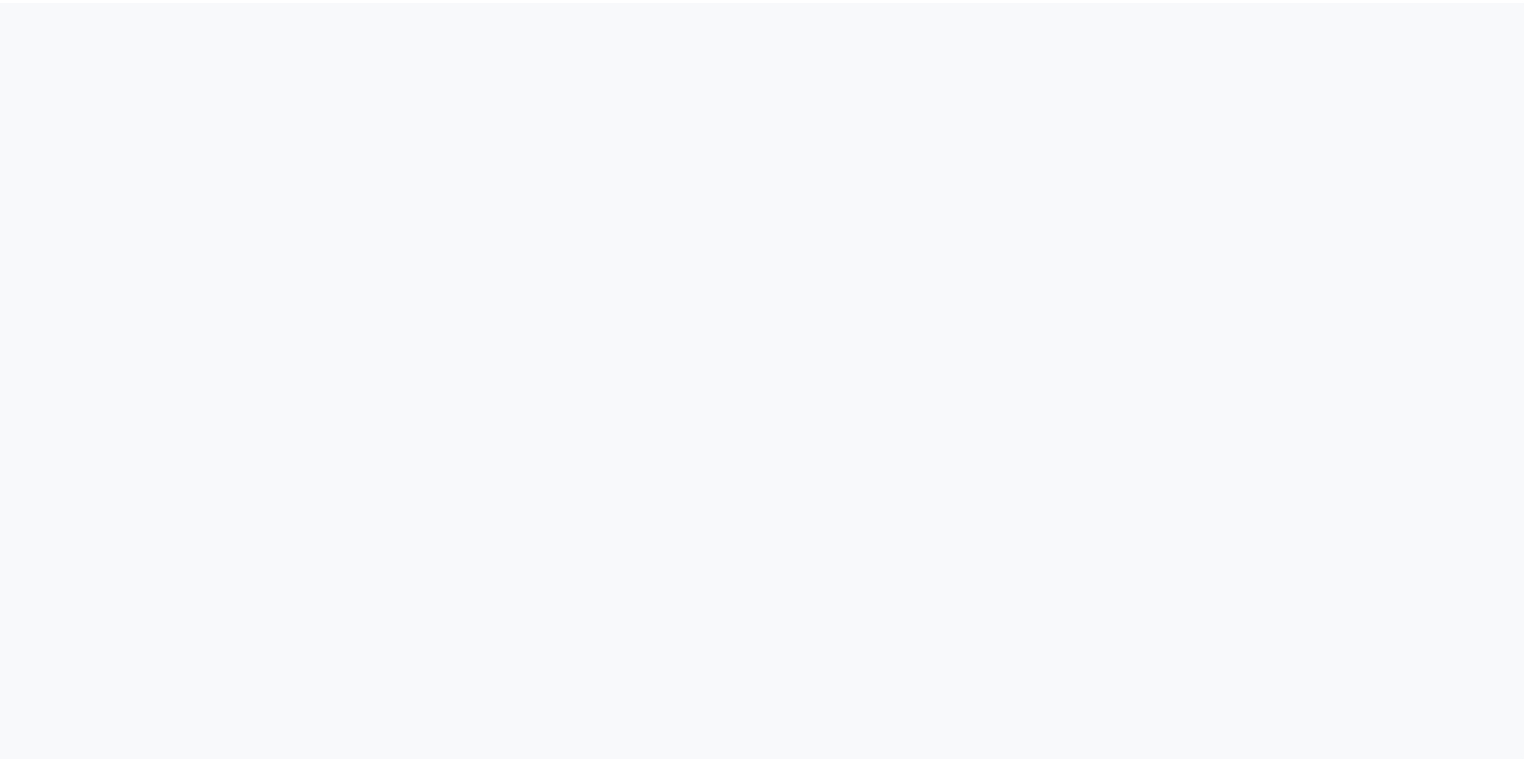 scroll, scrollTop: 0, scrollLeft: 0, axis: both 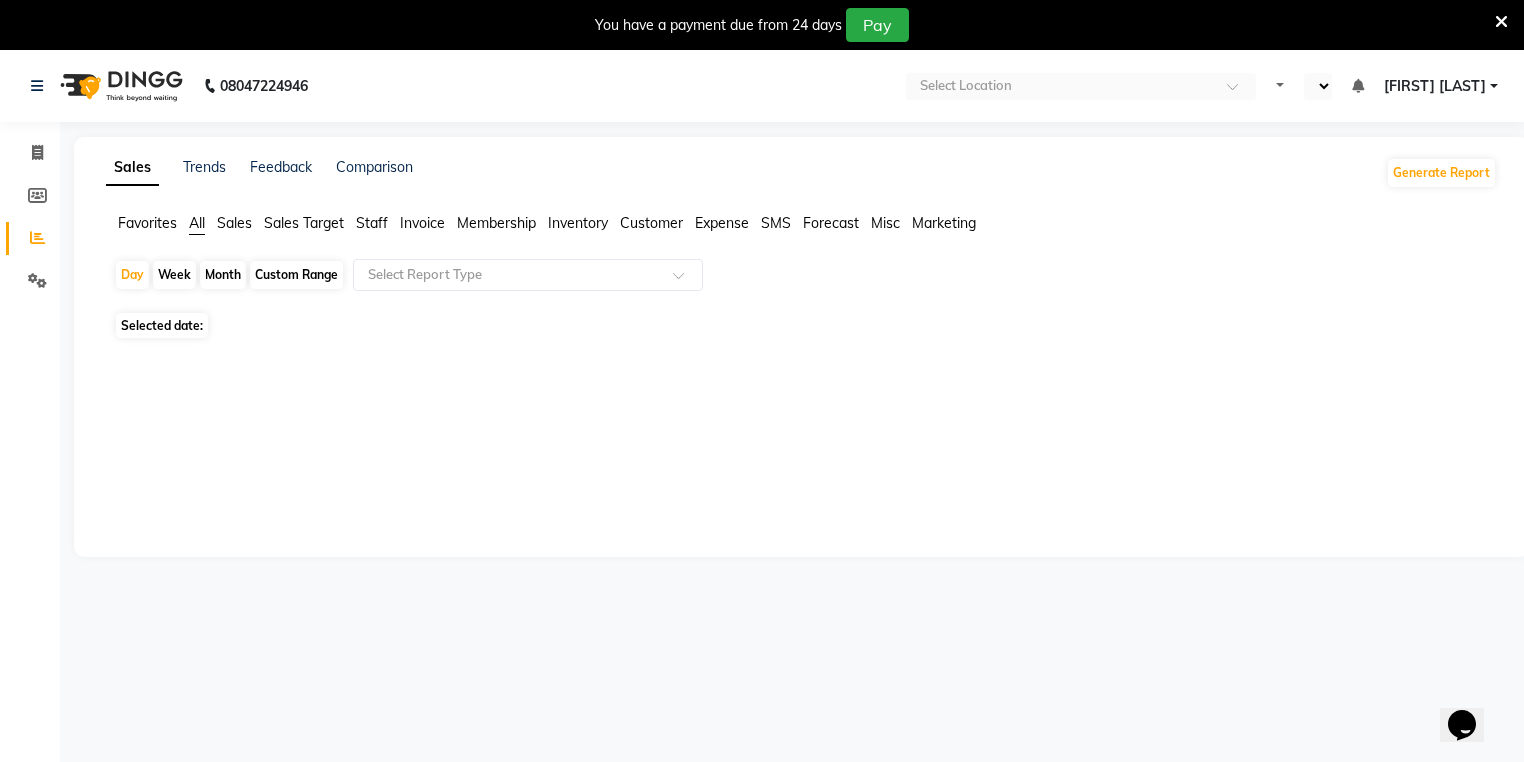 click at bounding box center [1501, 22] 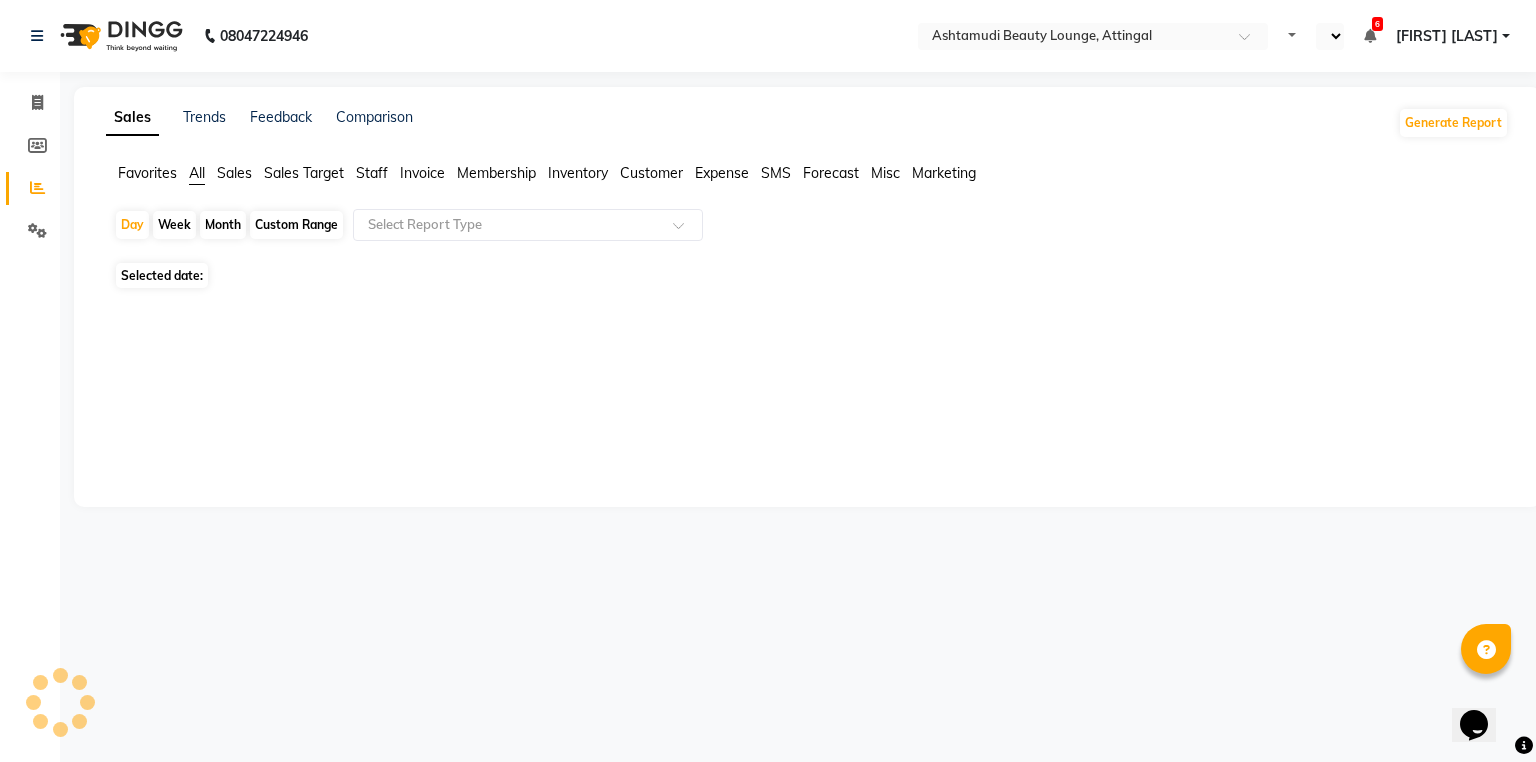 select on "en" 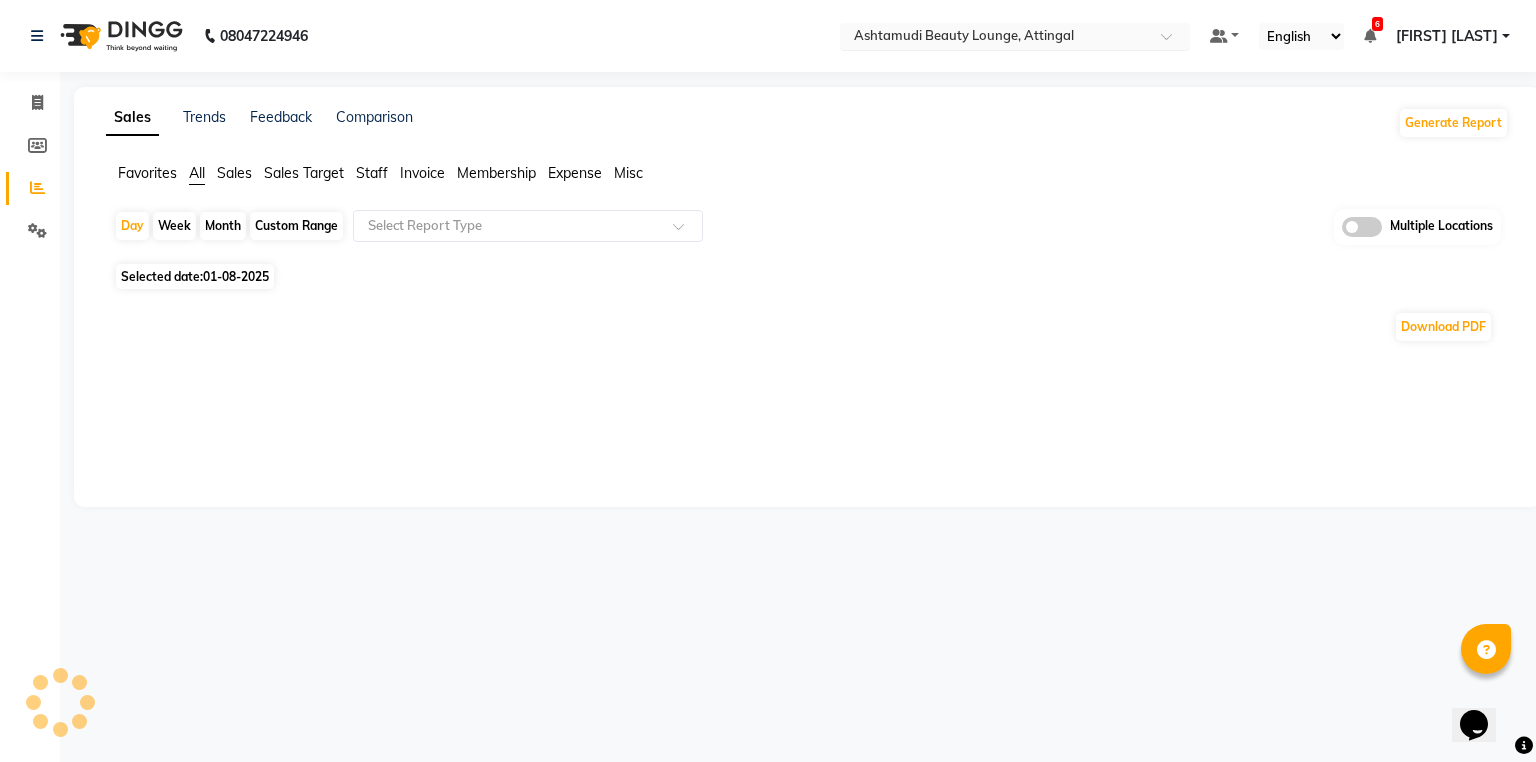 click on "Select Location × Ashtamudi Beauty Lounge, Attingal" at bounding box center (999, 36) 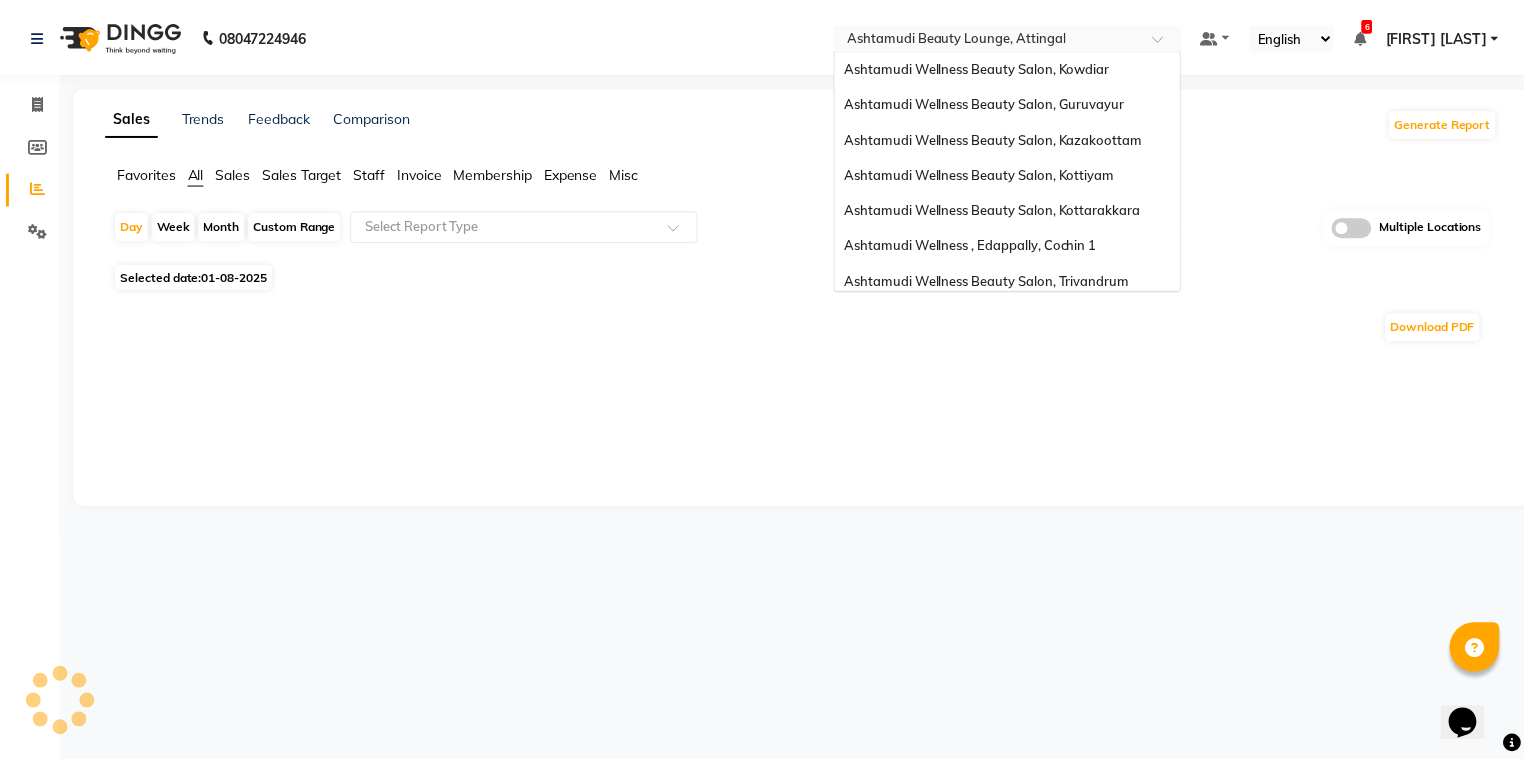 scroll, scrollTop: 312, scrollLeft: 0, axis: vertical 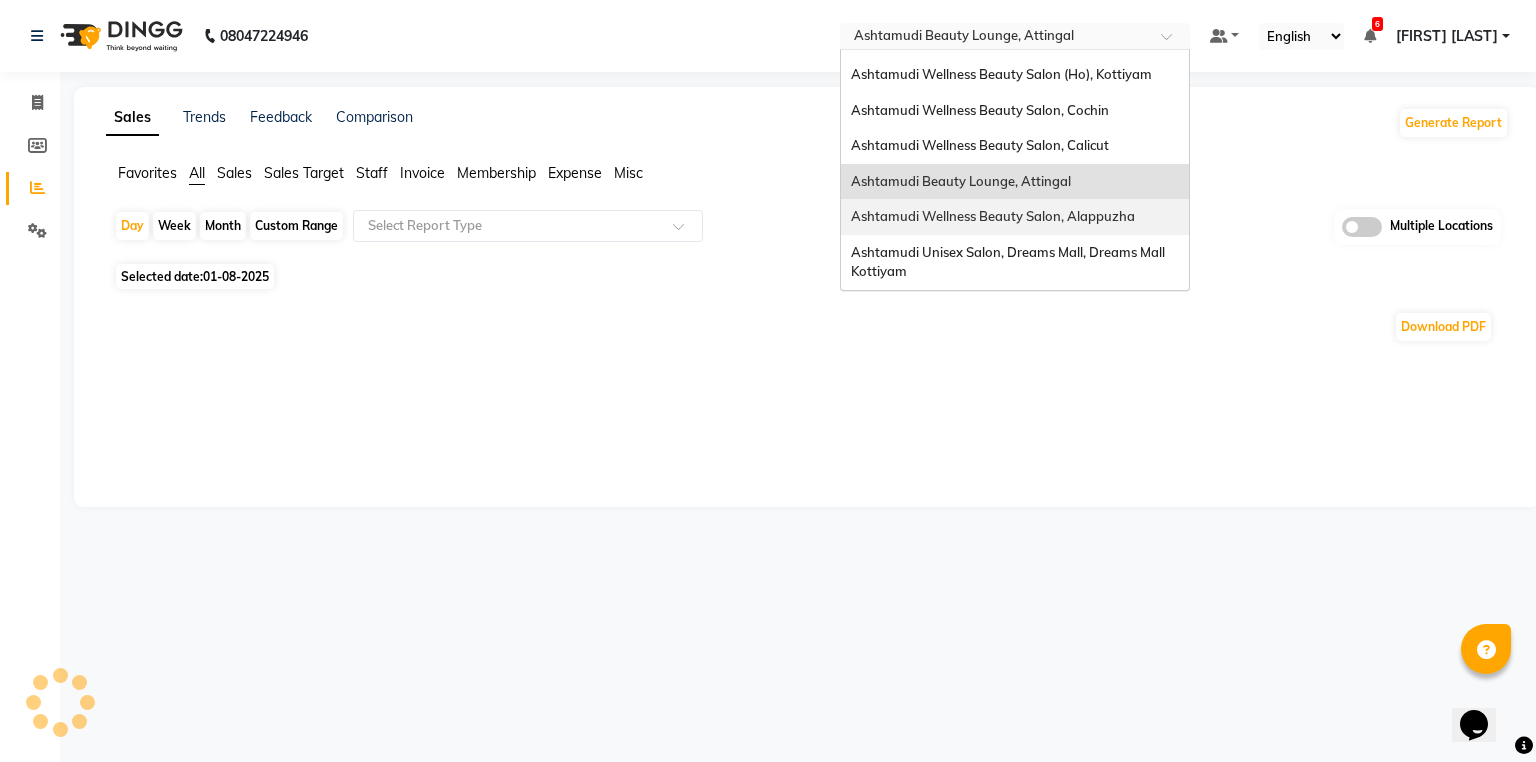 click on "Ashtamudi Wellness Beauty Salon, Alappuzha" at bounding box center [1015, 217] 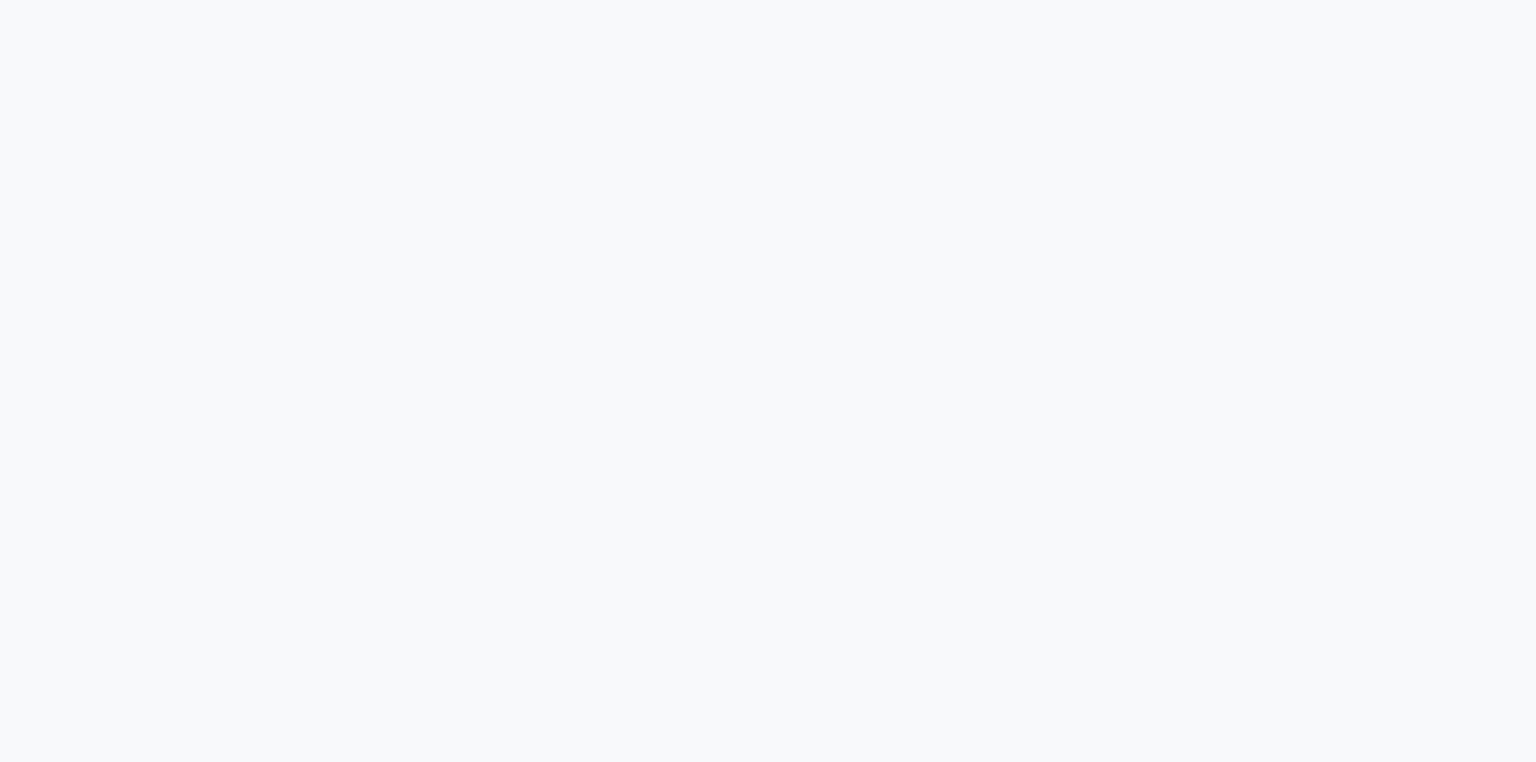 scroll, scrollTop: 0, scrollLeft: 0, axis: both 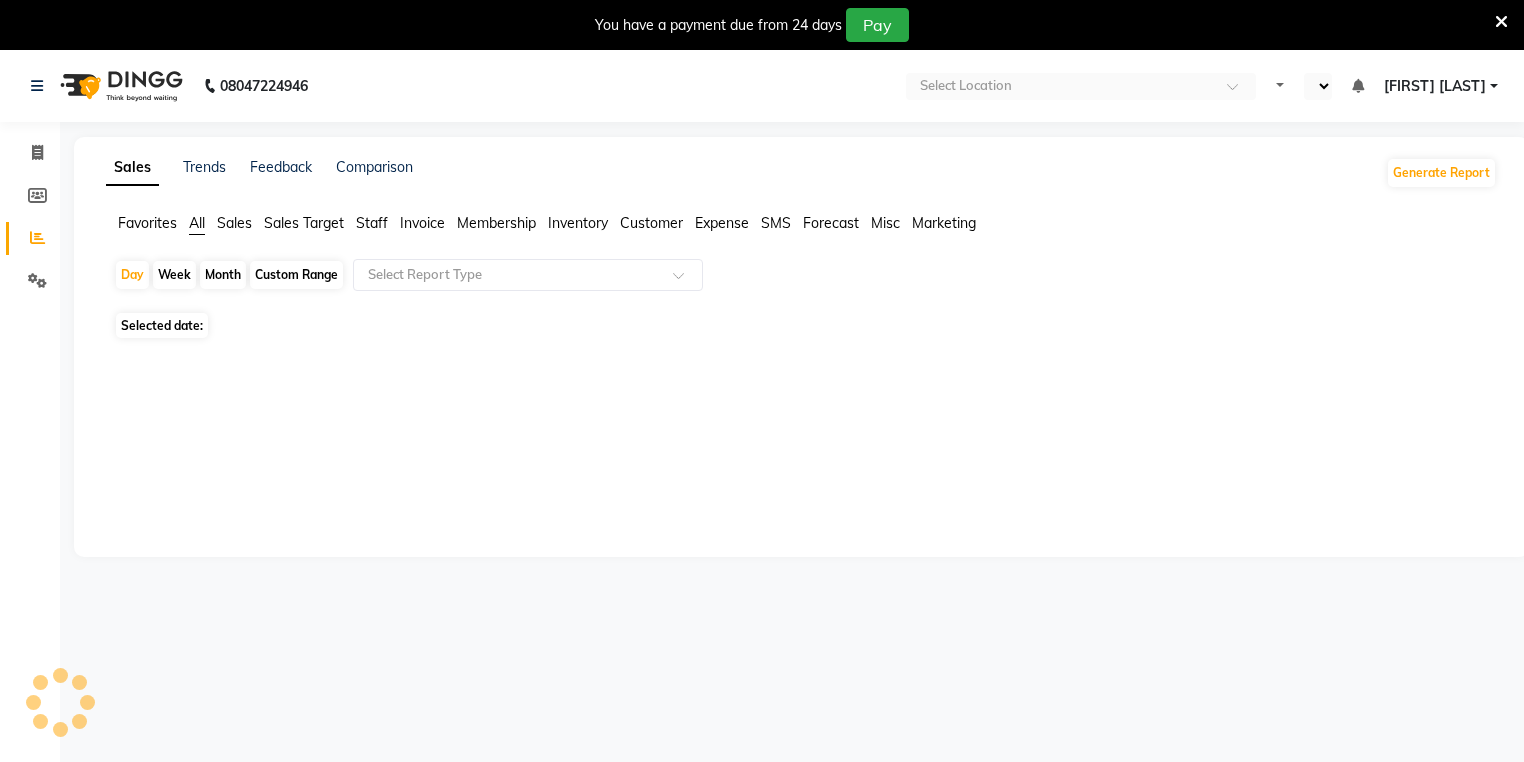 click at bounding box center (1501, 22) 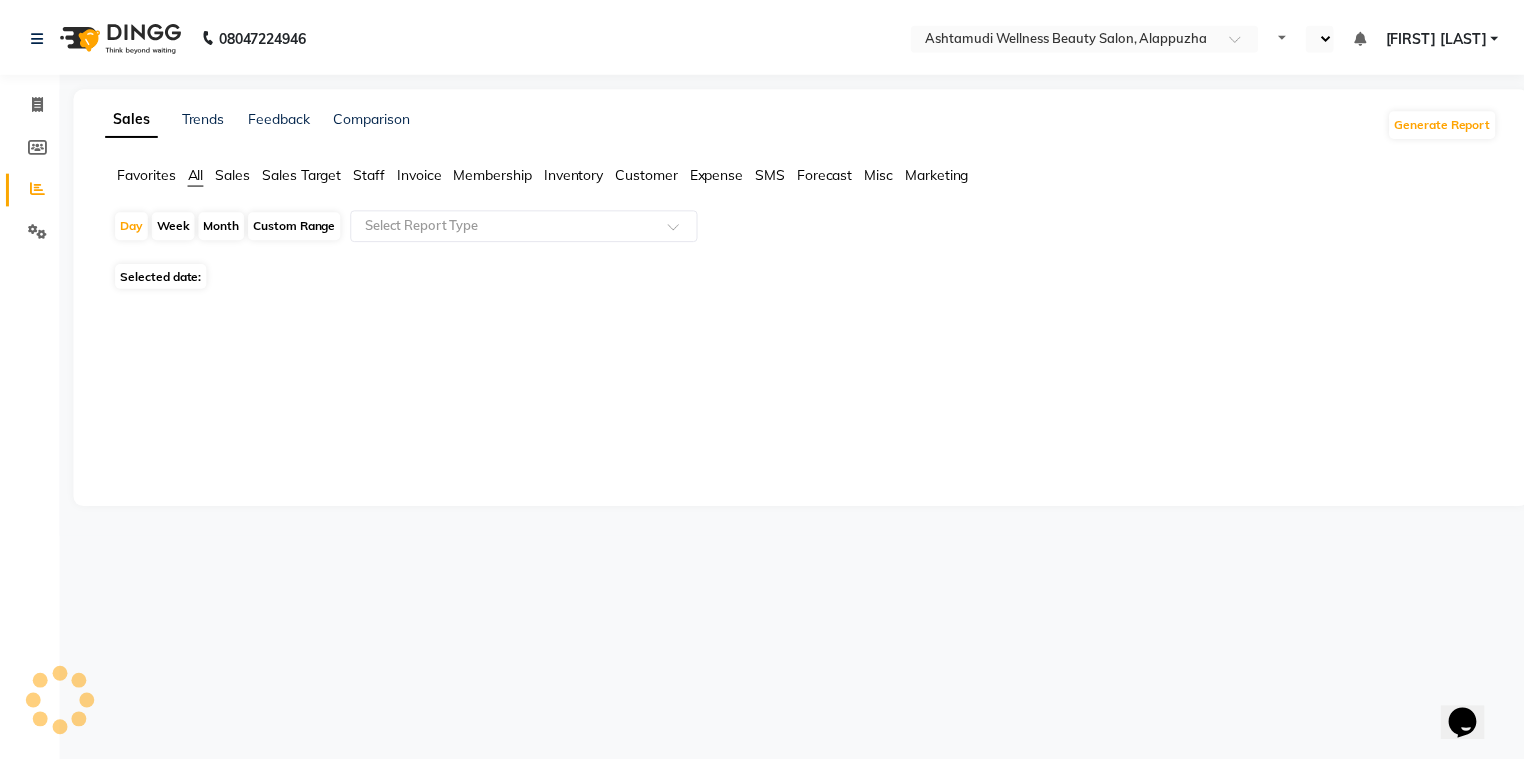 scroll, scrollTop: 0, scrollLeft: 0, axis: both 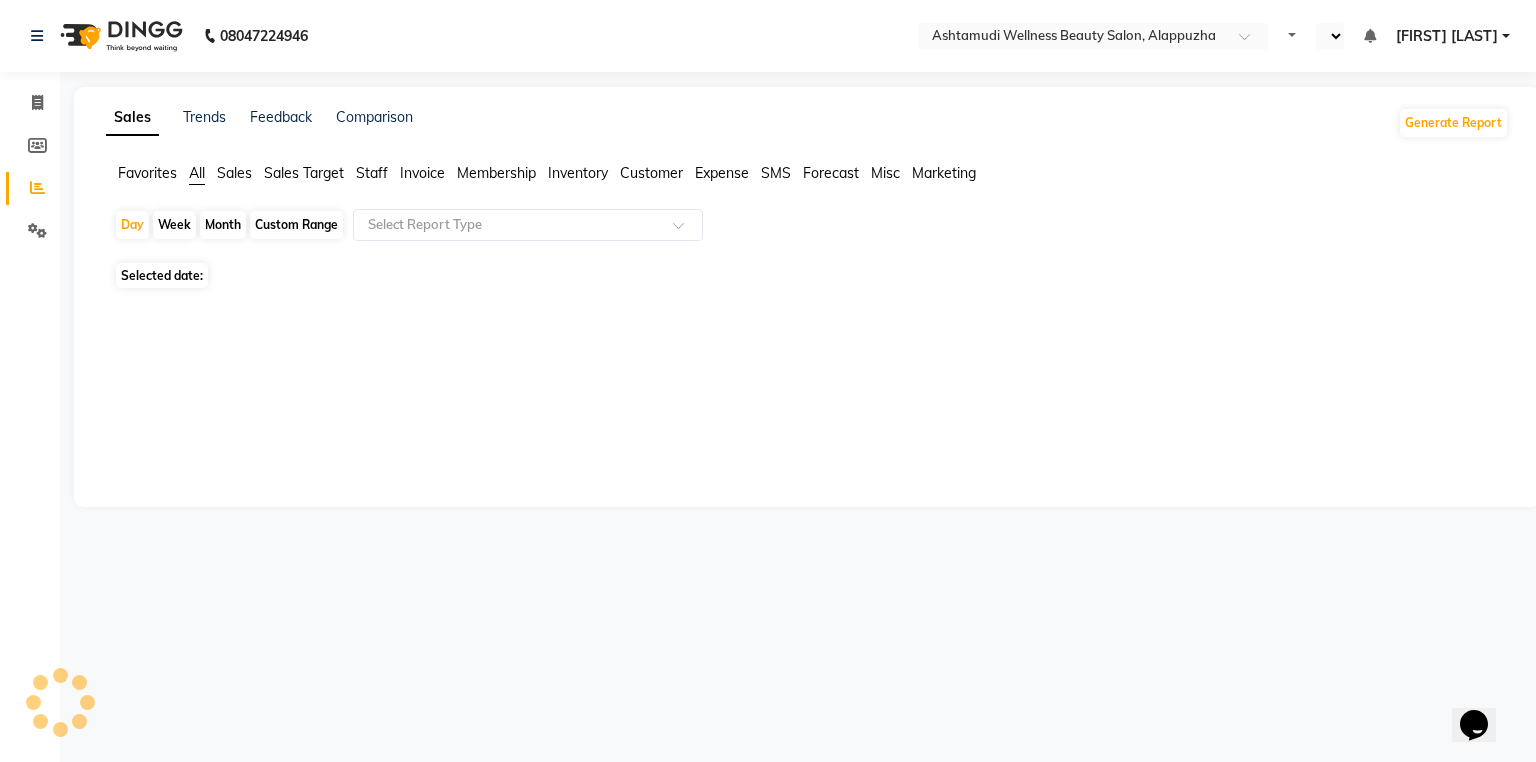 select on "en" 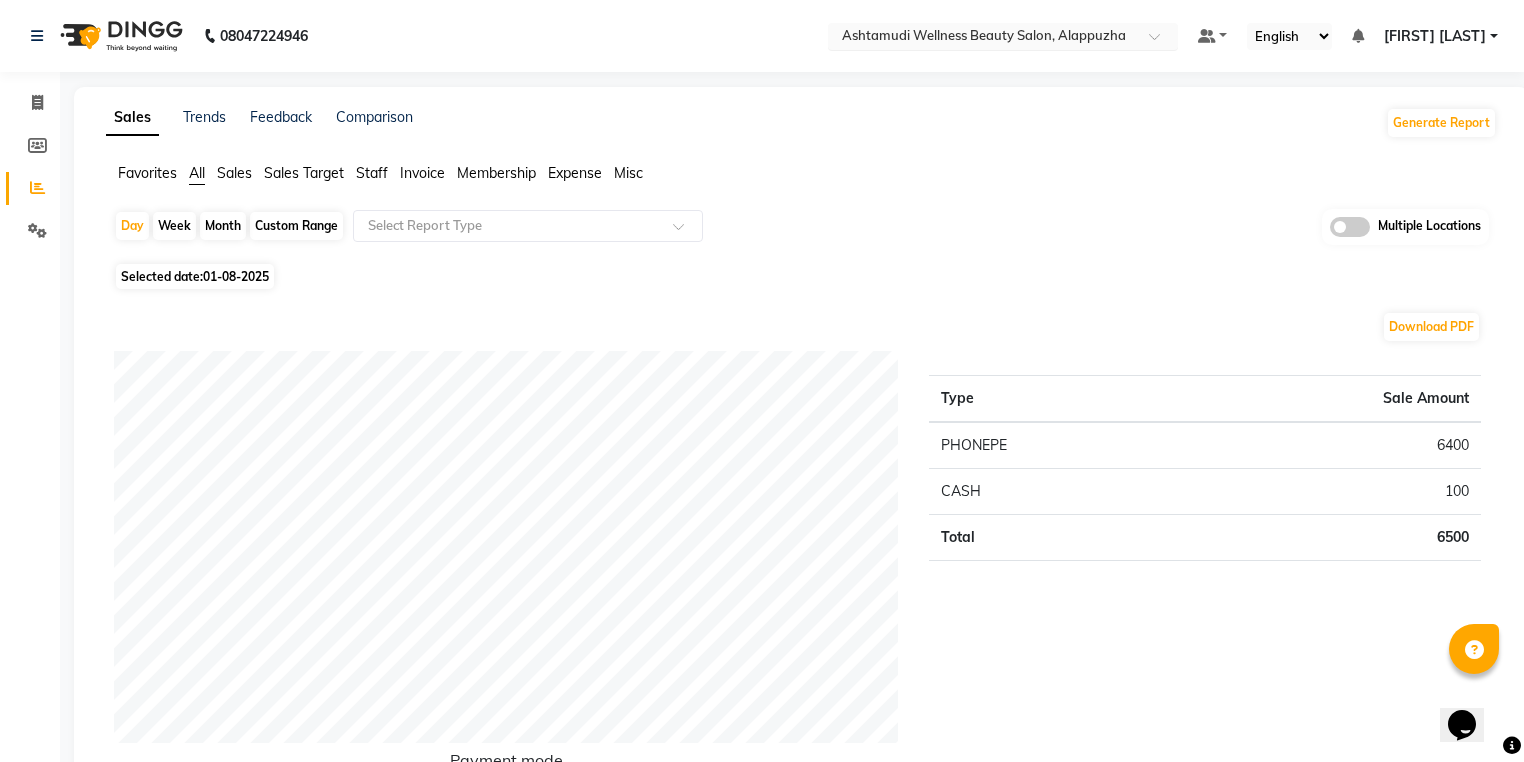 drag, startPoint x: 1120, startPoint y: 33, endPoint x: 1111, endPoint y: 40, distance: 11.401754 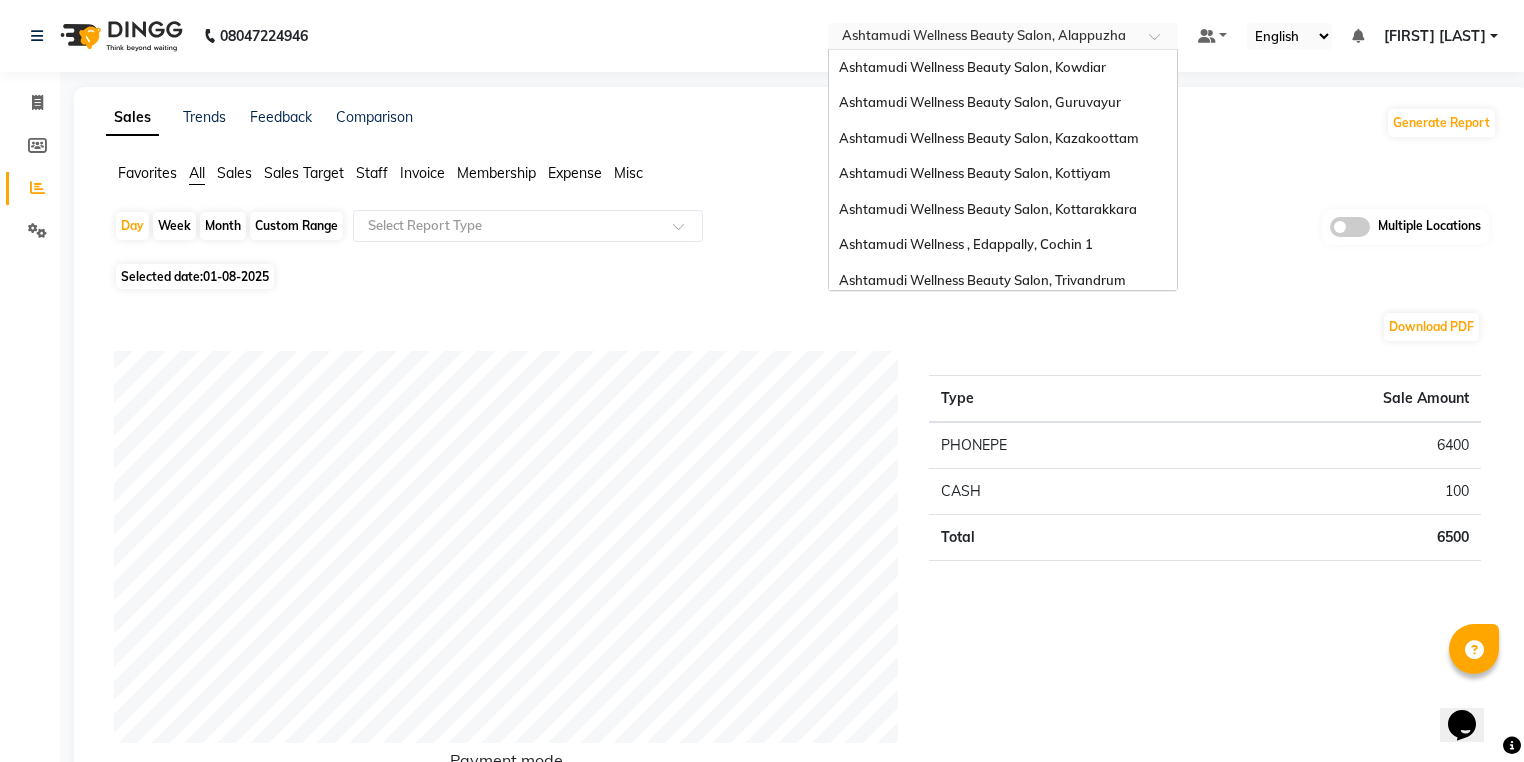 scroll, scrollTop: 312, scrollLeft: 0, axis: vertical 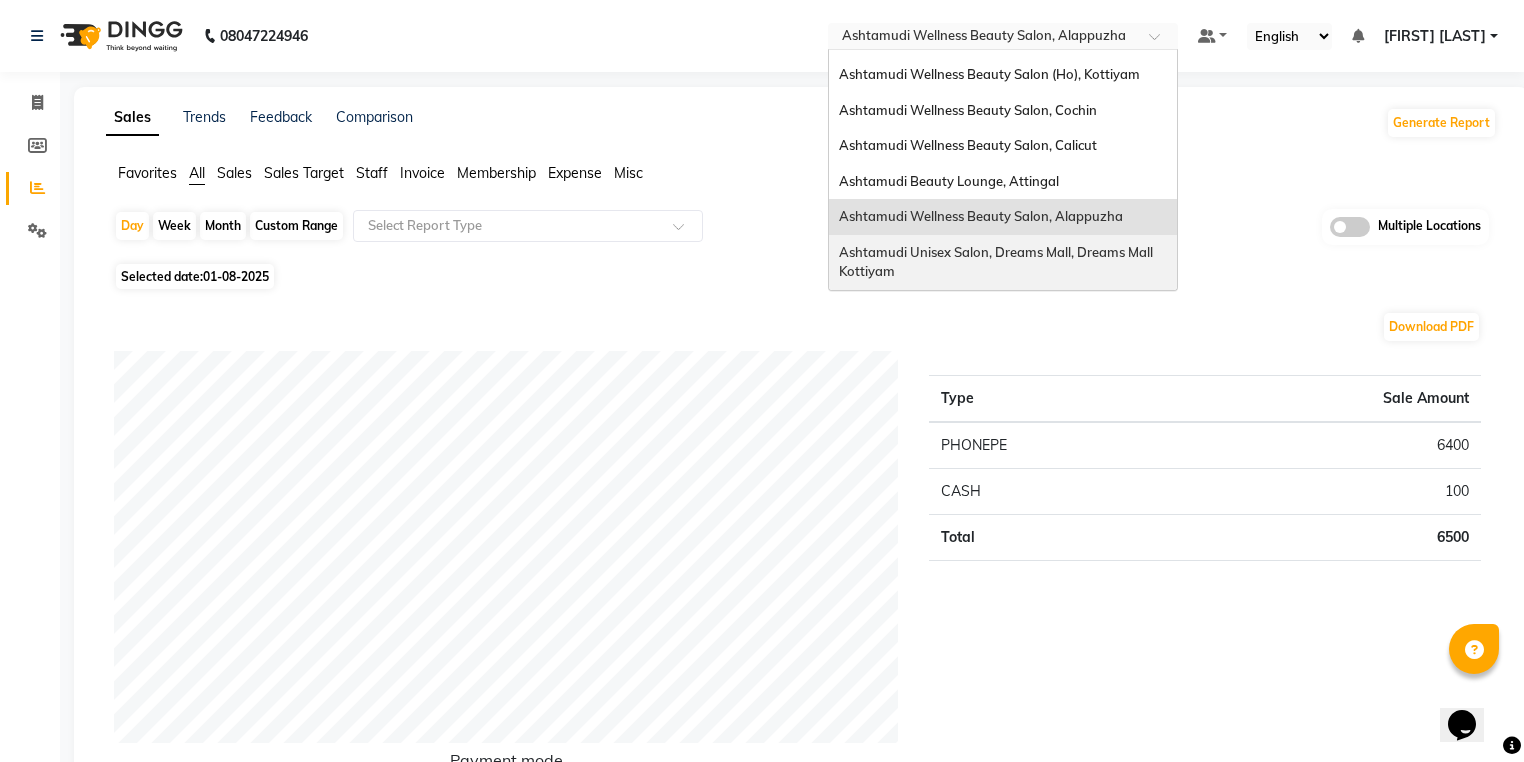 click on "Ashtamudi Unisex Salon, Dreams Mall, Dreams Mall Kottiyam" at bounding box center [997, 262] 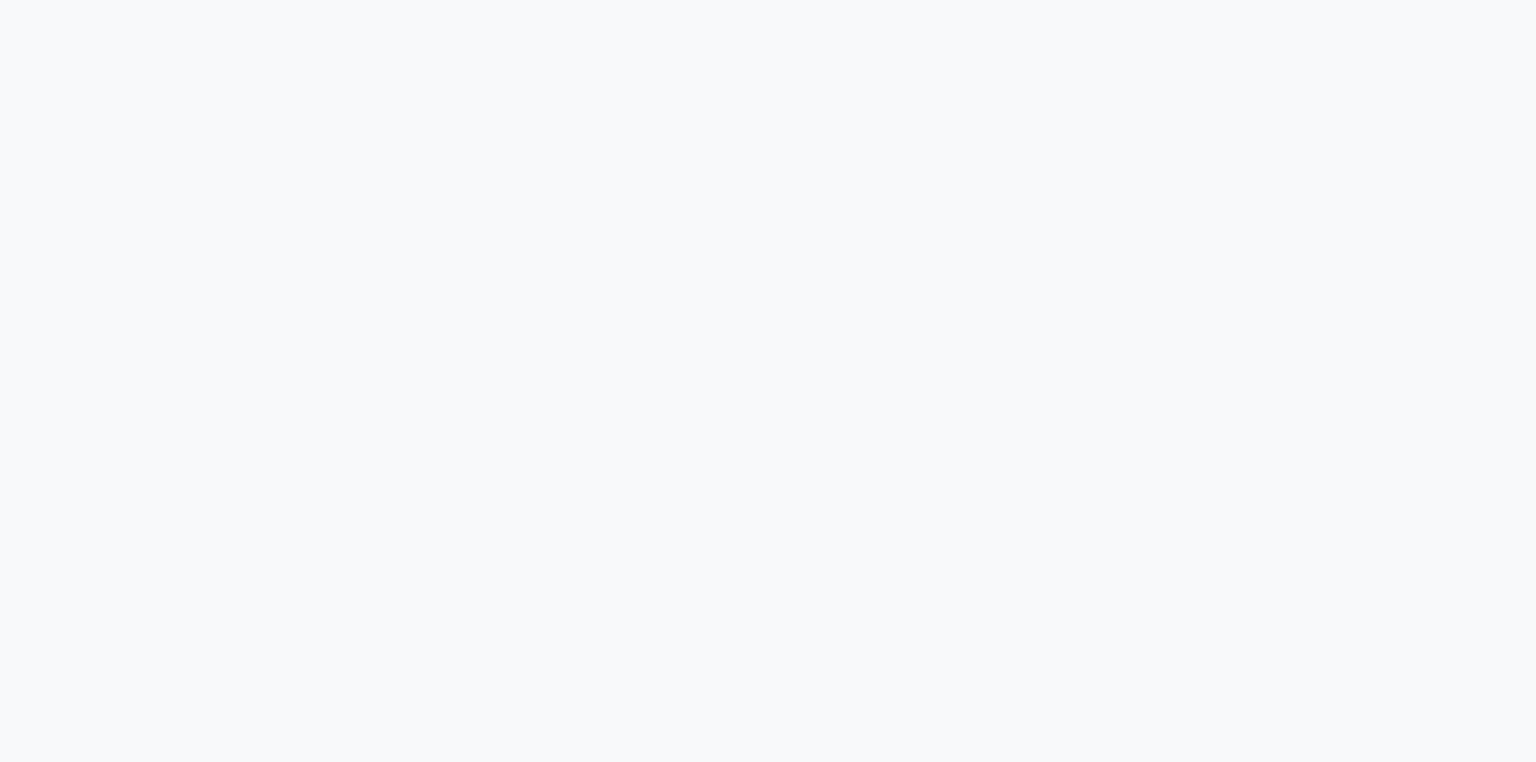 scroll, scrollTop: 0, scrollLeft: 0, axis: both 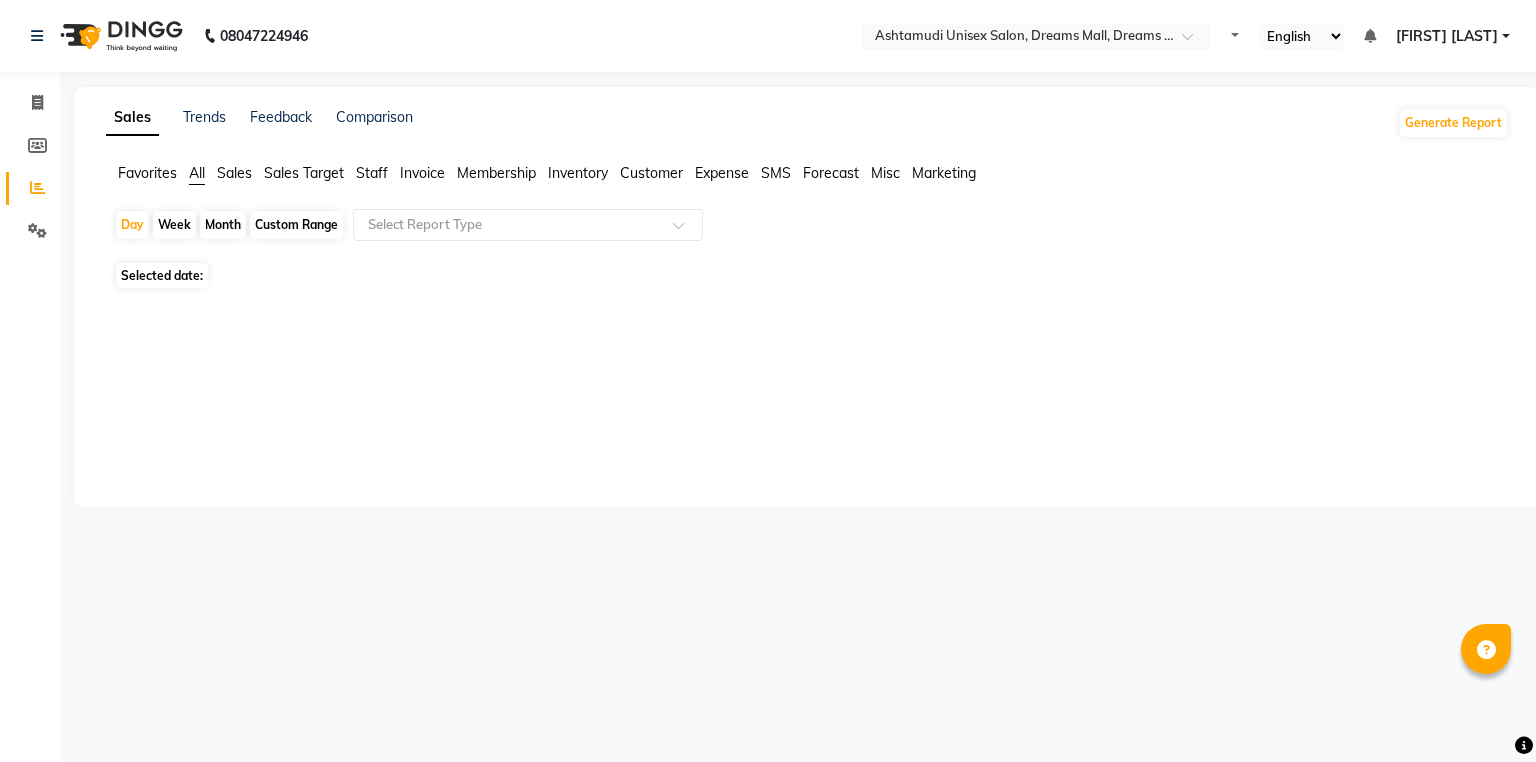 select on "en" 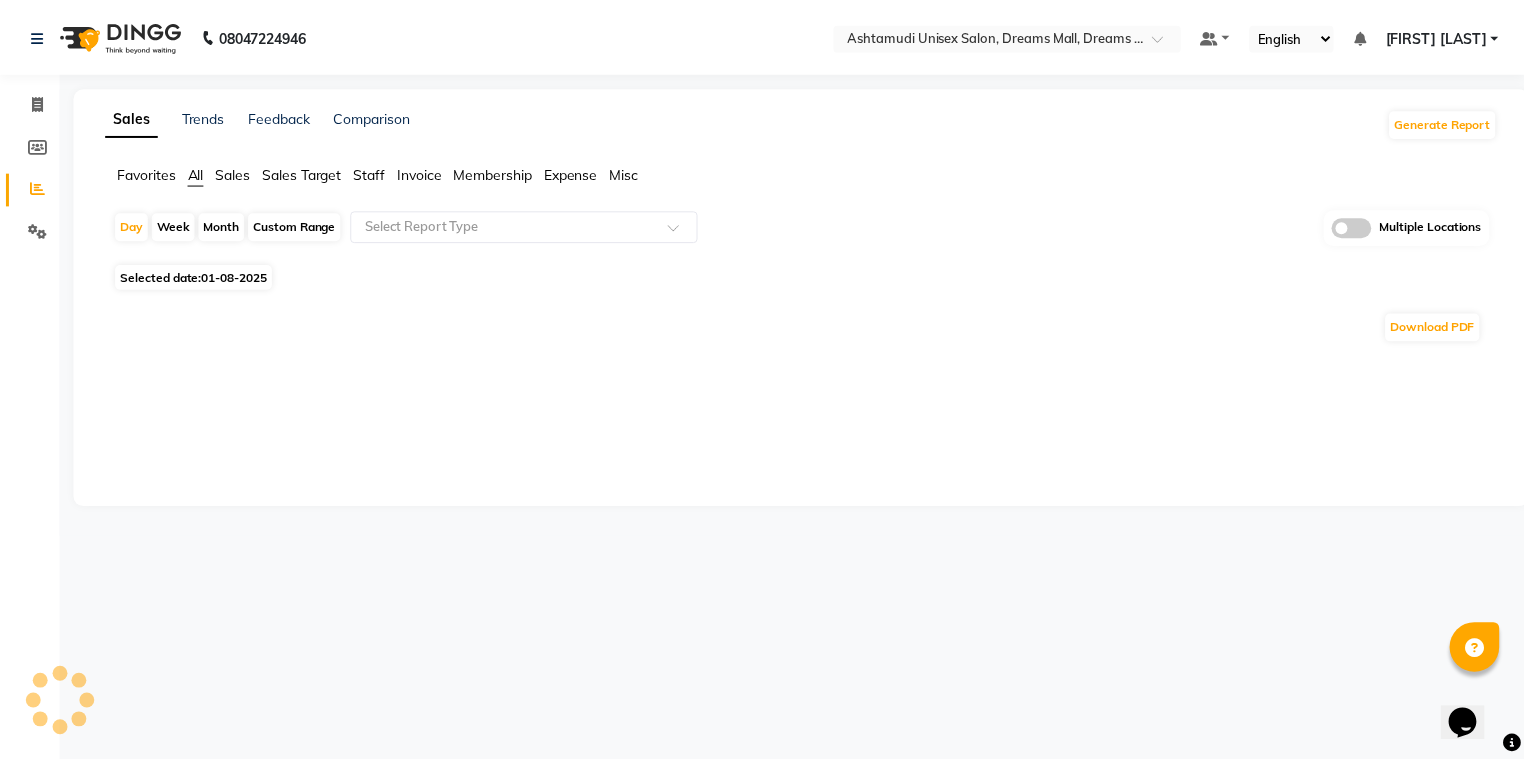 scroll, scrollTop: 0, scrollLeft: 0, axis: both 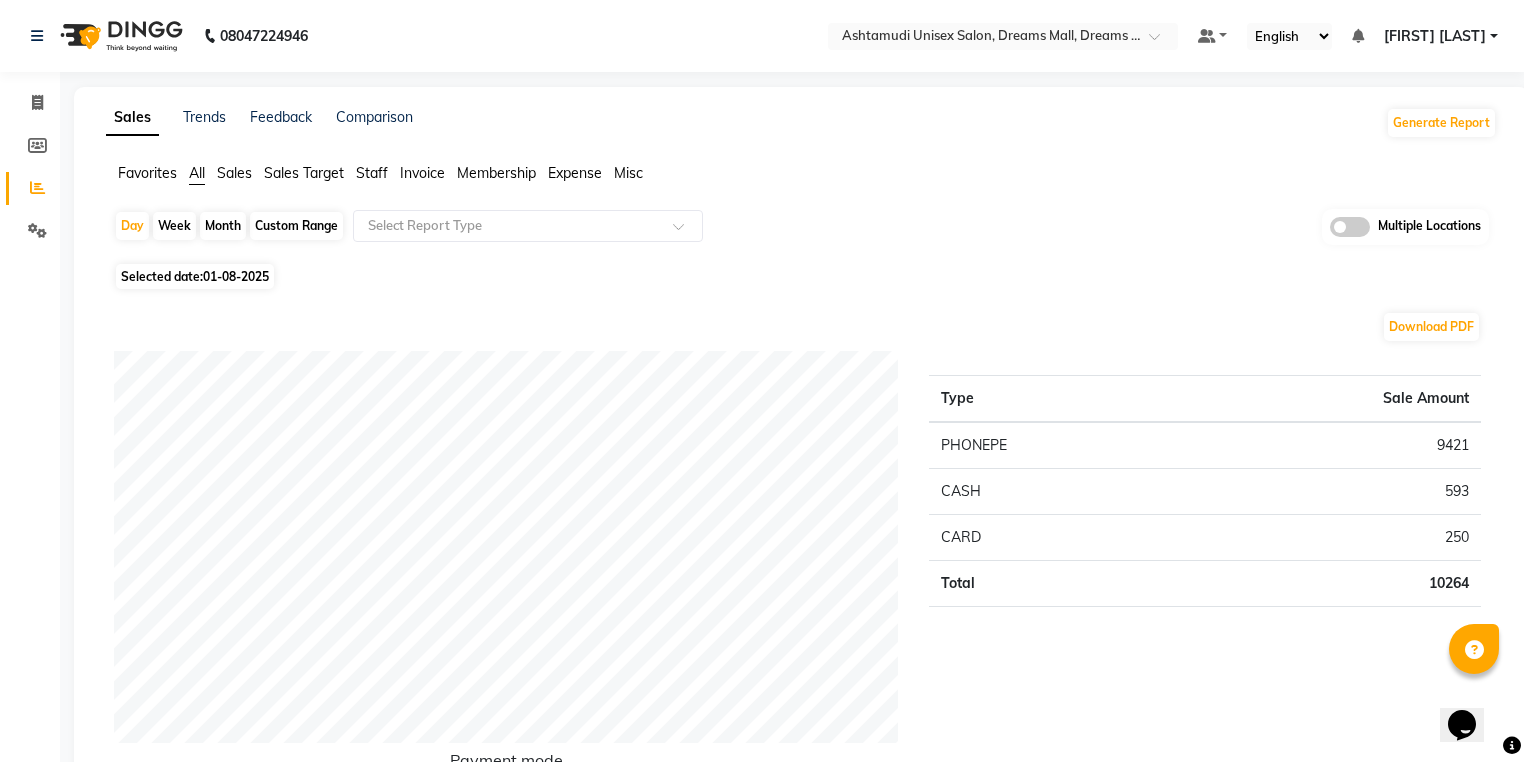 drag, startPoint x: 1084, startPoint y: 18, endPoint x: 1109, endPoint y: 60, distance: 48.8774 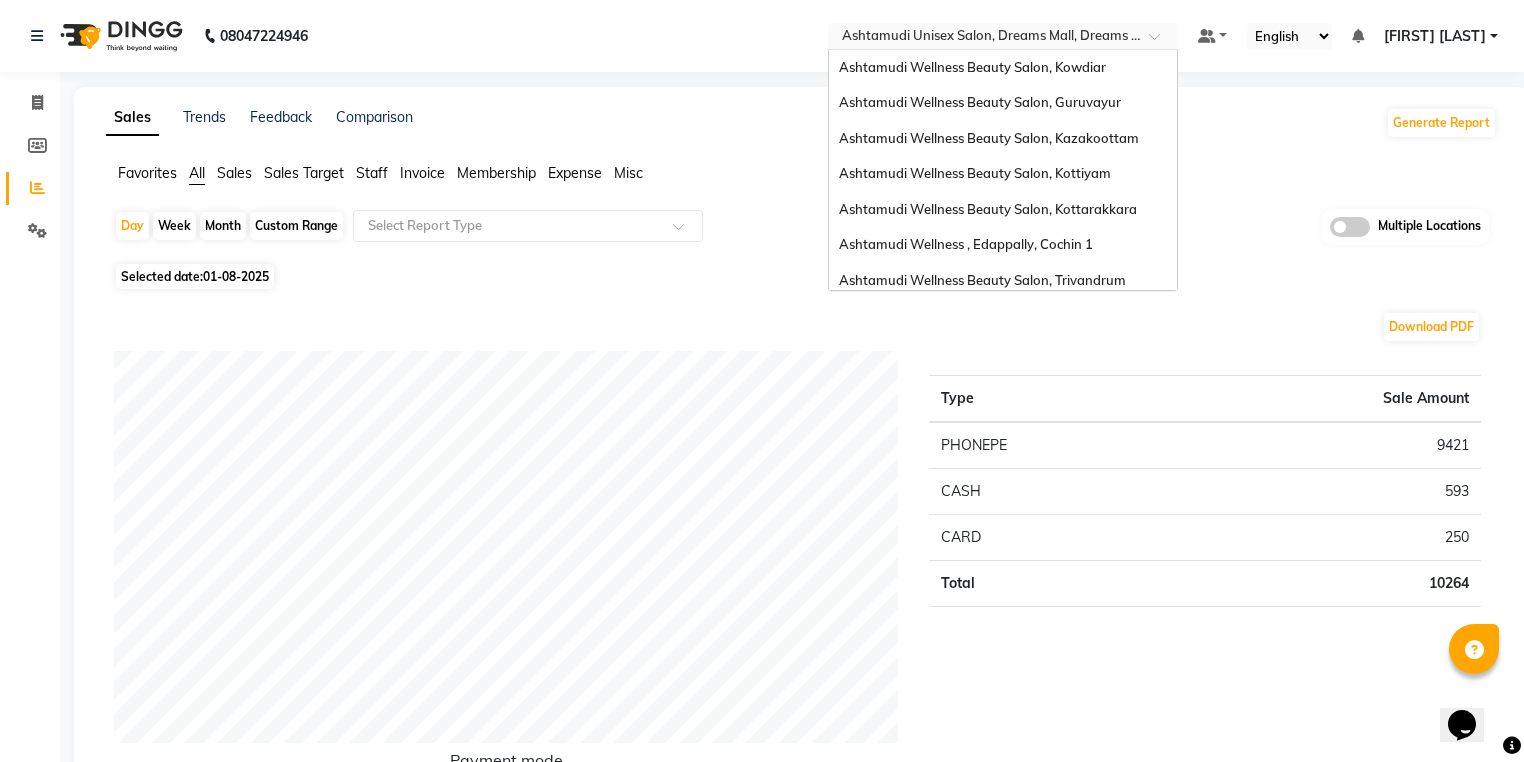 click at bounding box center [983, 38] 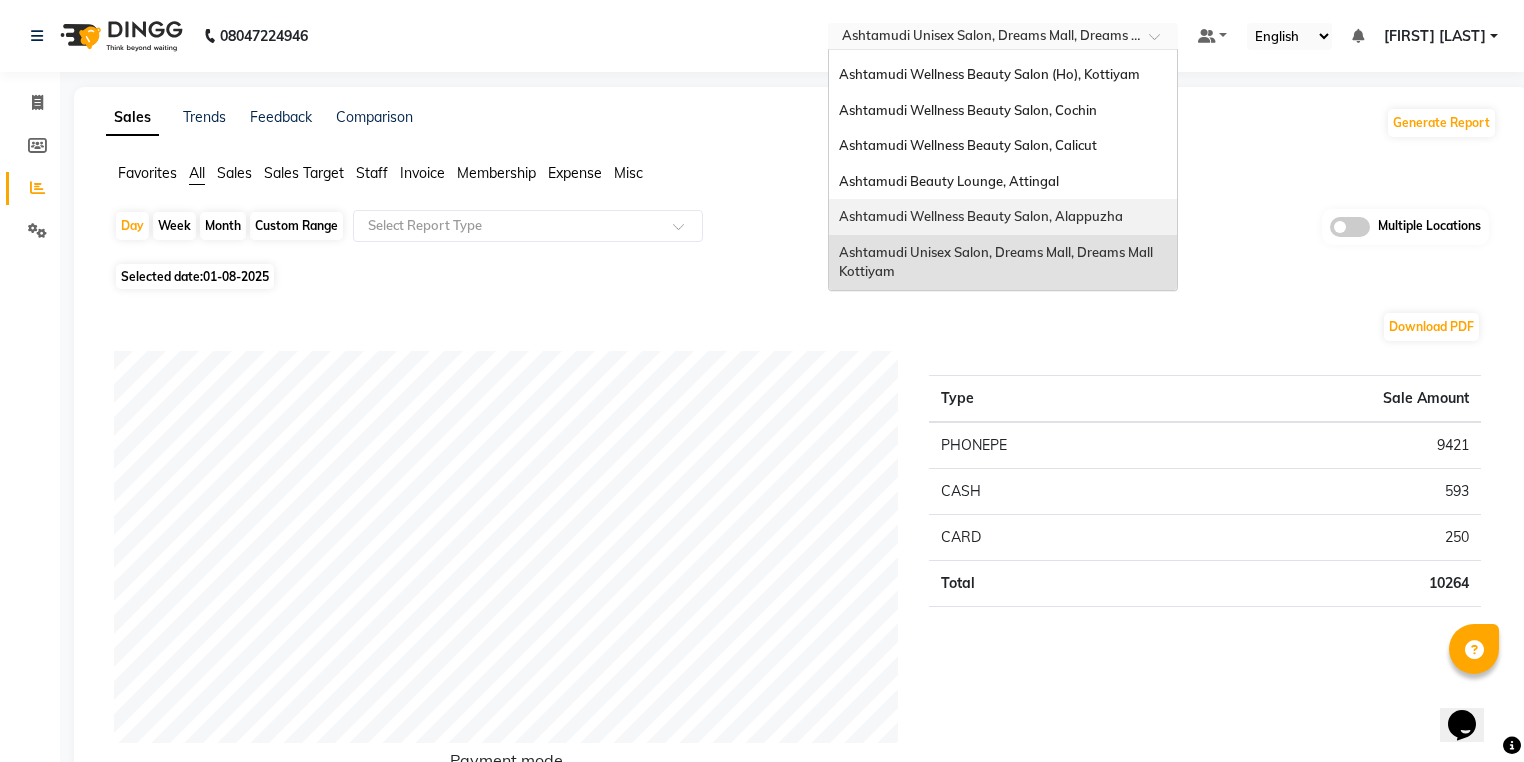 scroll, scrollTop: 72, scrollLeft: 0, axis: vertical 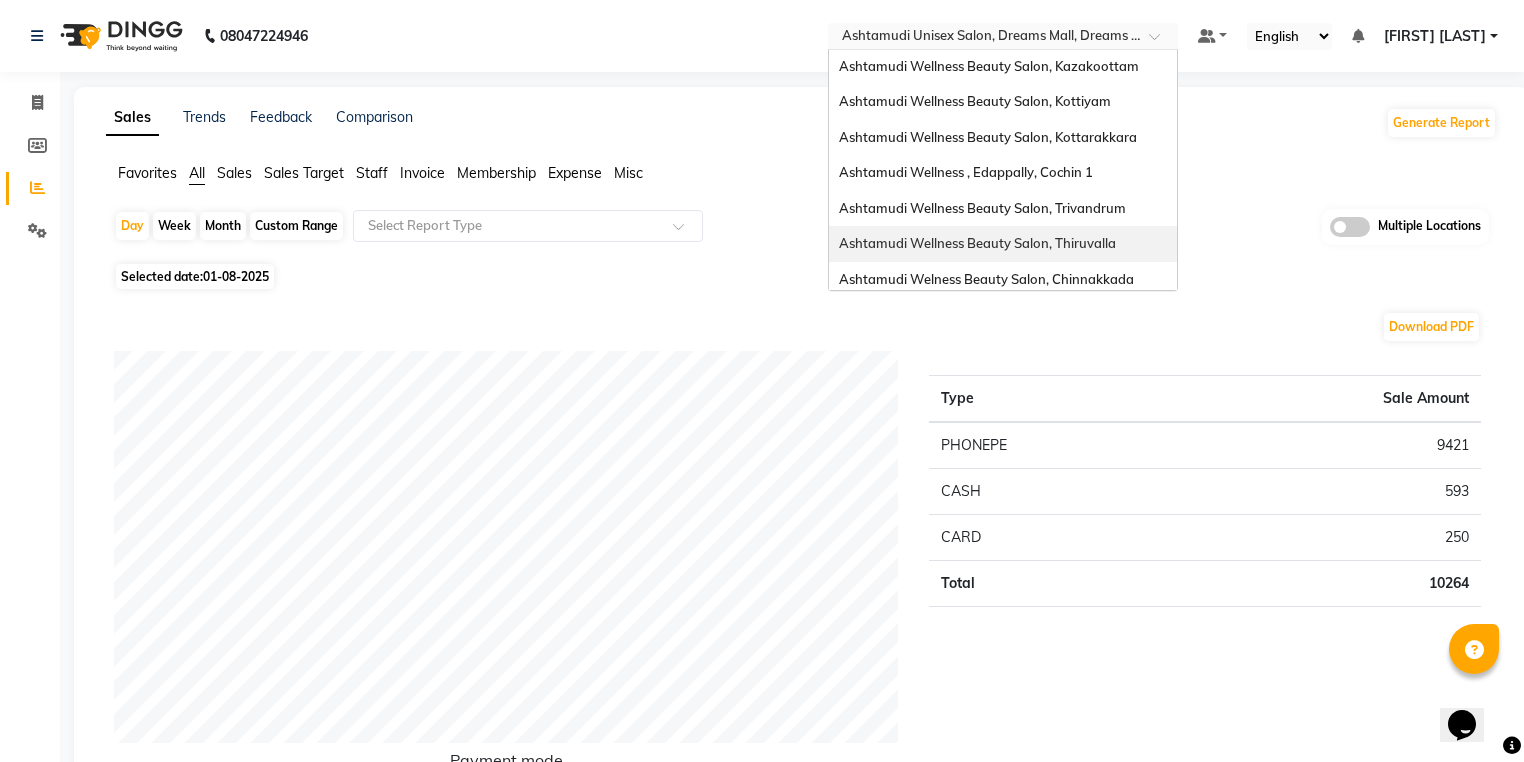 click on "Ashtamudi Wellness Beauty Salon, Thiruvalla" at bounding box center [977, 243] 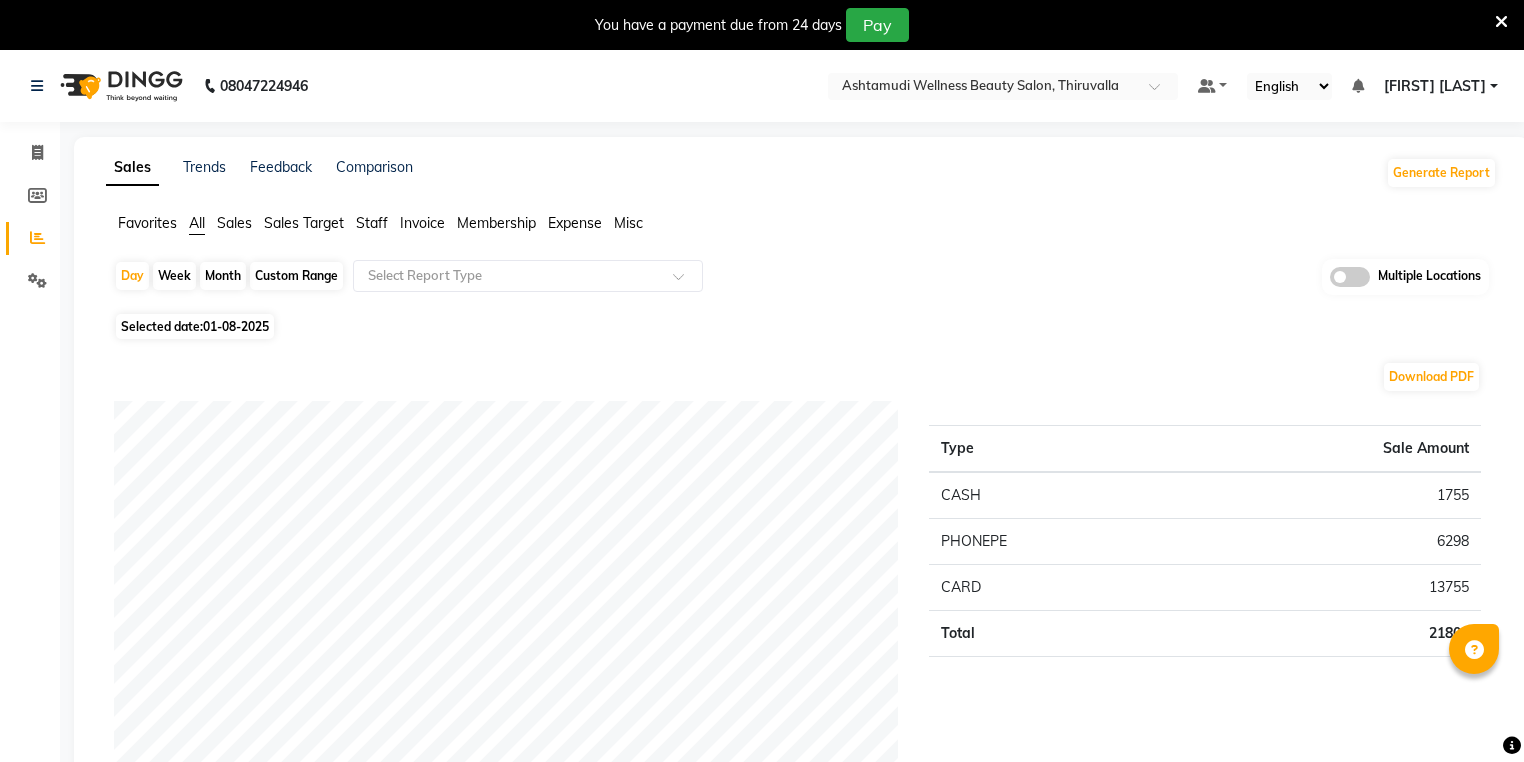 scroll, scrollTop: 0, scrollLeft: 0, axis: both 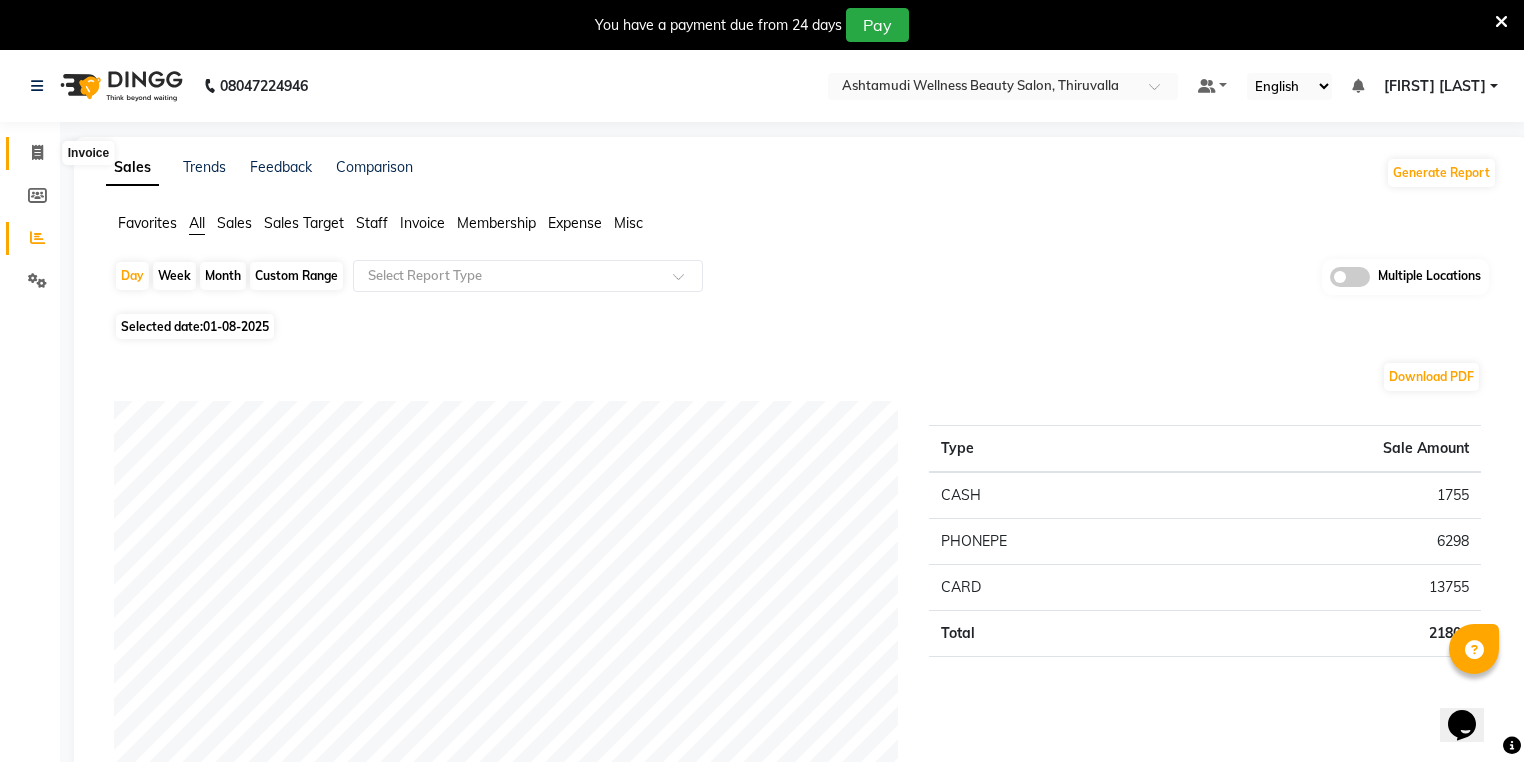 click 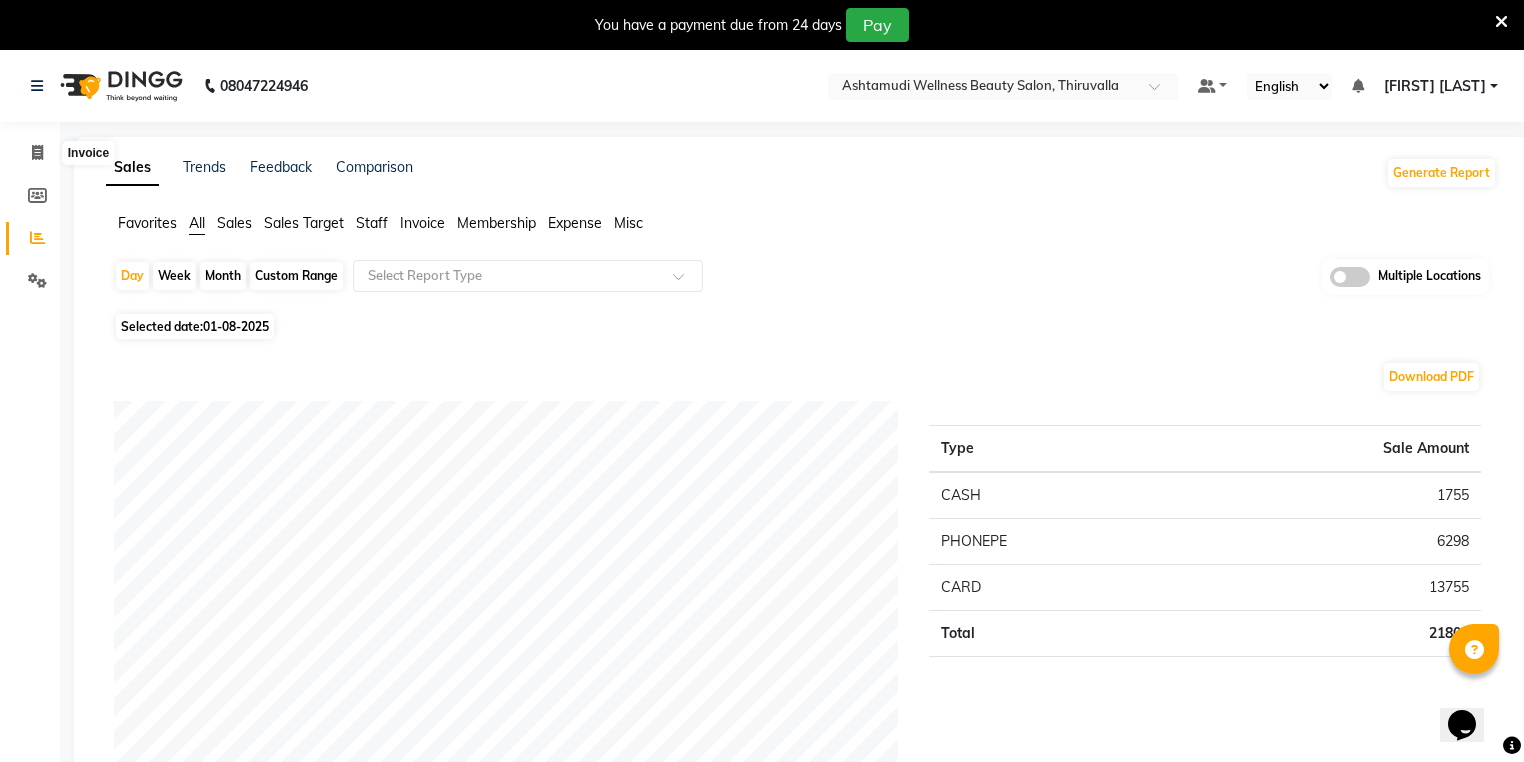 select on "service" 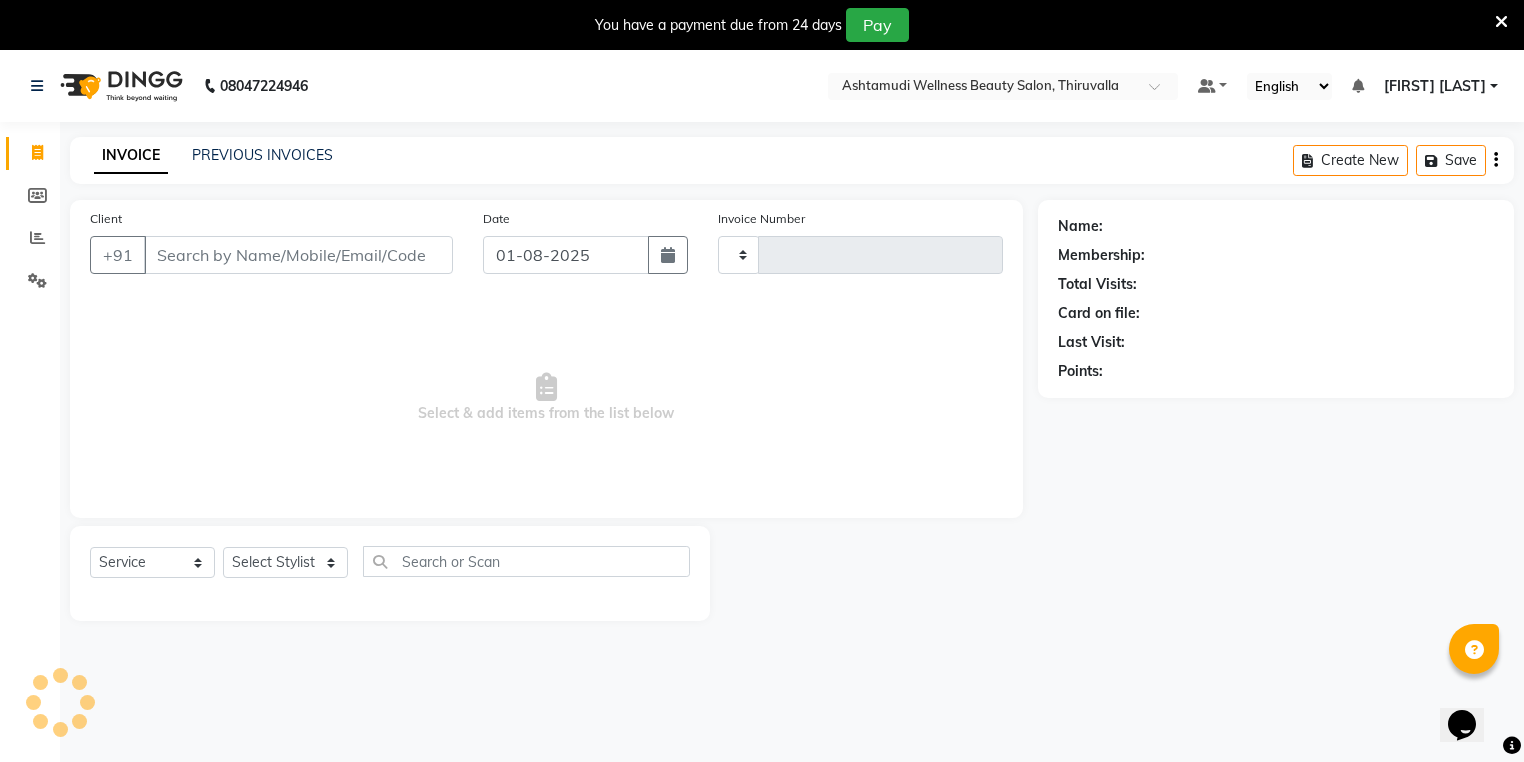 scroll, scrollTop: 50, scrollLeft: 0, axis: vertical 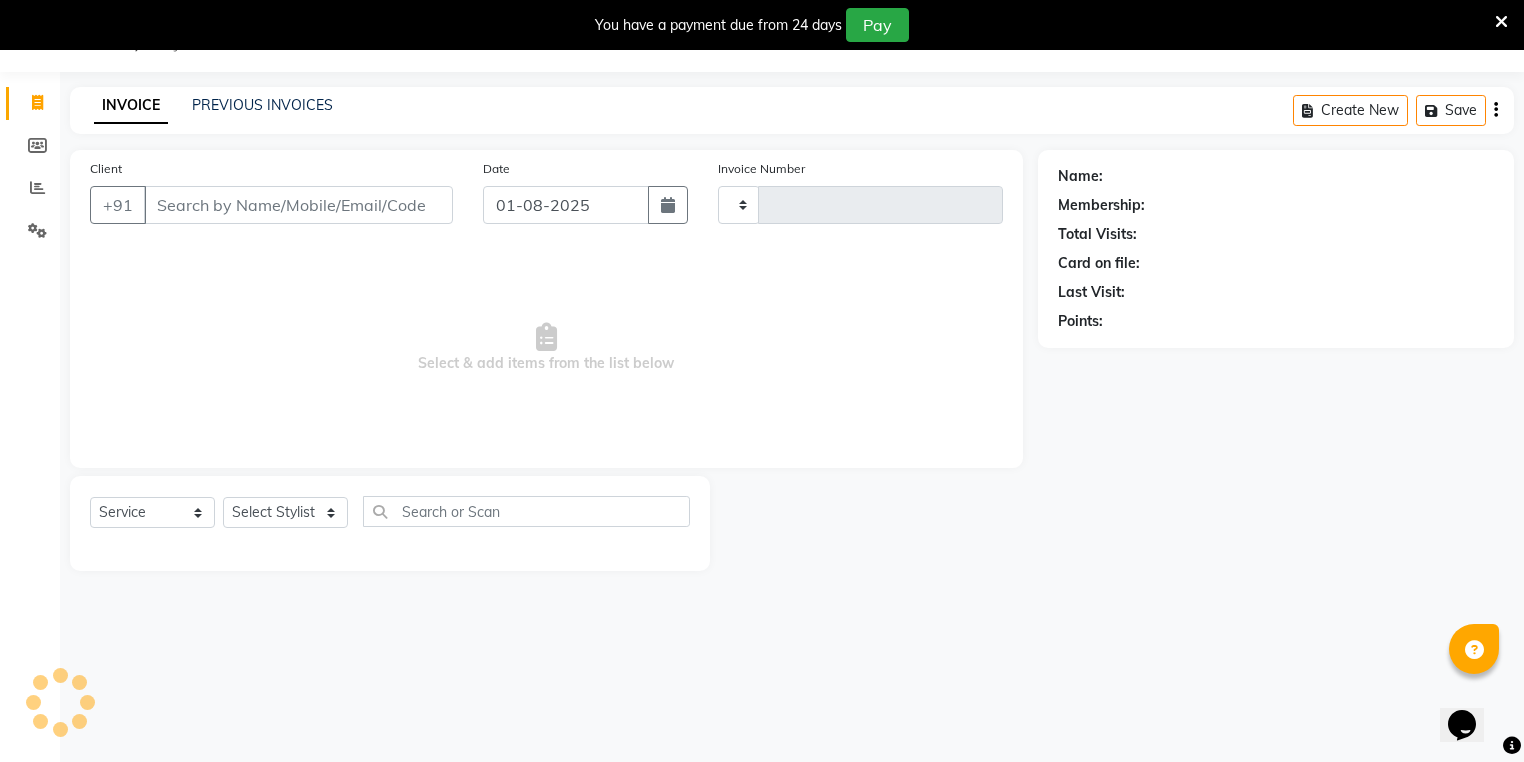 type on "1141" 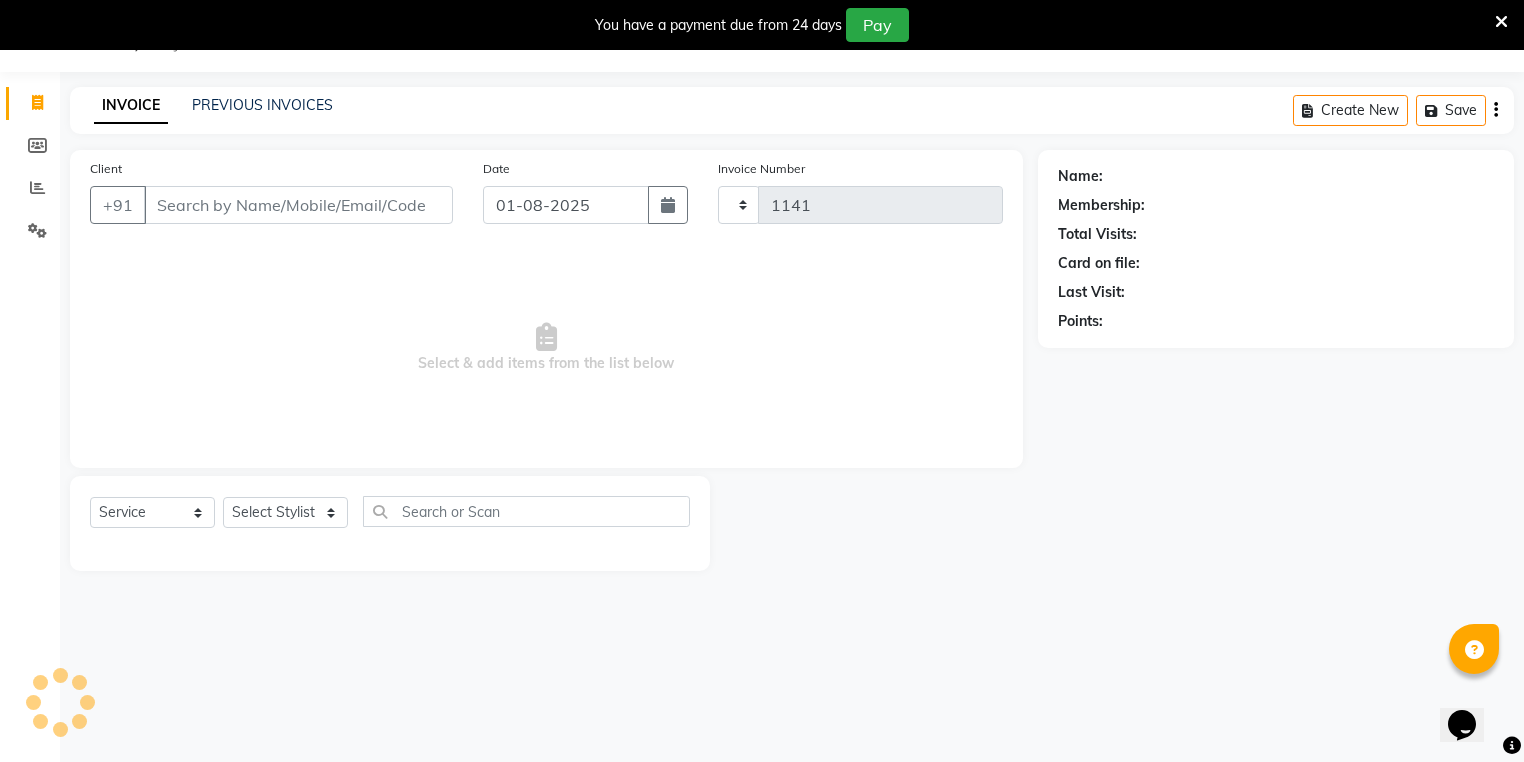 select on "4634" 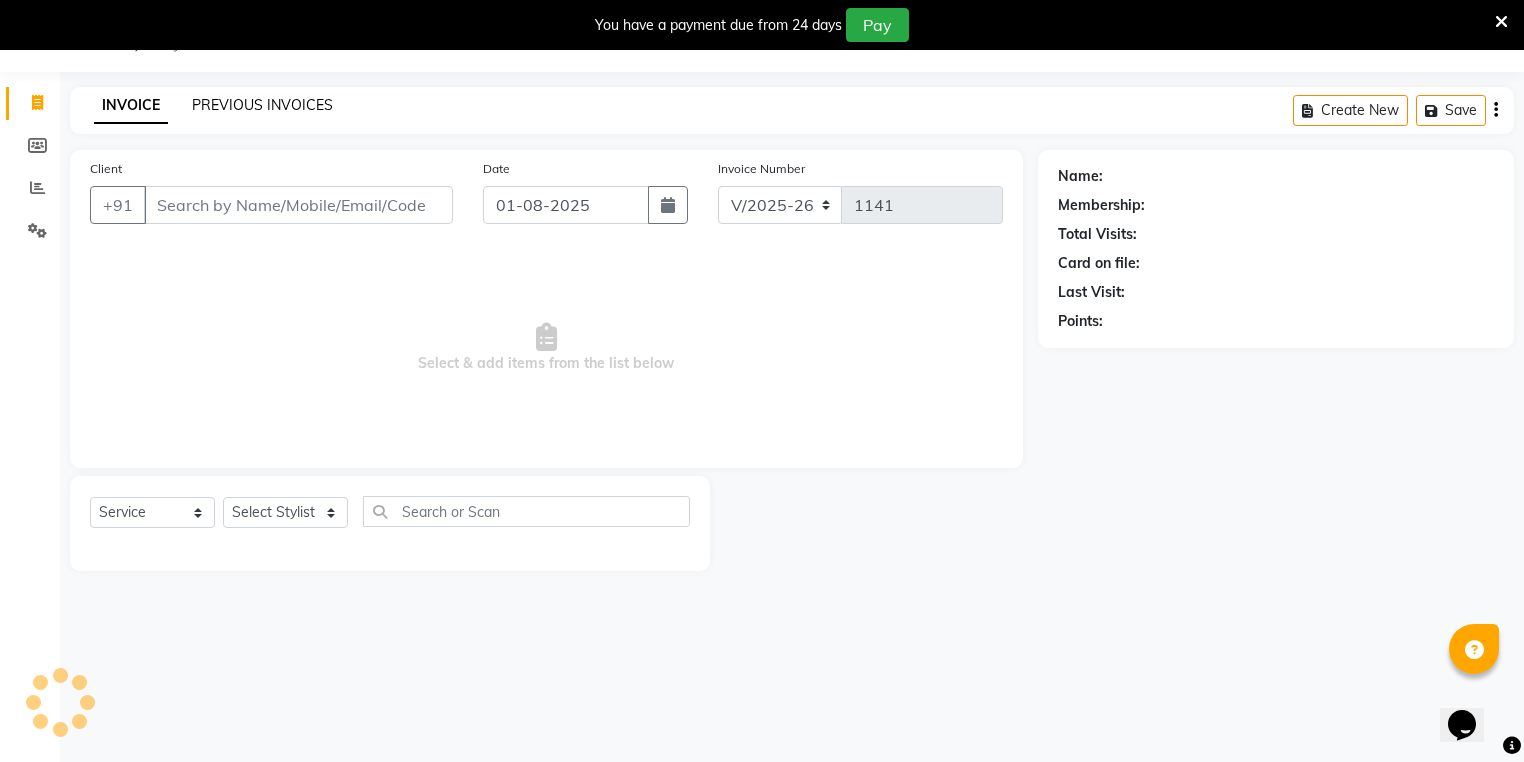 click on "PREVIOUS INVOICES" 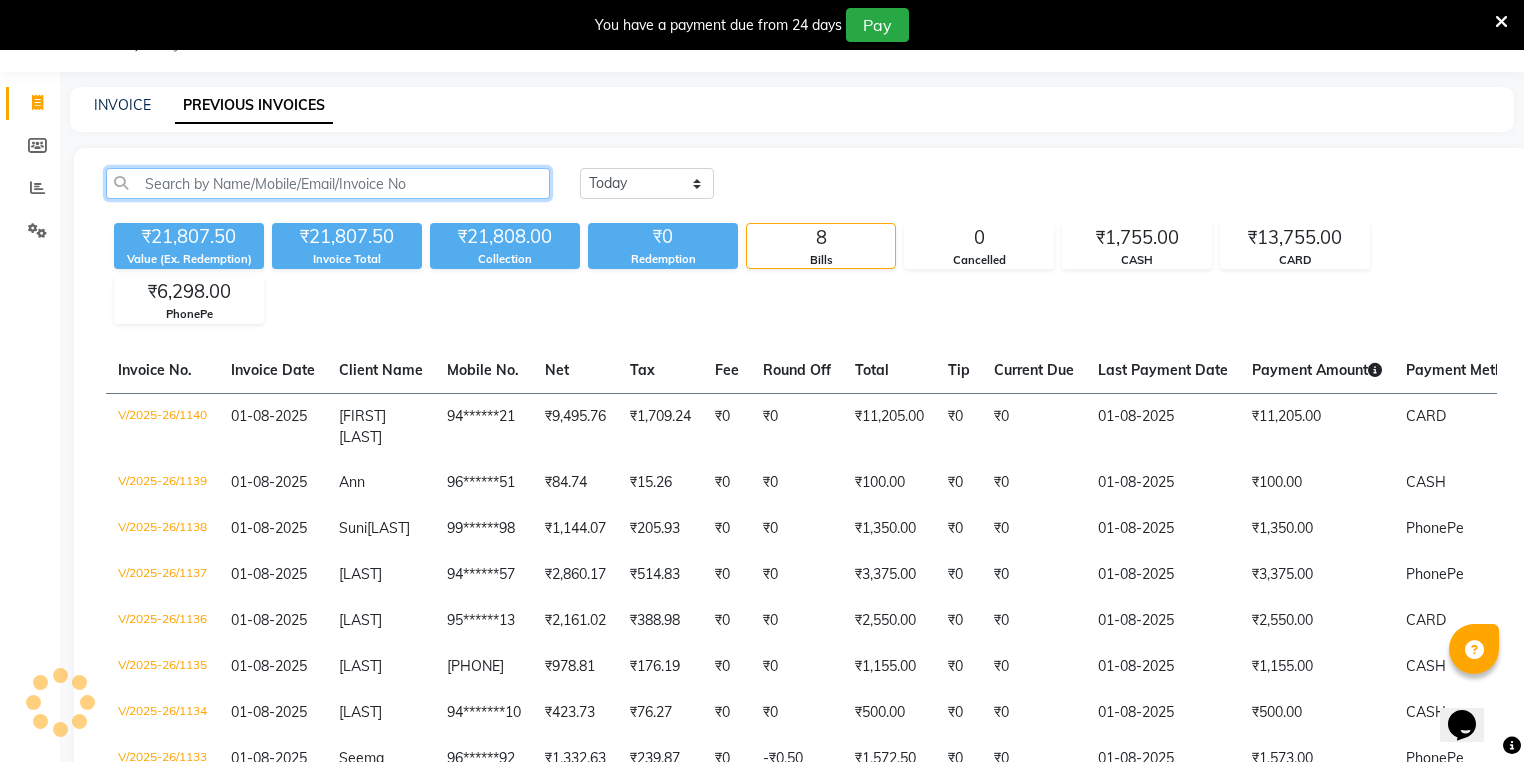 click 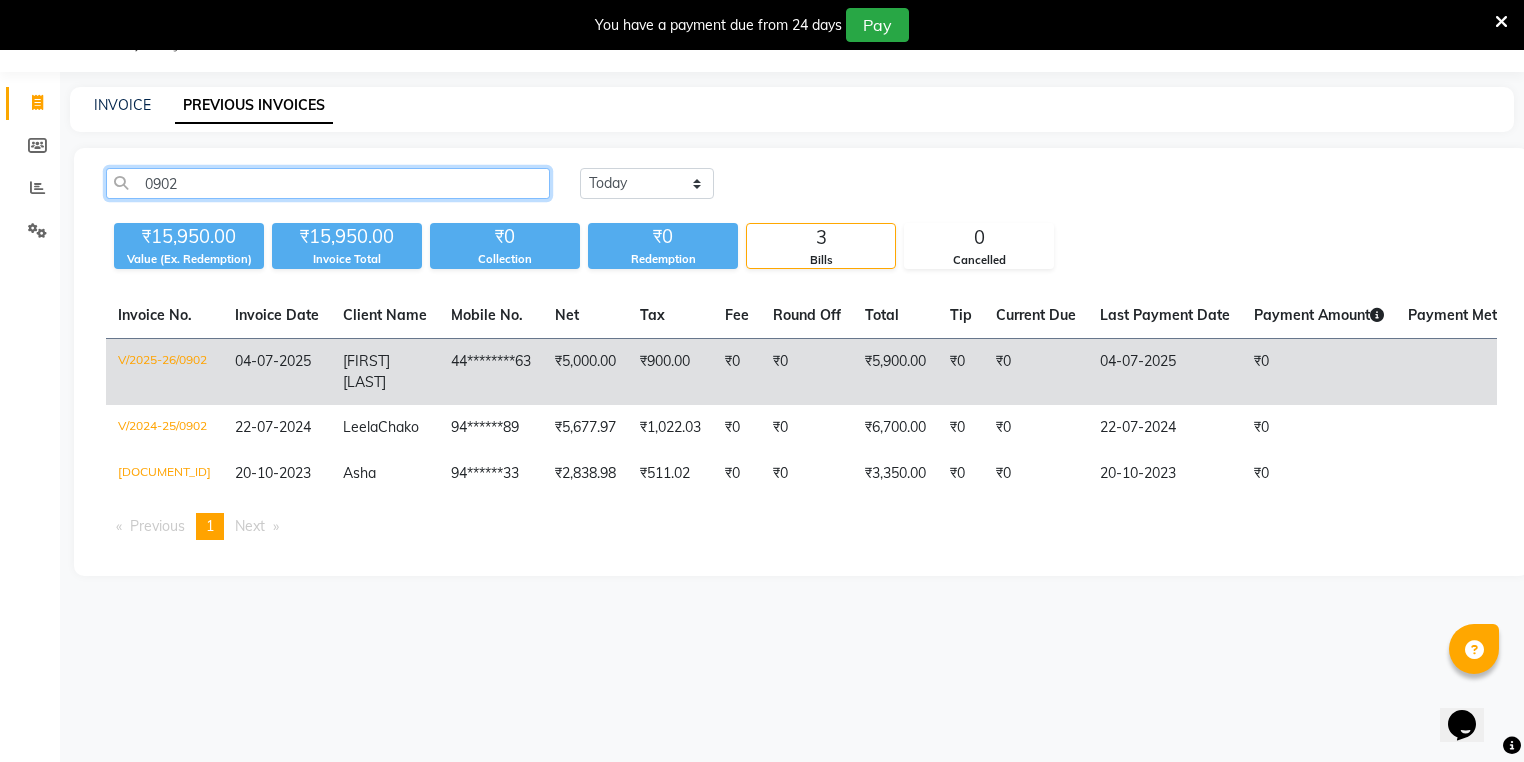 type on "0902" 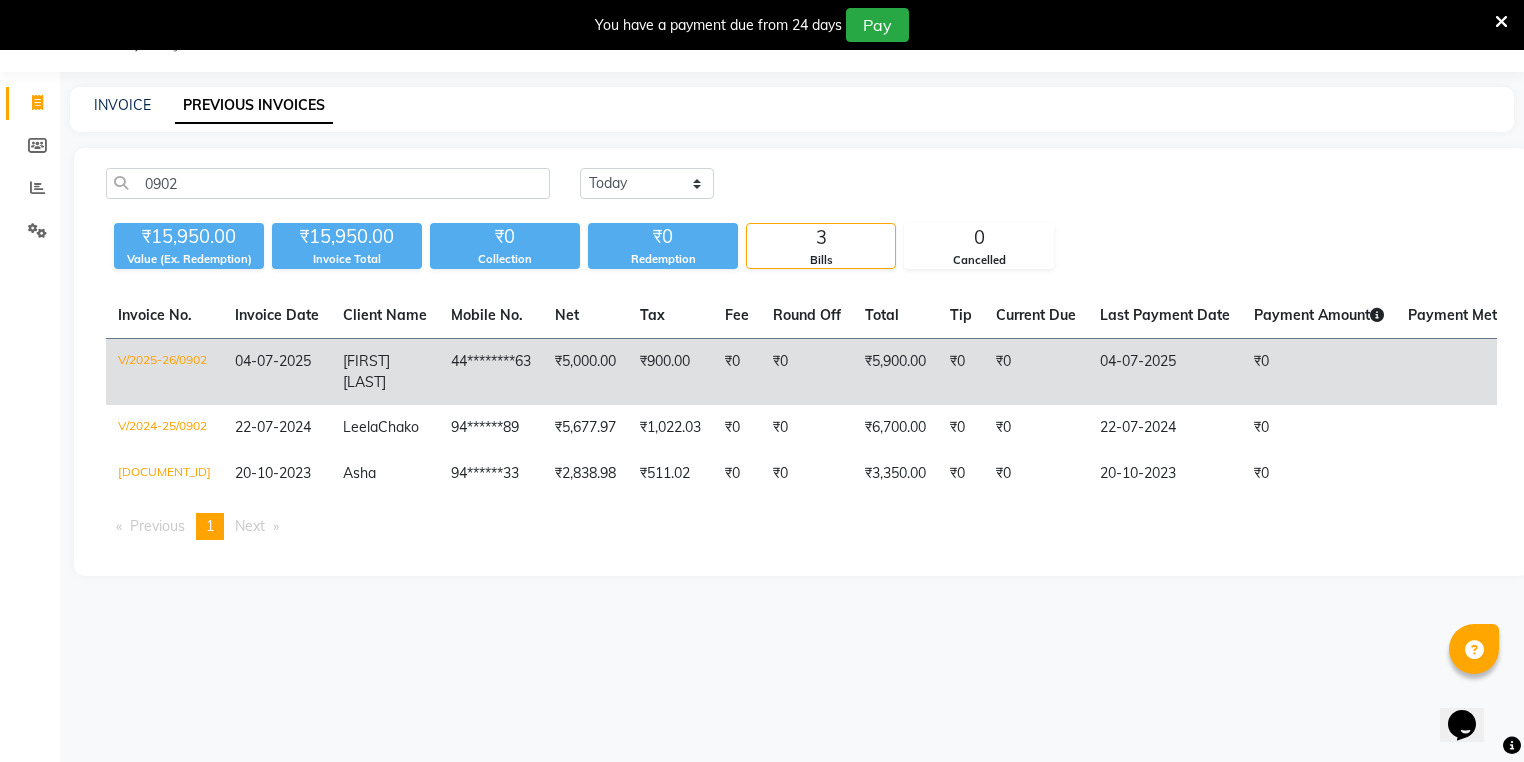click on "04-07-2025" 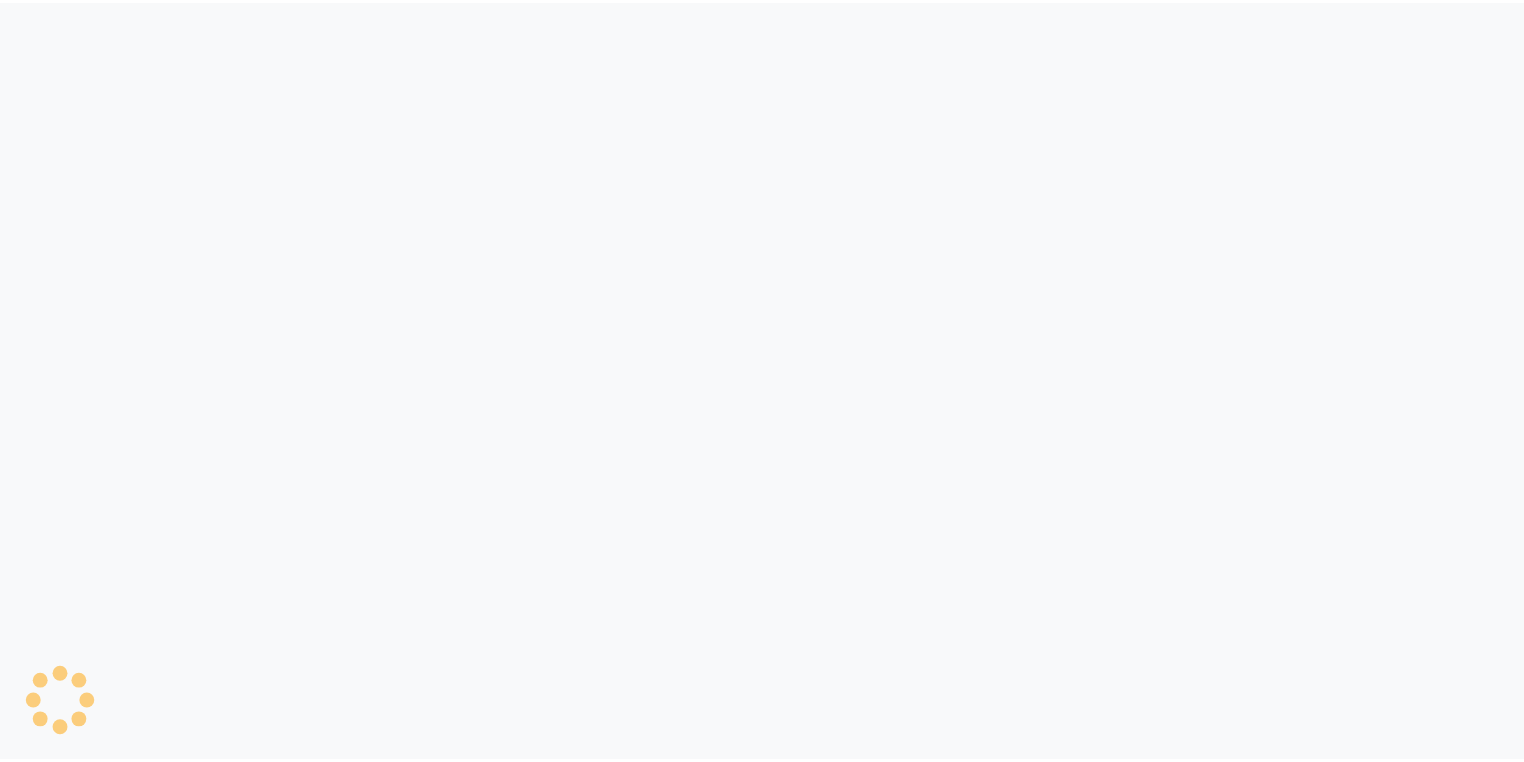 scroll, scrollTop: 0, scrollLeft: 0, axis: both 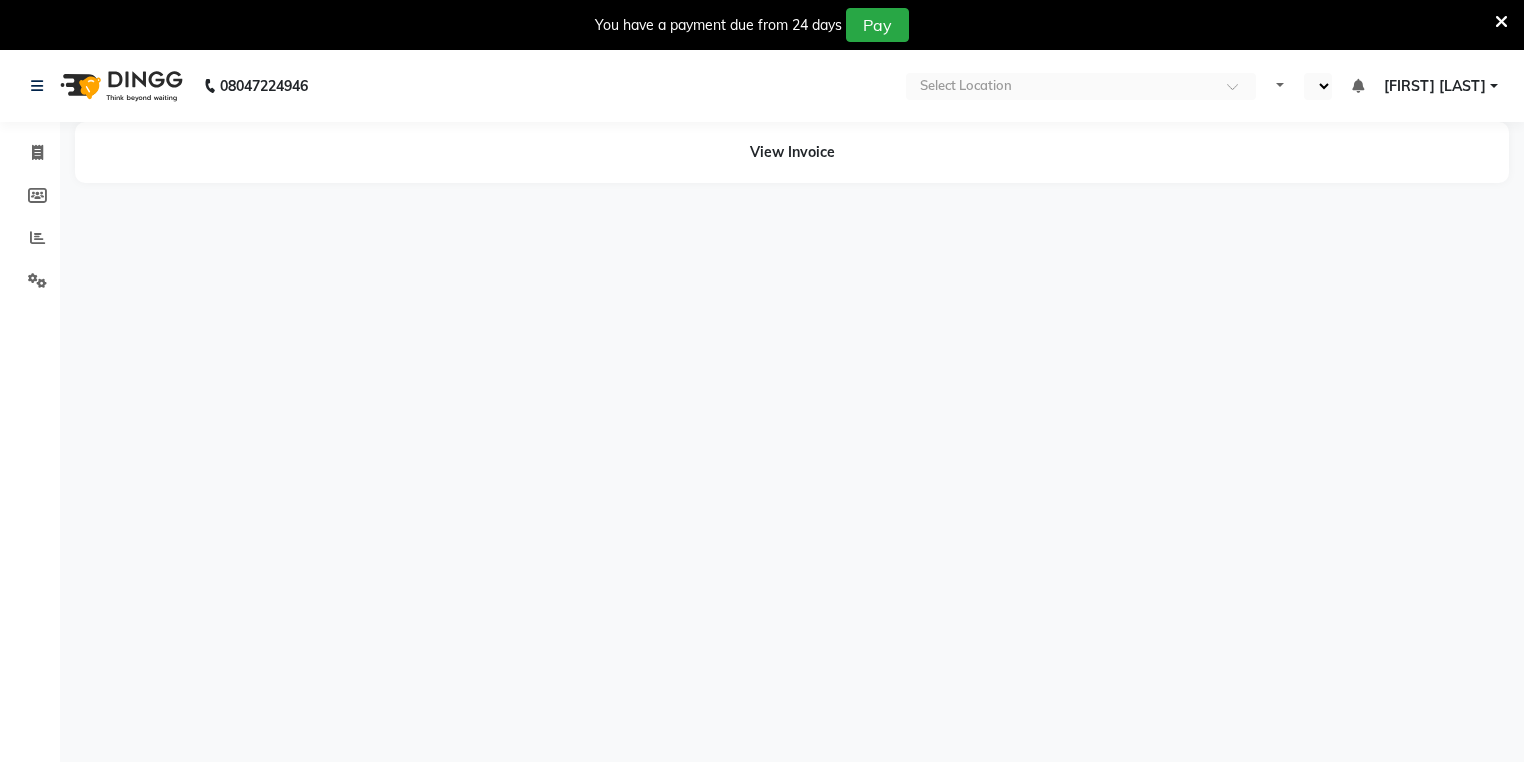 select on "en" 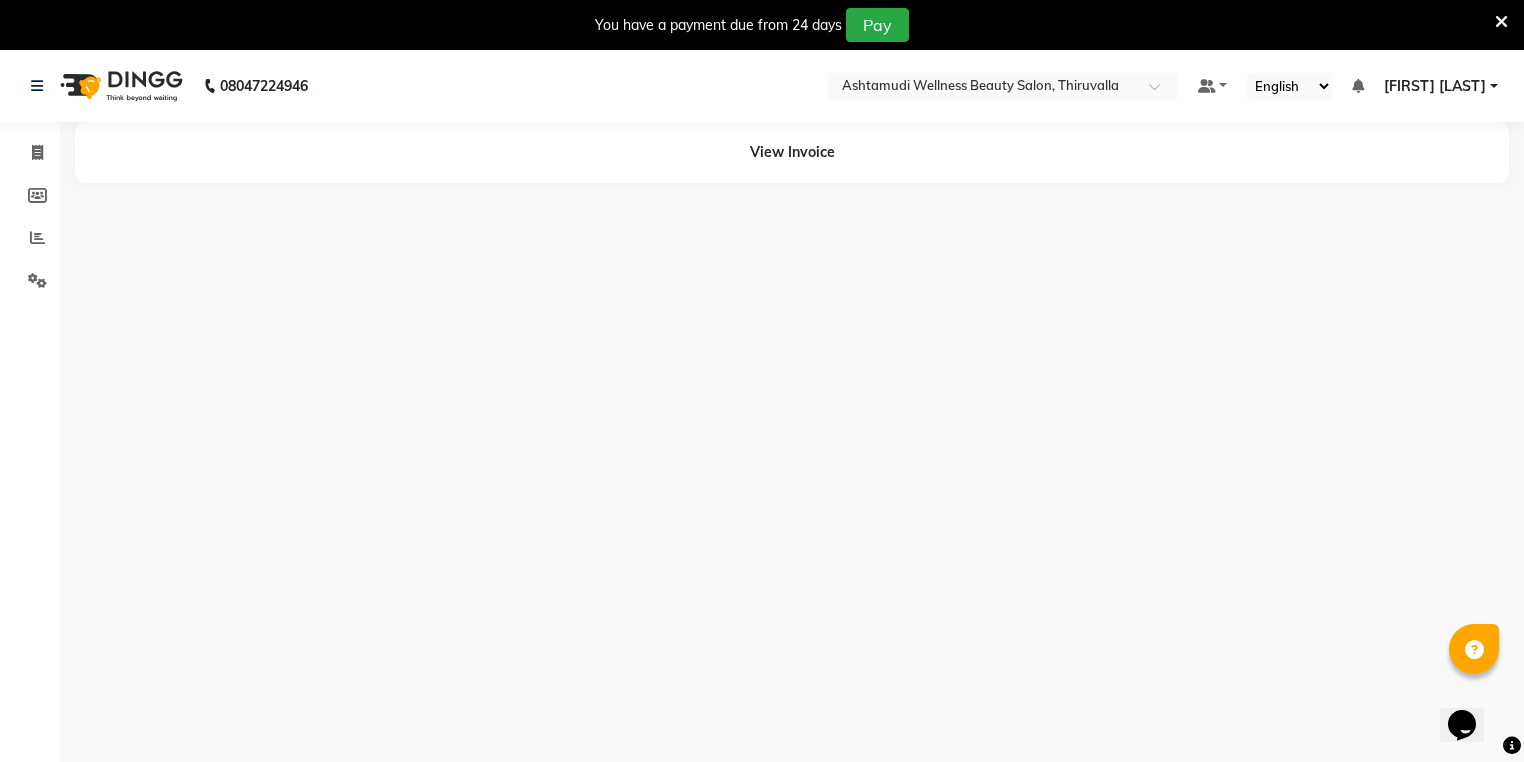 scroll, scrollTop: 0, scrollLeft: 0, axis: both 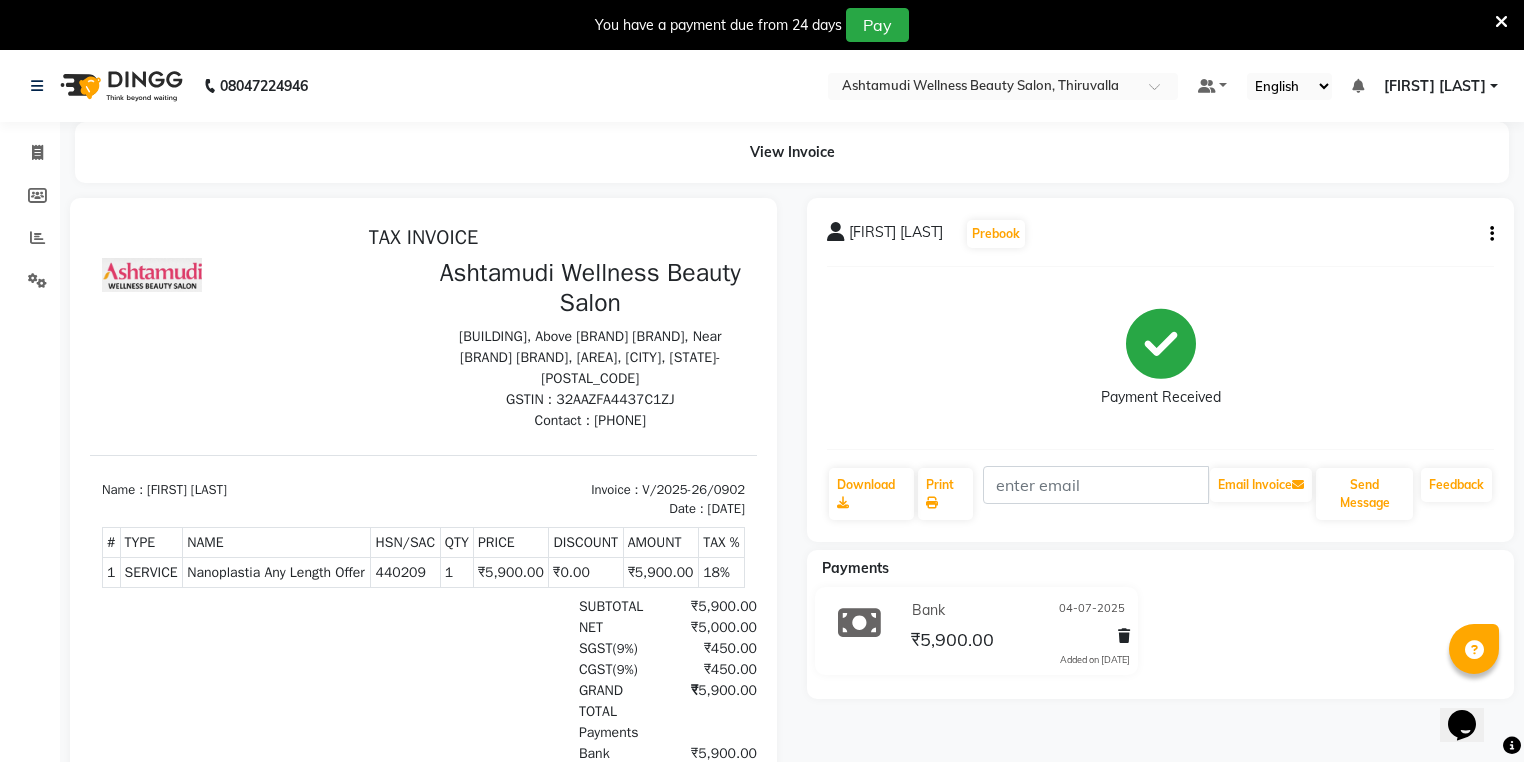 click at bounding box center (1501, 22) 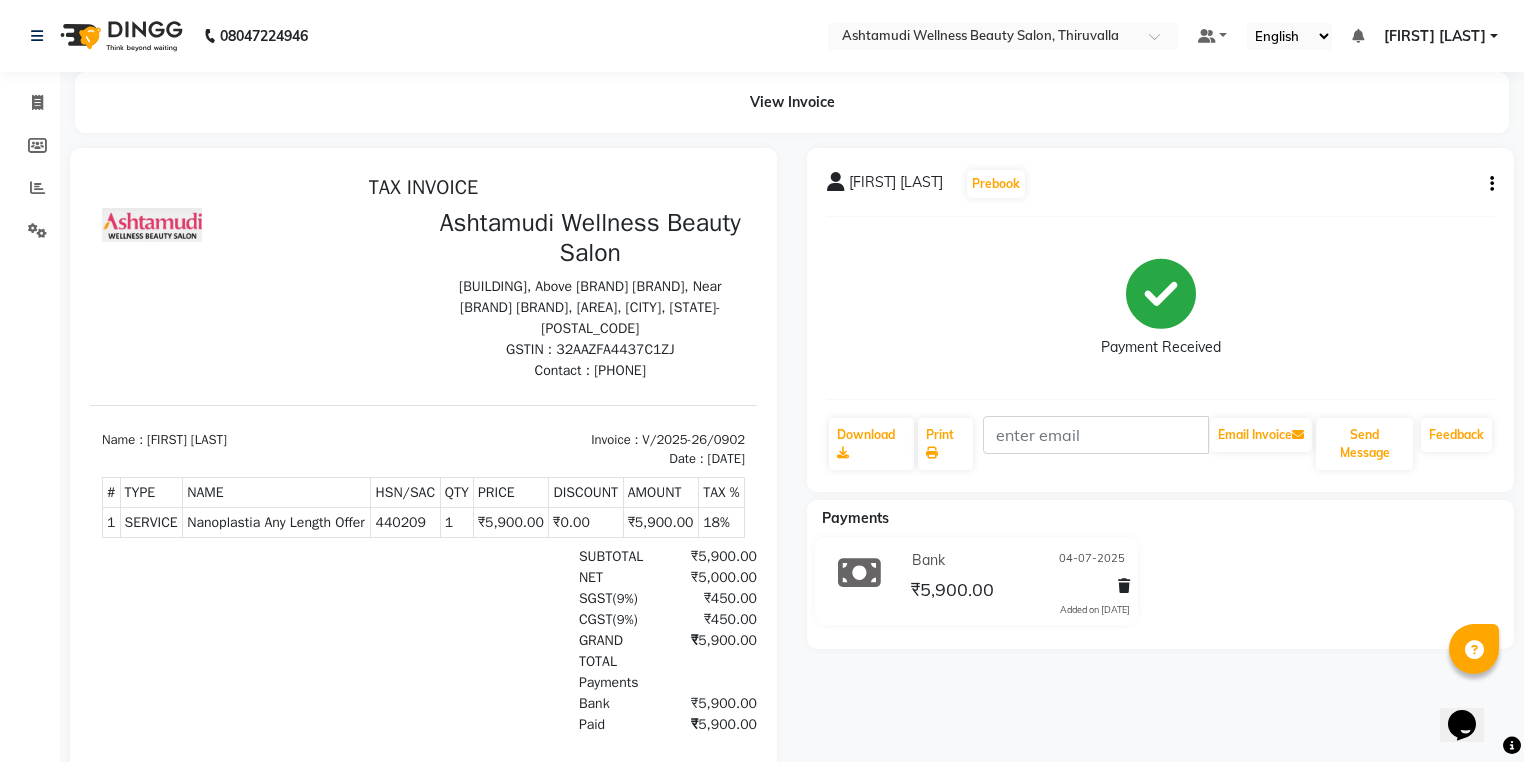 click 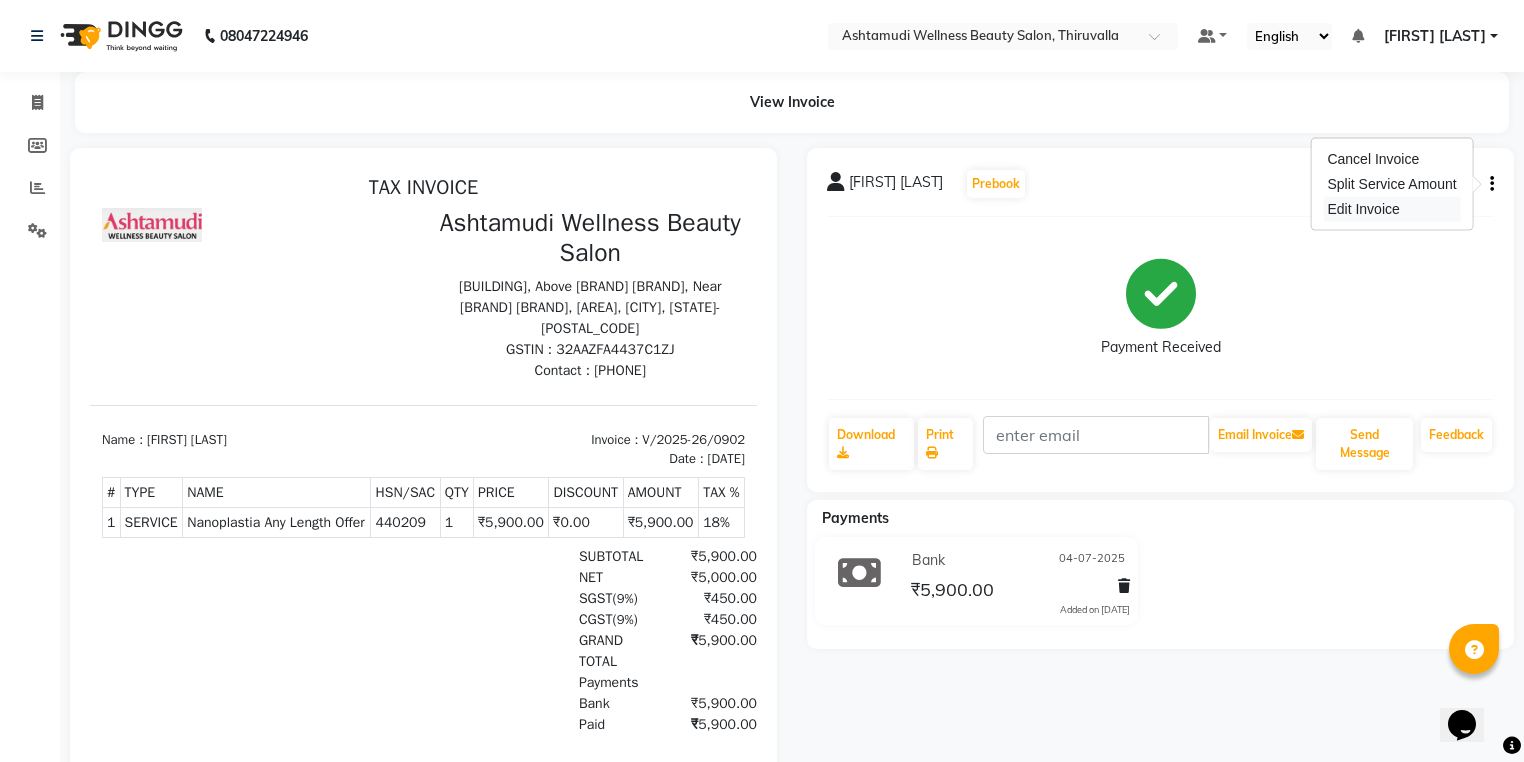 click on "Edit Invoice" at bounding box center [1391, 209] 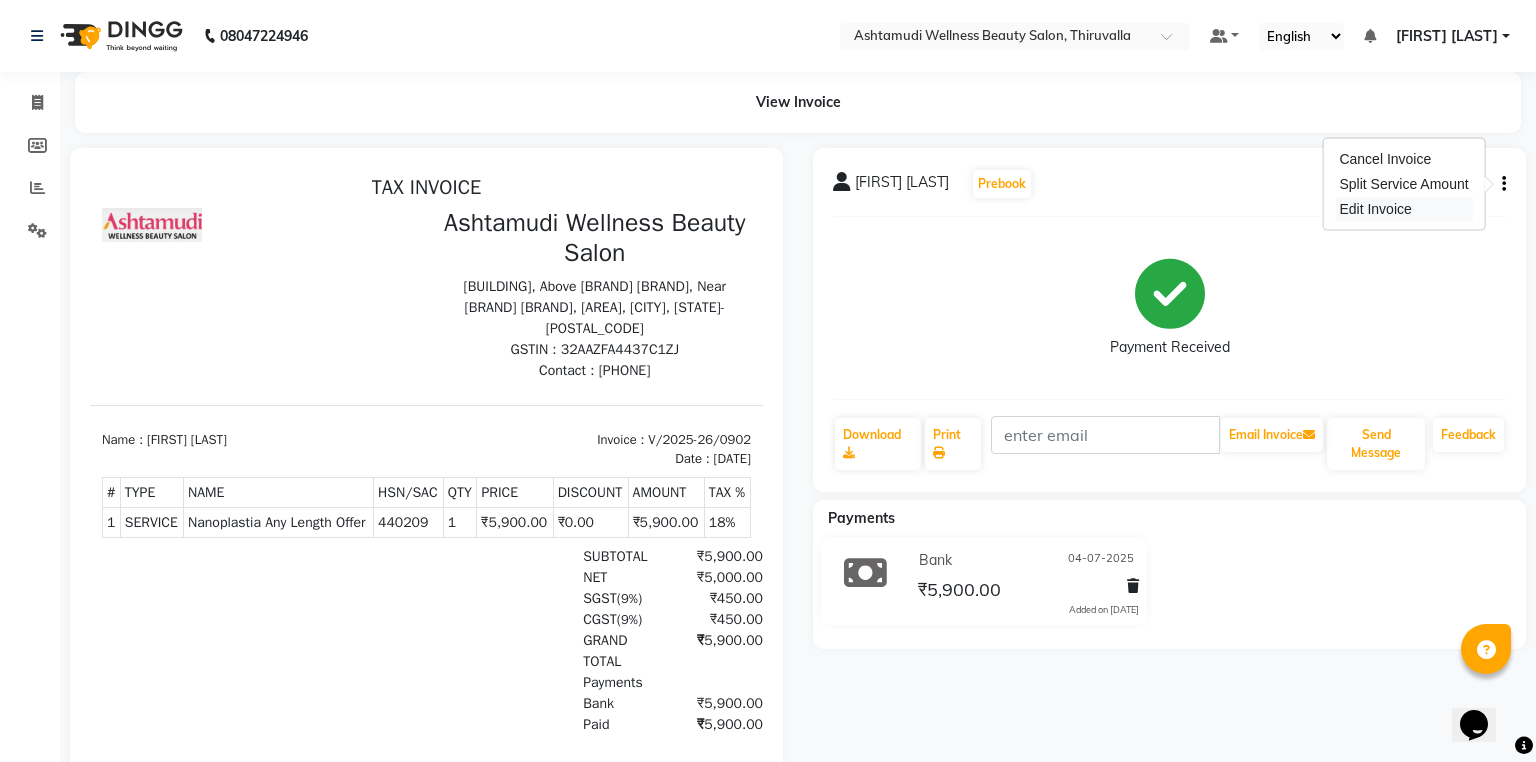 select on "service" 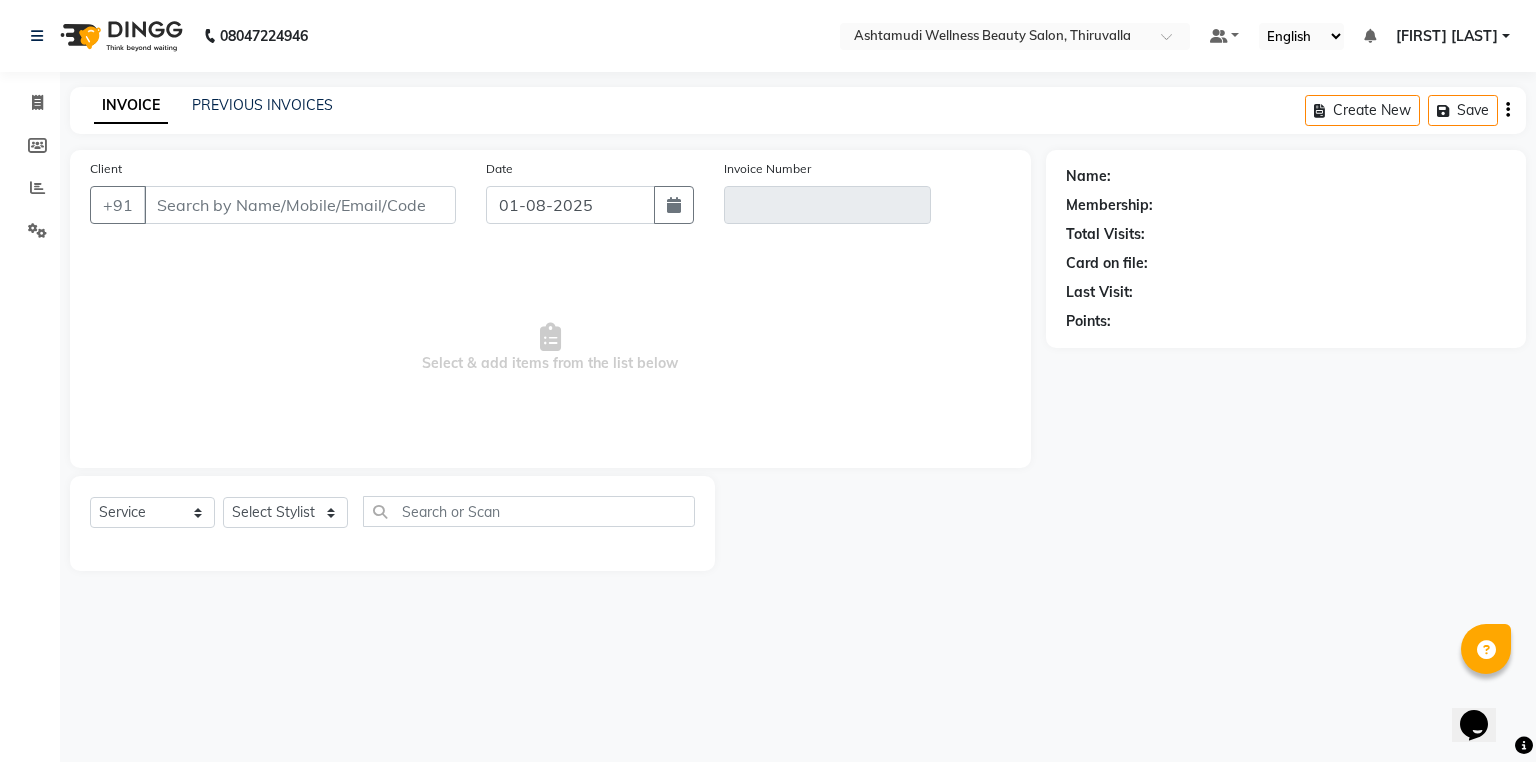 type on "44********63" 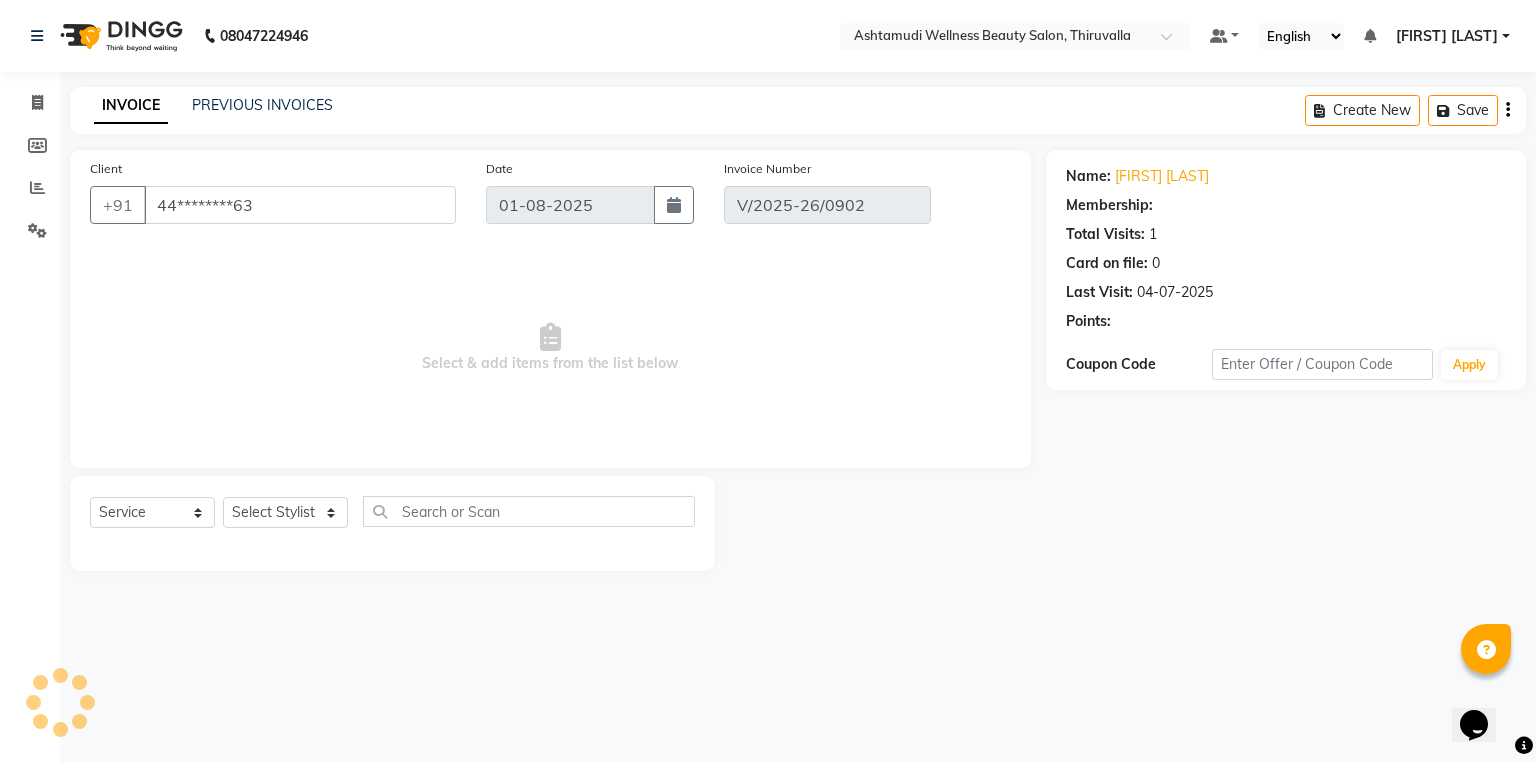type on "04-07-2025" 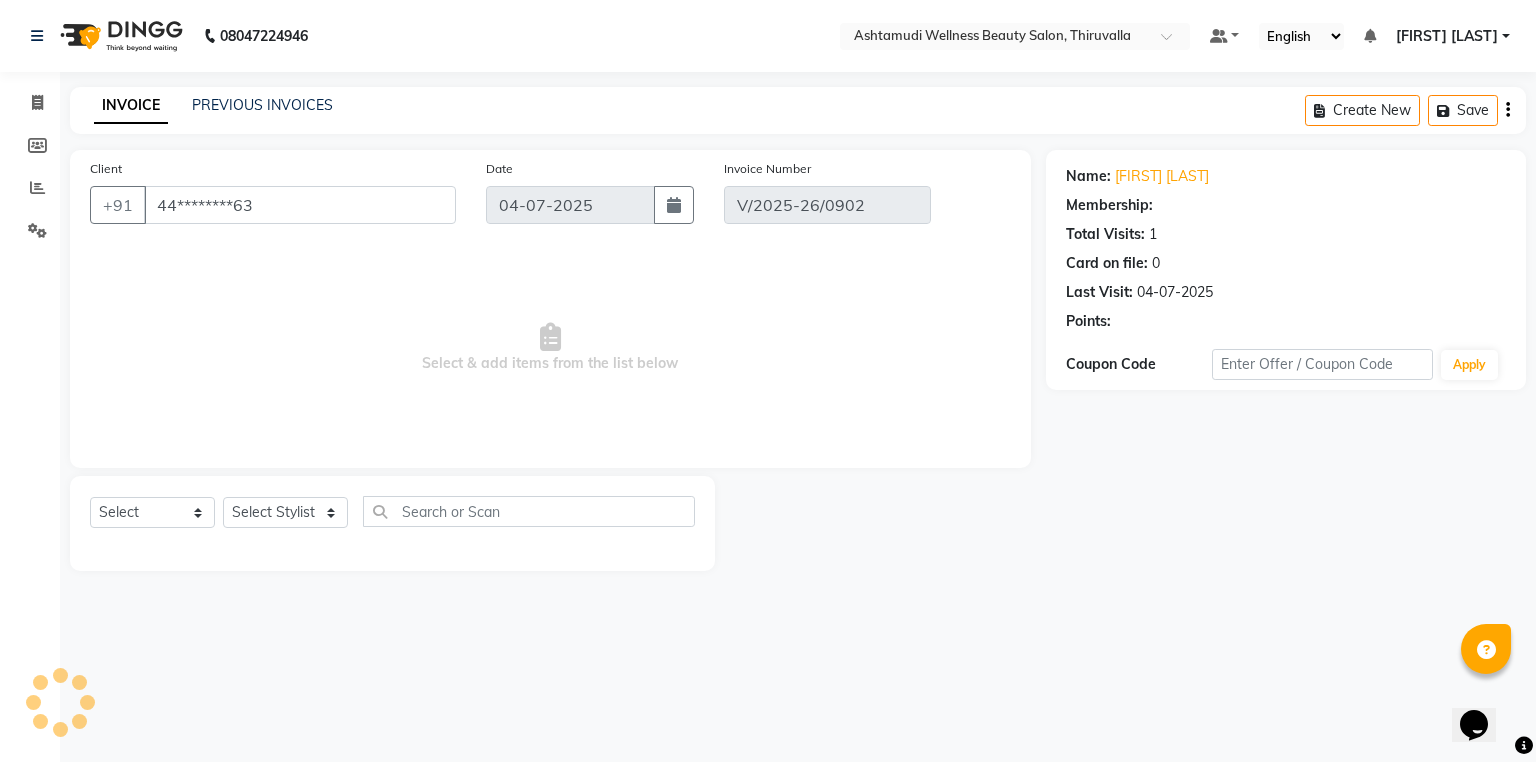 select on "1: Object" 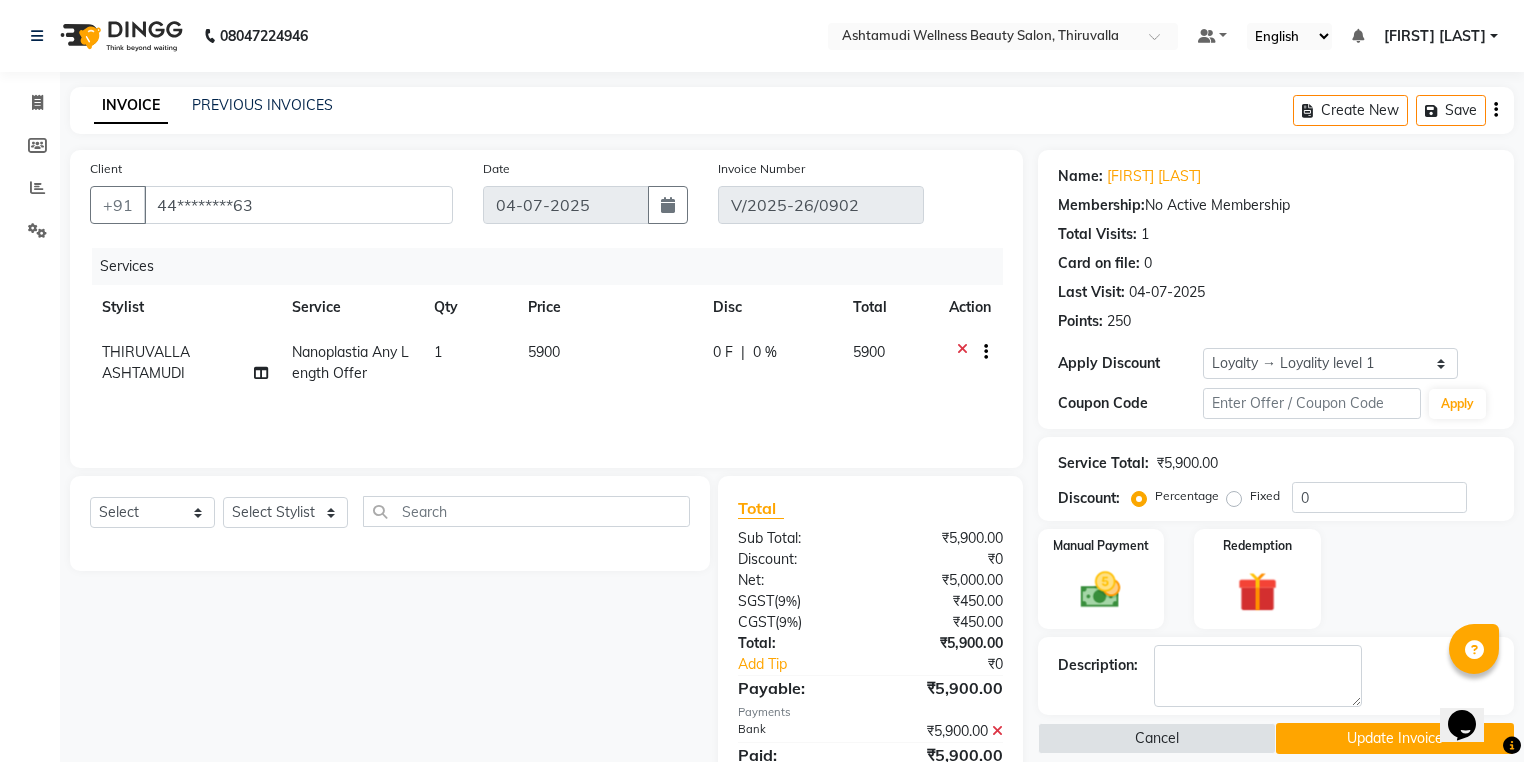 click on "THIRUVALLA ASHTAMUDI" 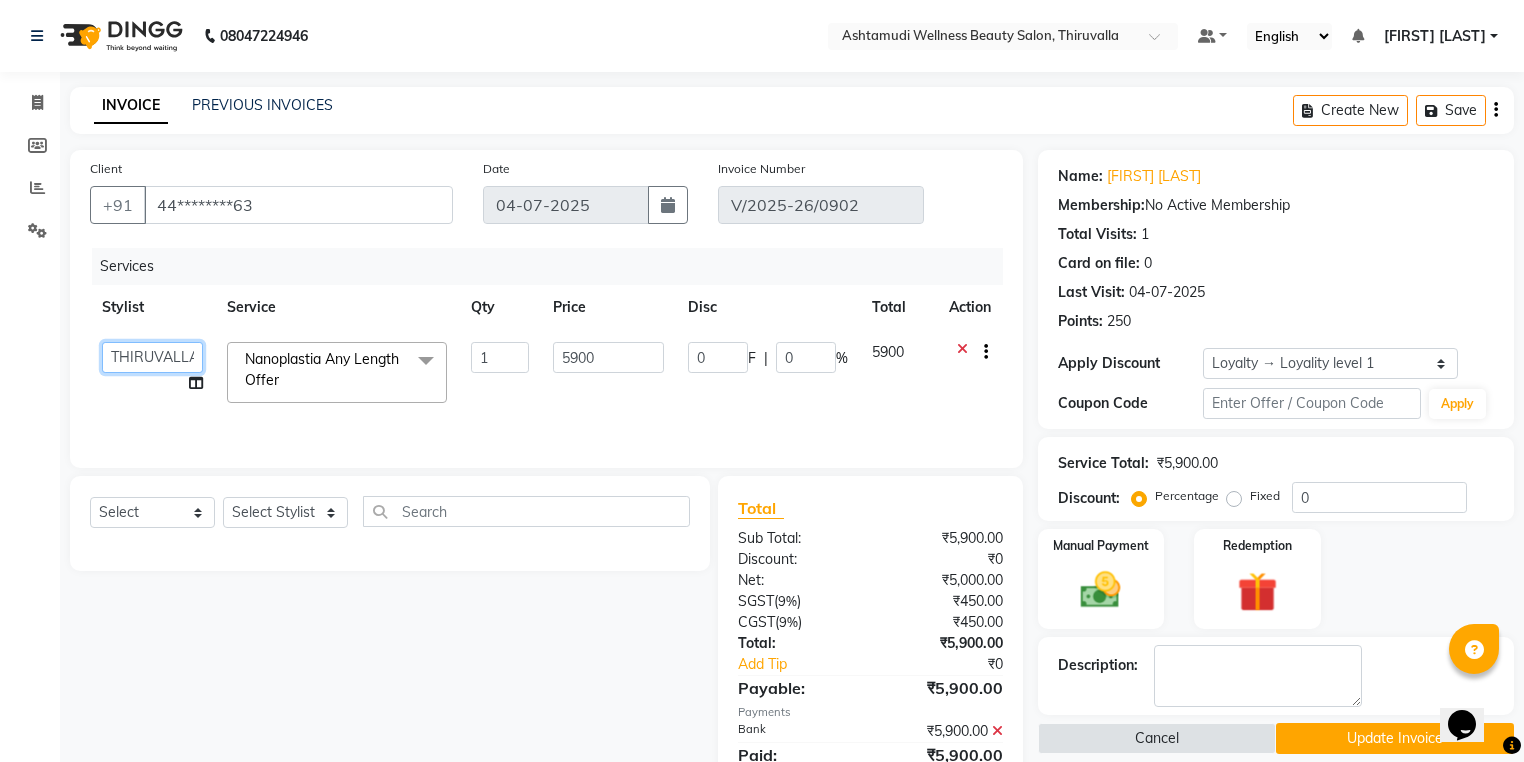 click on "ABHIRAMI		   Arya   Eshani   GAYATHRIDEVI	K C	   Jisna   KHEM MAYA   MAYA   PRINI		   RINA RAI   SHINY ABY   THIRUVALLA ASHTAMUDI   VISMAYA SURENDRAN" 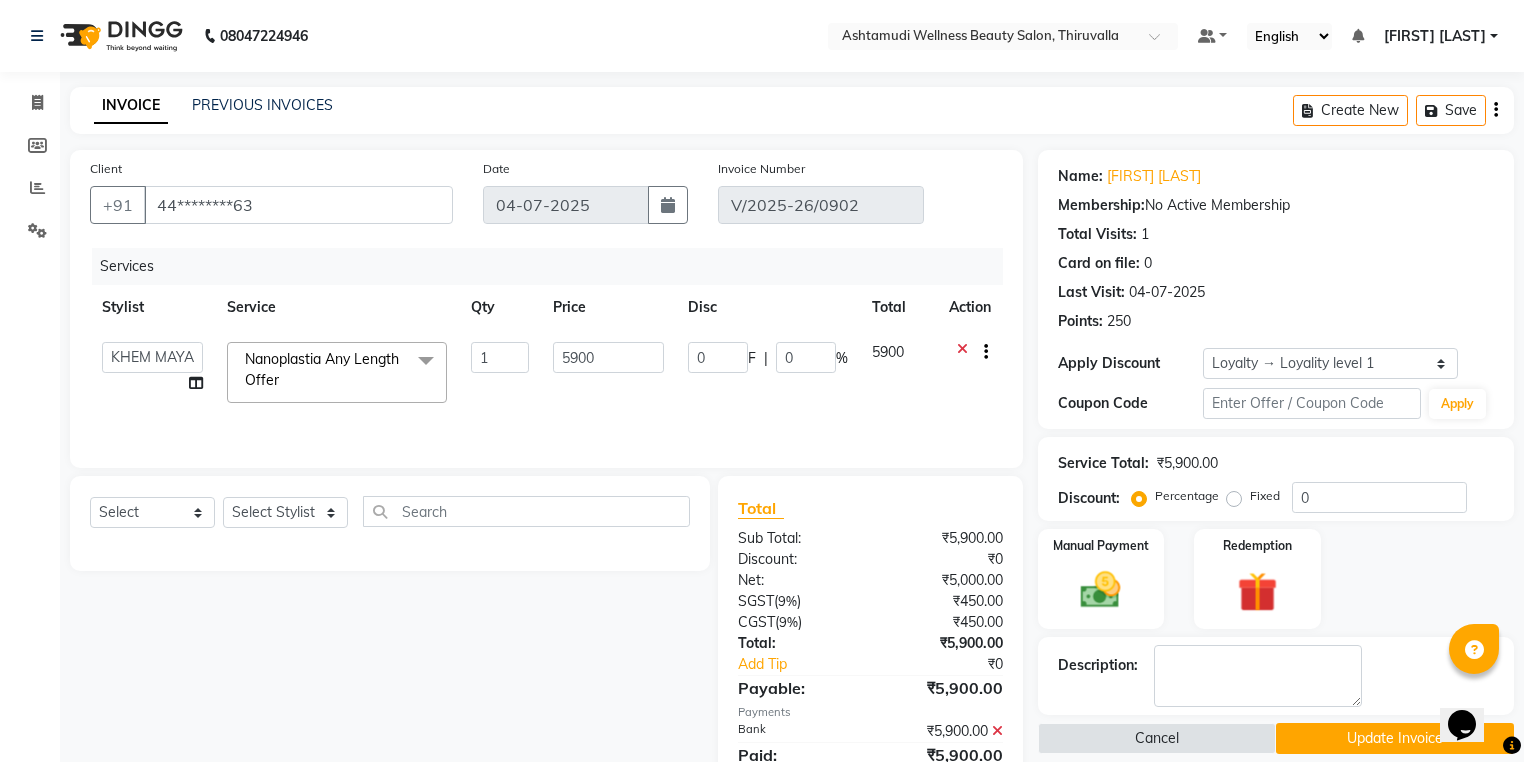 select on "42901" 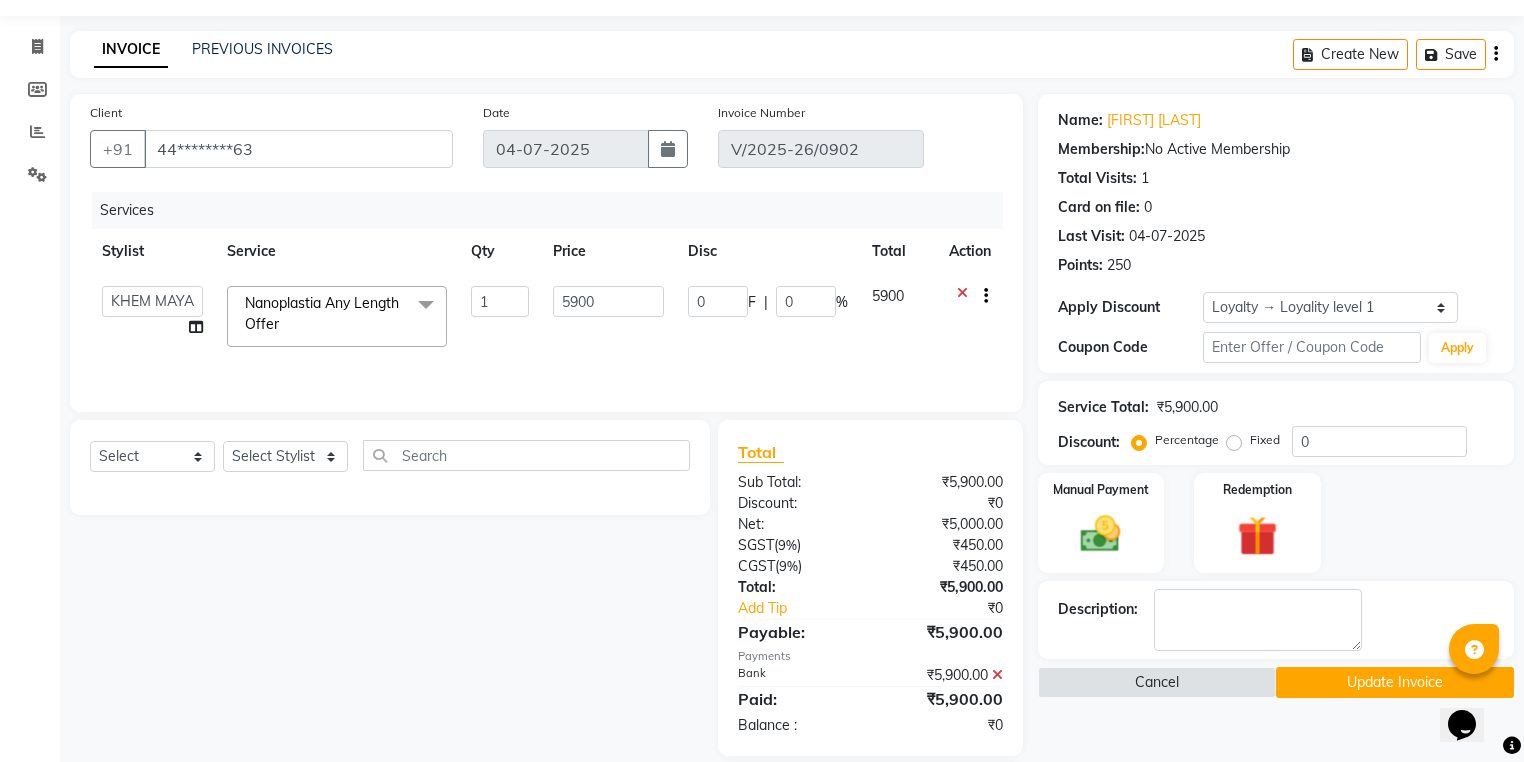 scroll, scrollTop: 160, scrollLeft: 0, axis: vertical 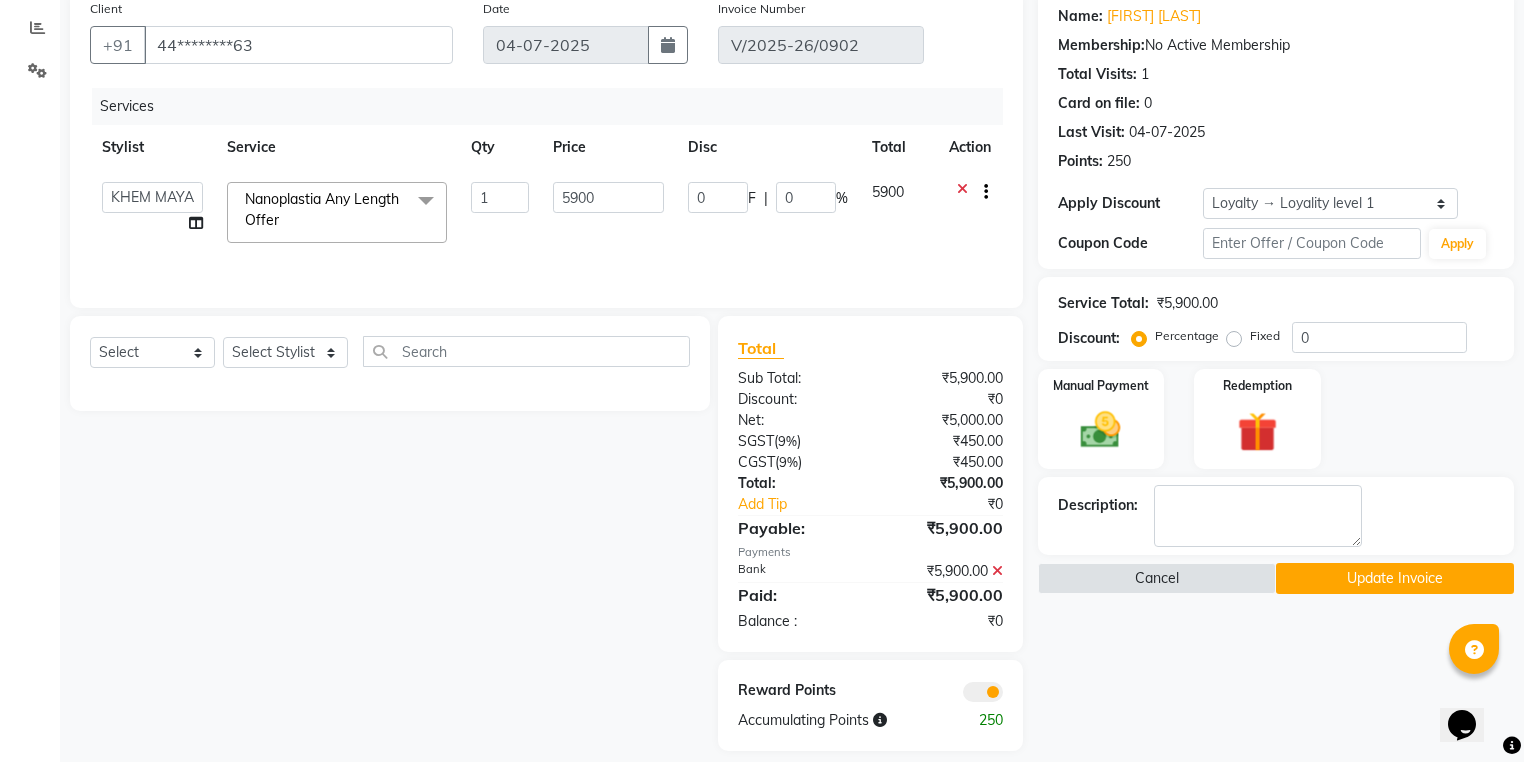 click on "Update Invoice" 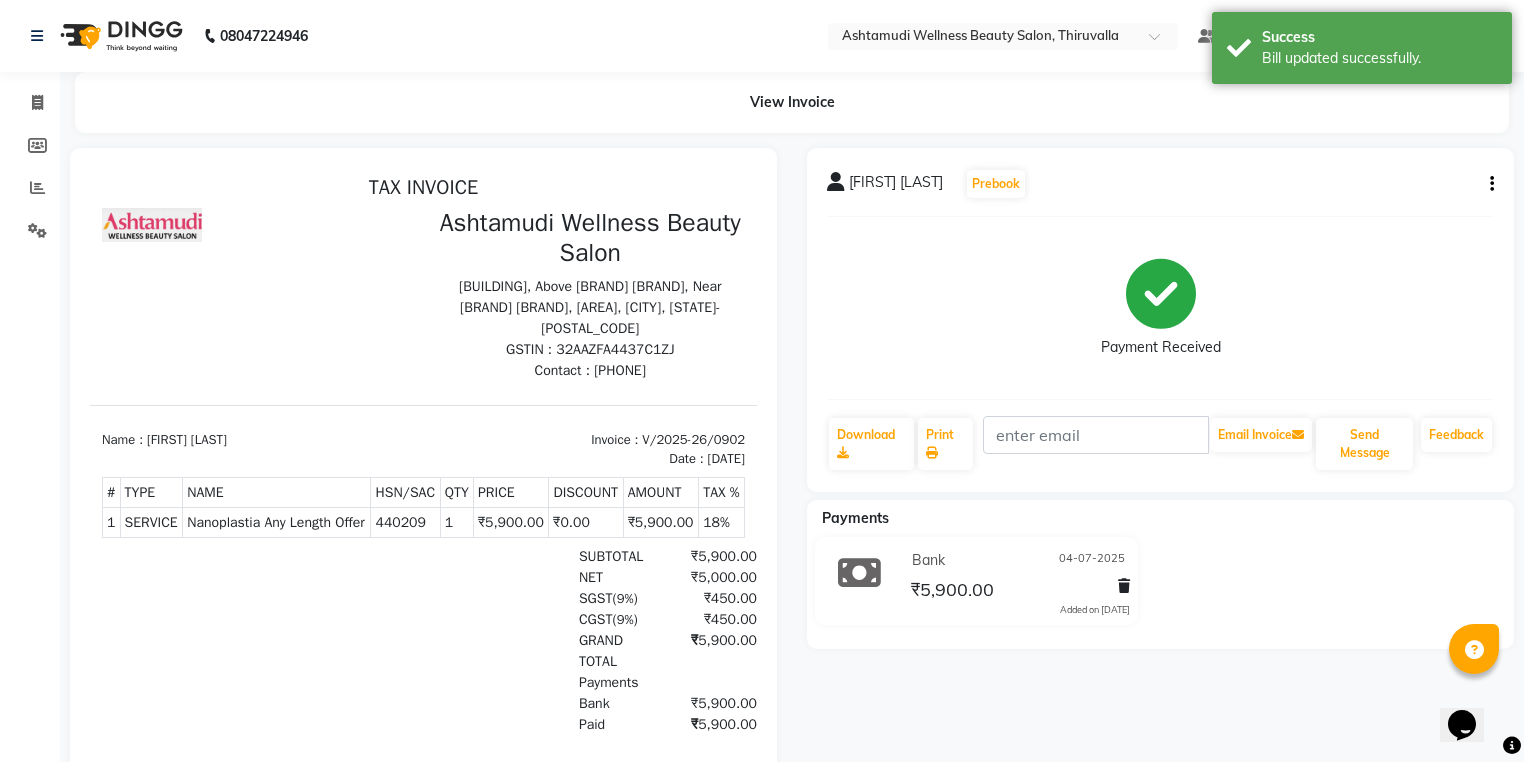 scroll, scrollTop: 0, scrollLeft: 0, axis: both 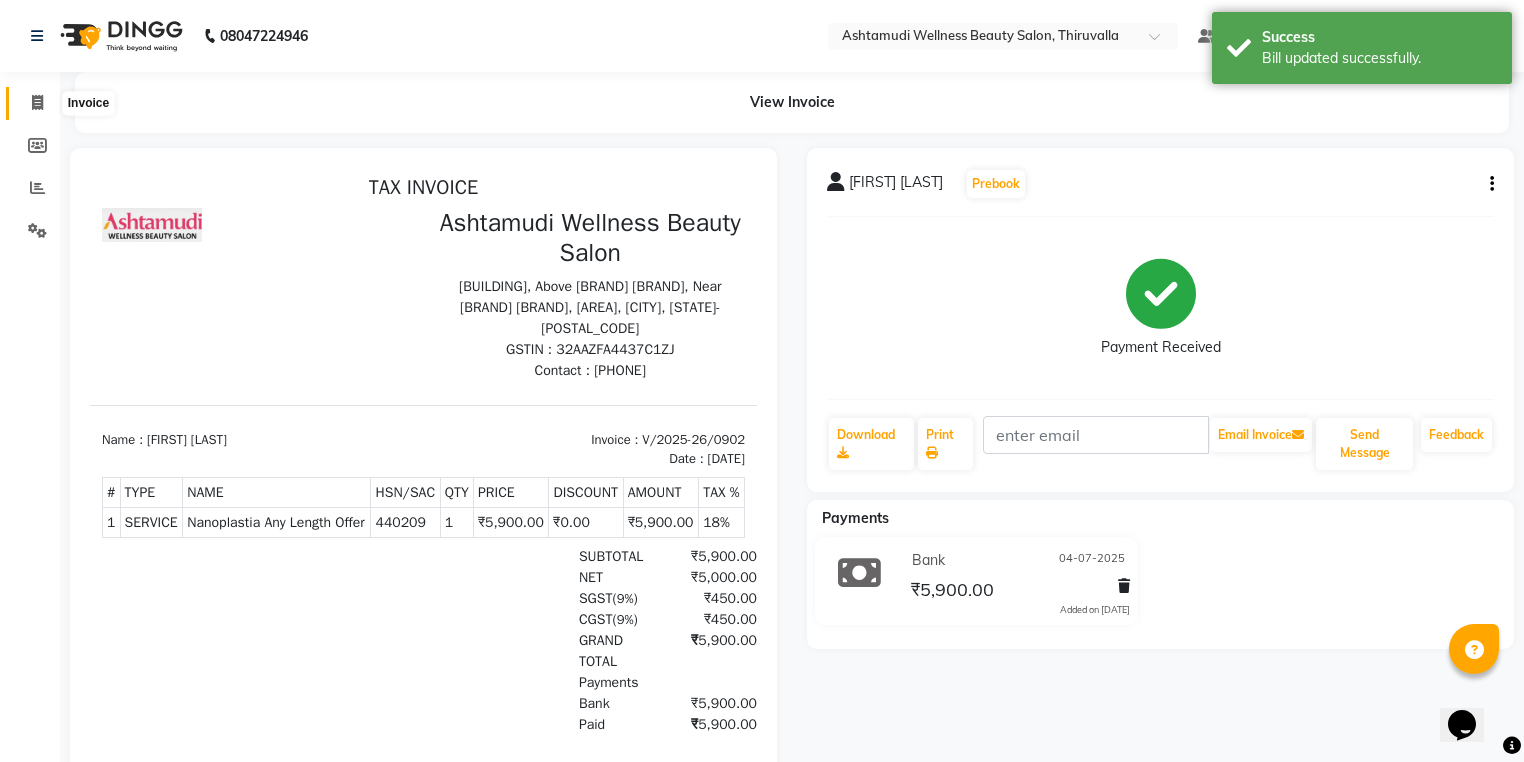 click 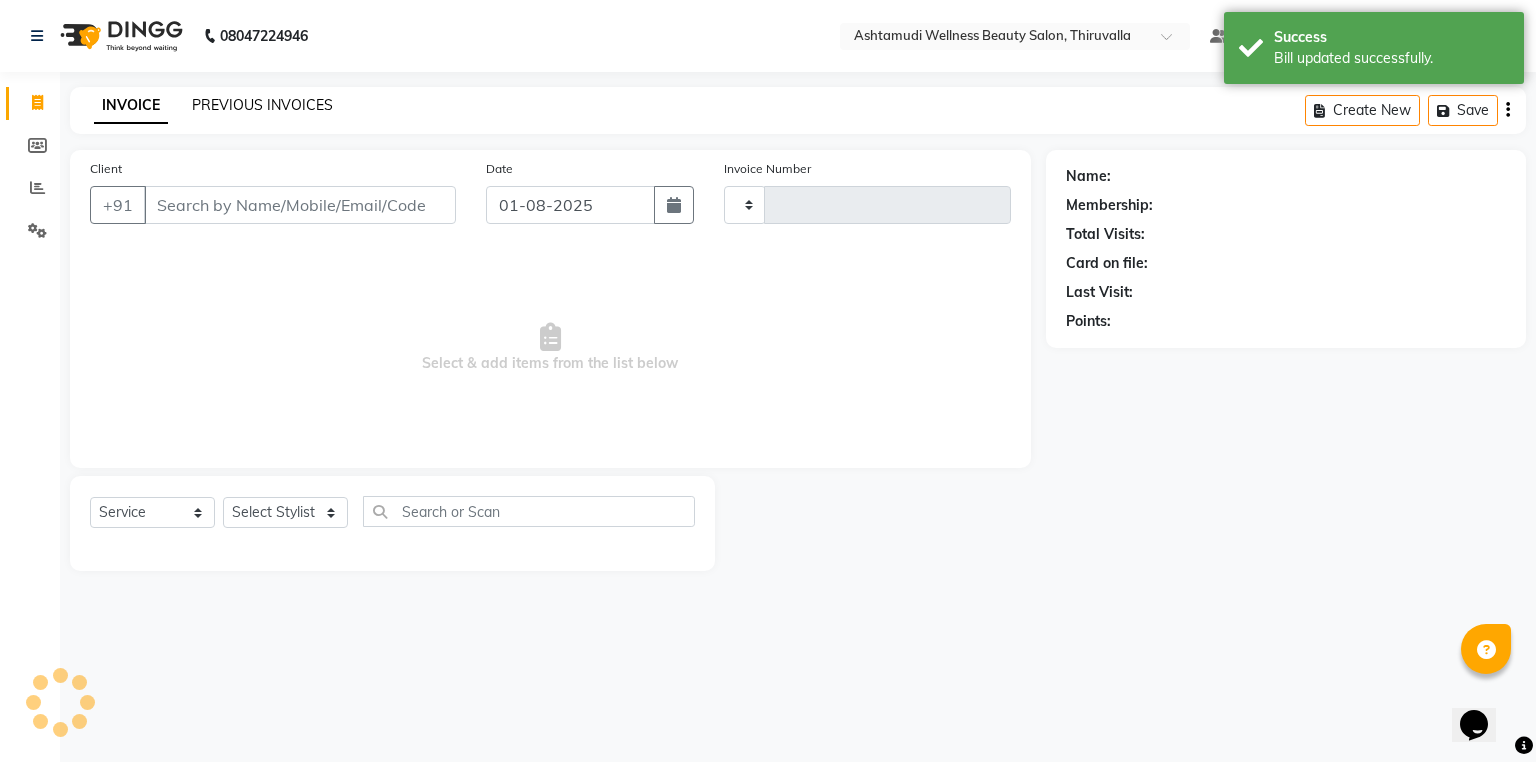 type on "1141" 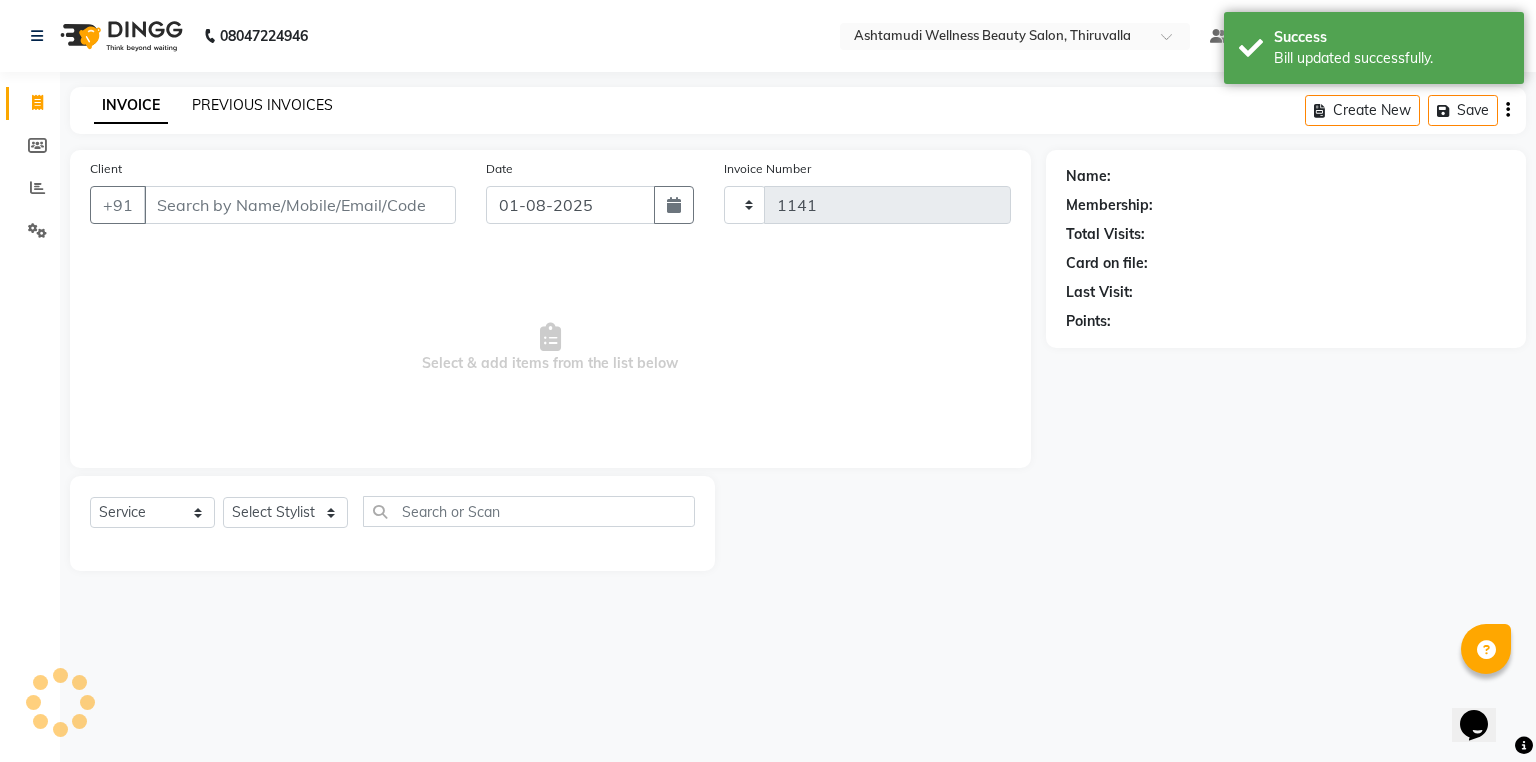 select on "4634" 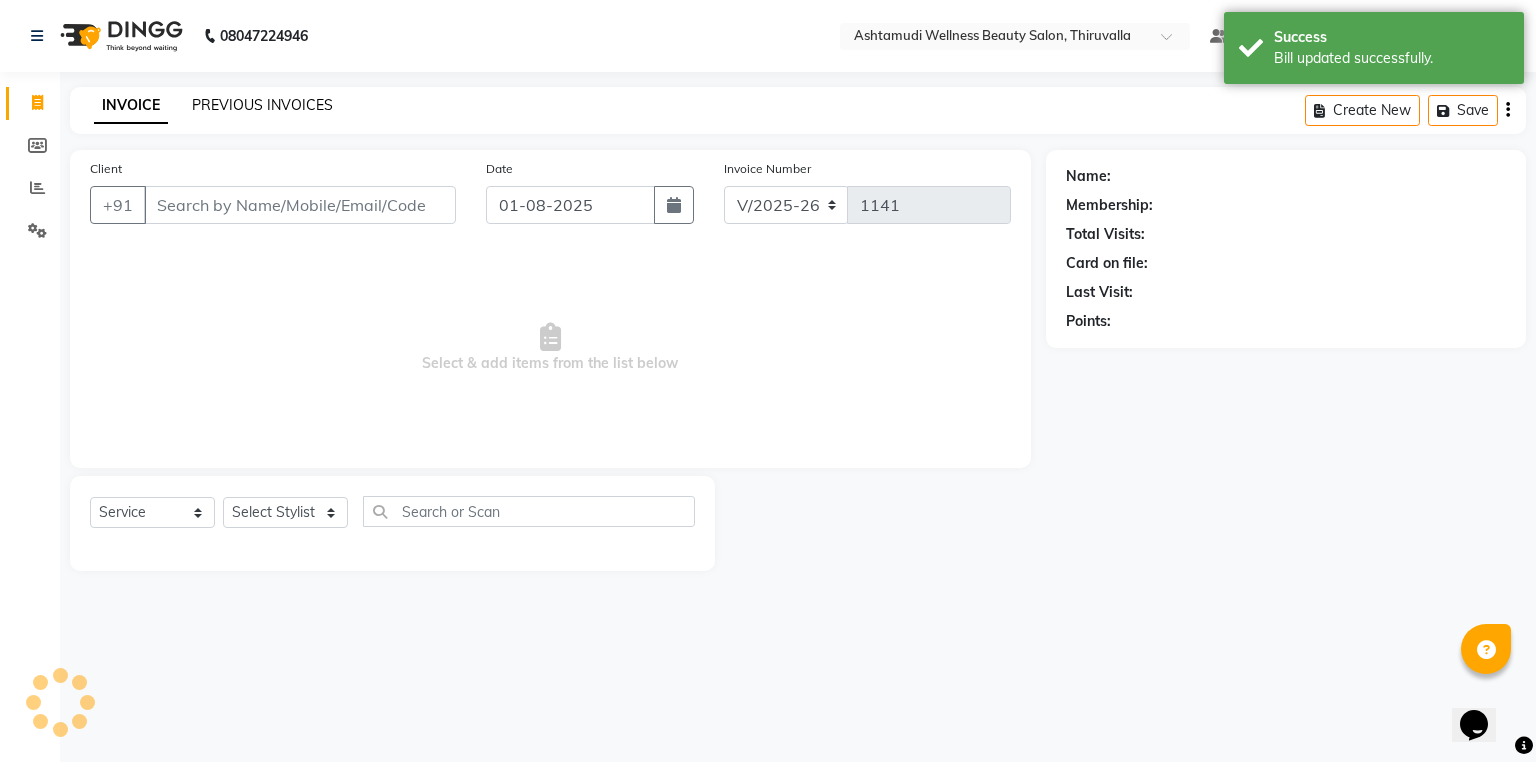 click on "PREVIOUS INVOICES" 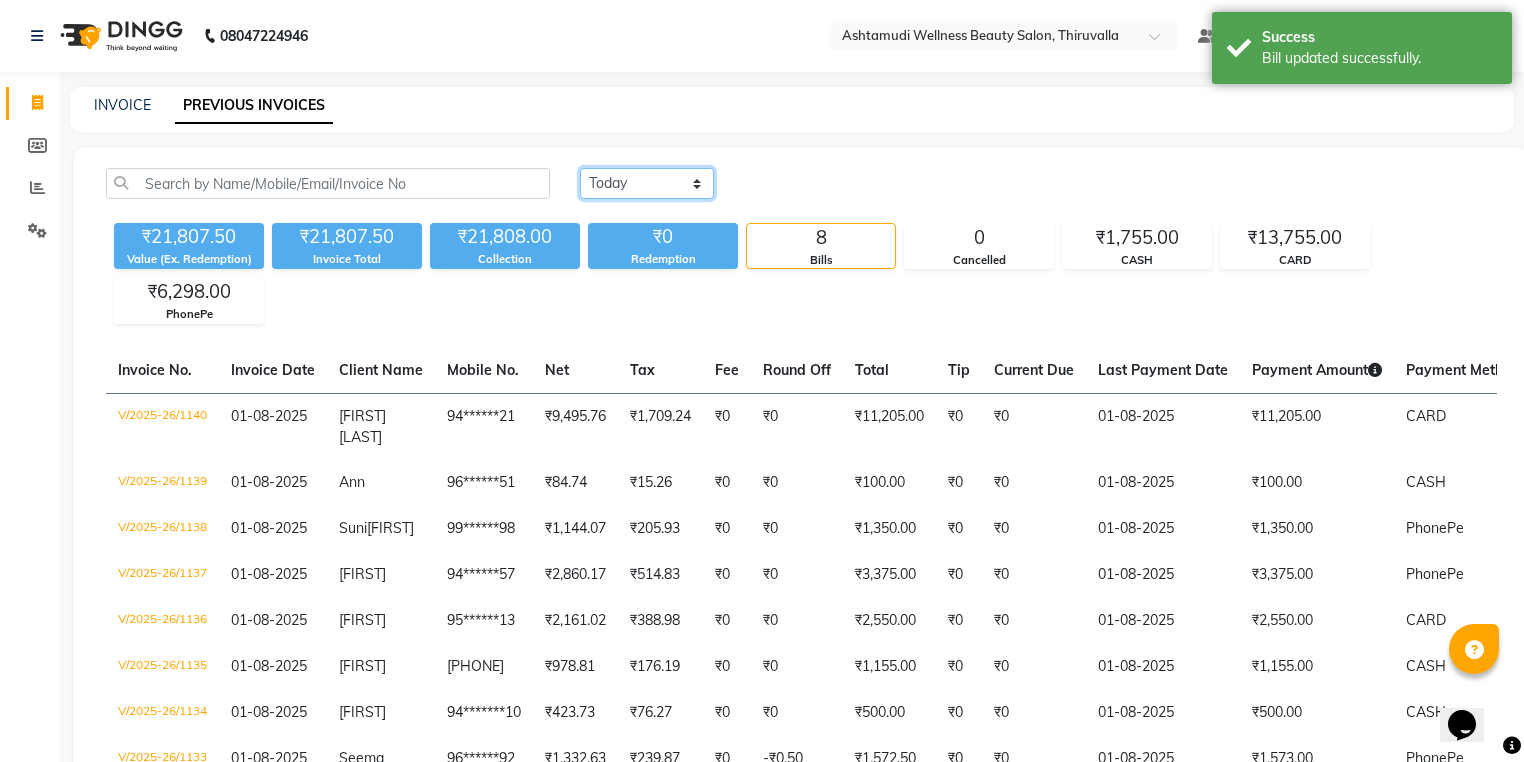 click on "Today Yesterday Custom Range" 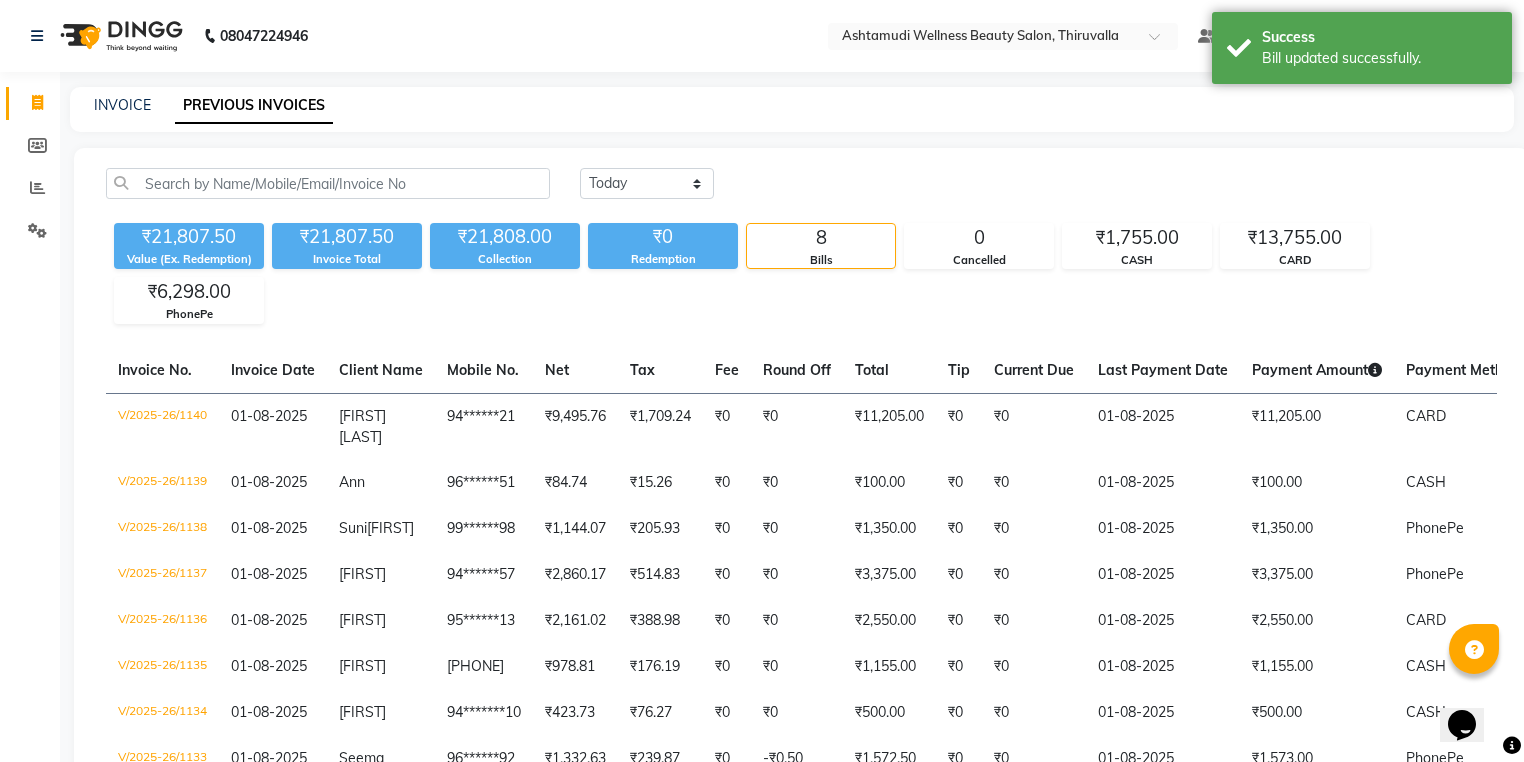 click on "INVOICE PREVIOUS INVOICES" 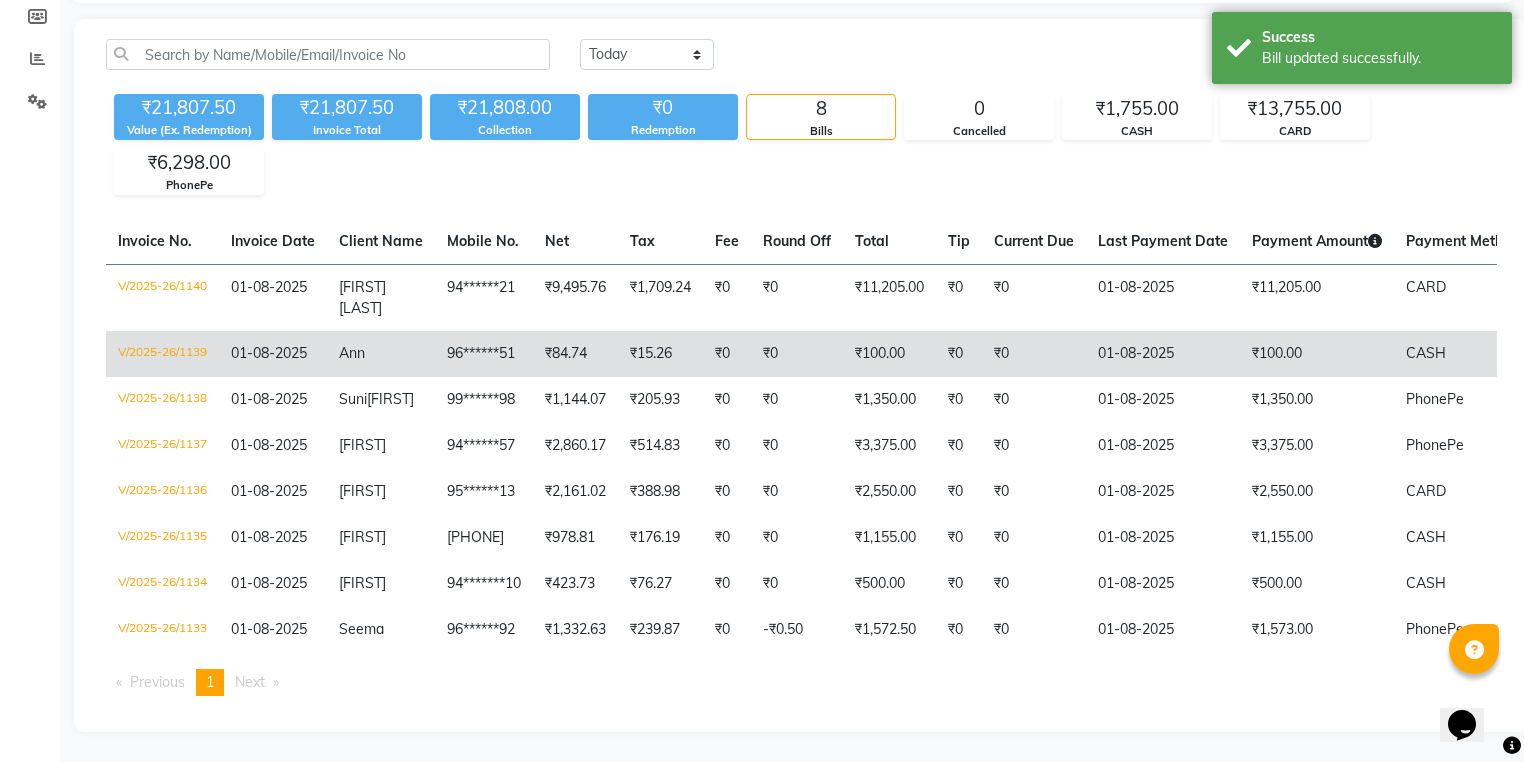 scroll, scrollTop: 140, scrollLeft: 0, axis: vertical 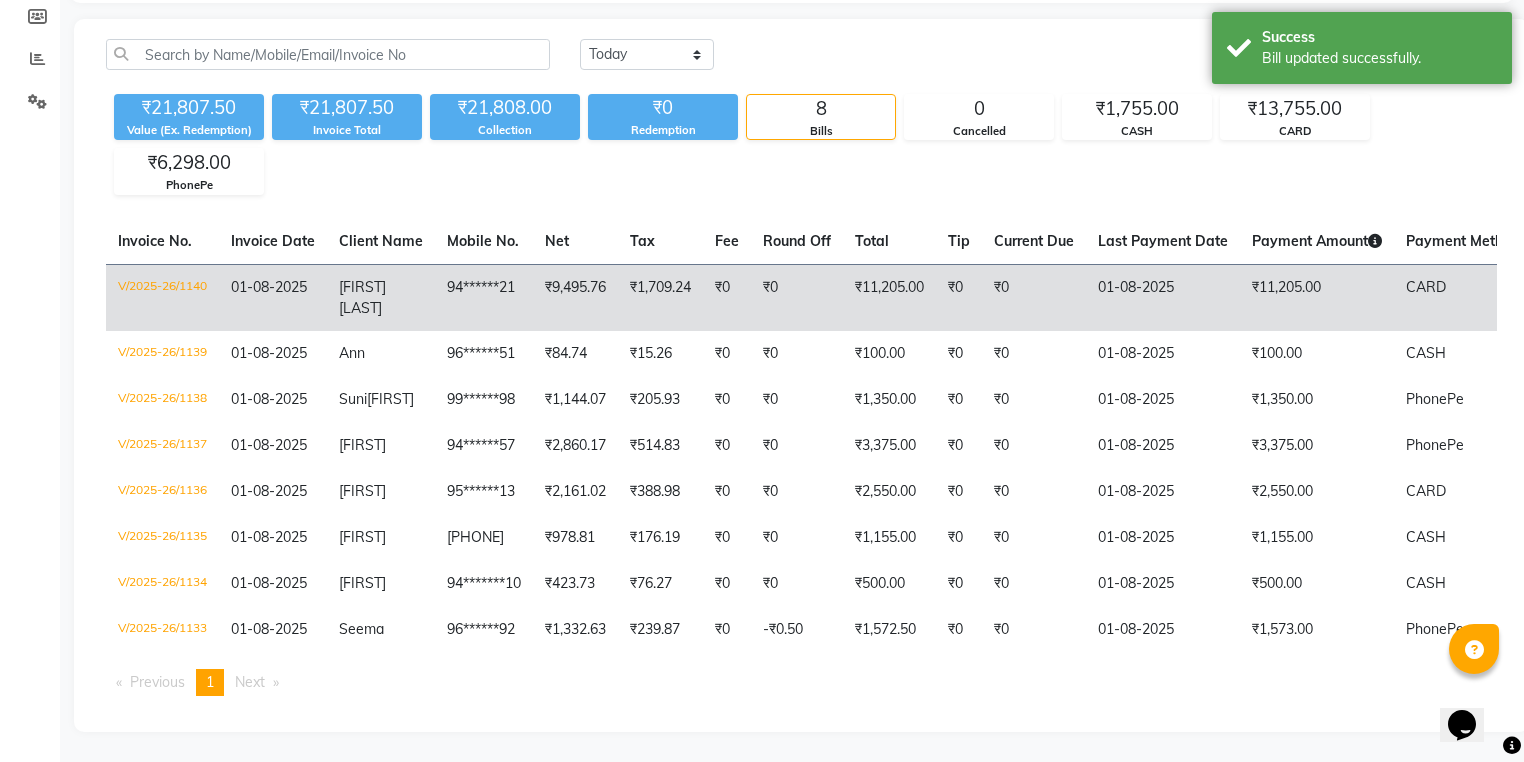 click on "[FIRST] [LAST]" 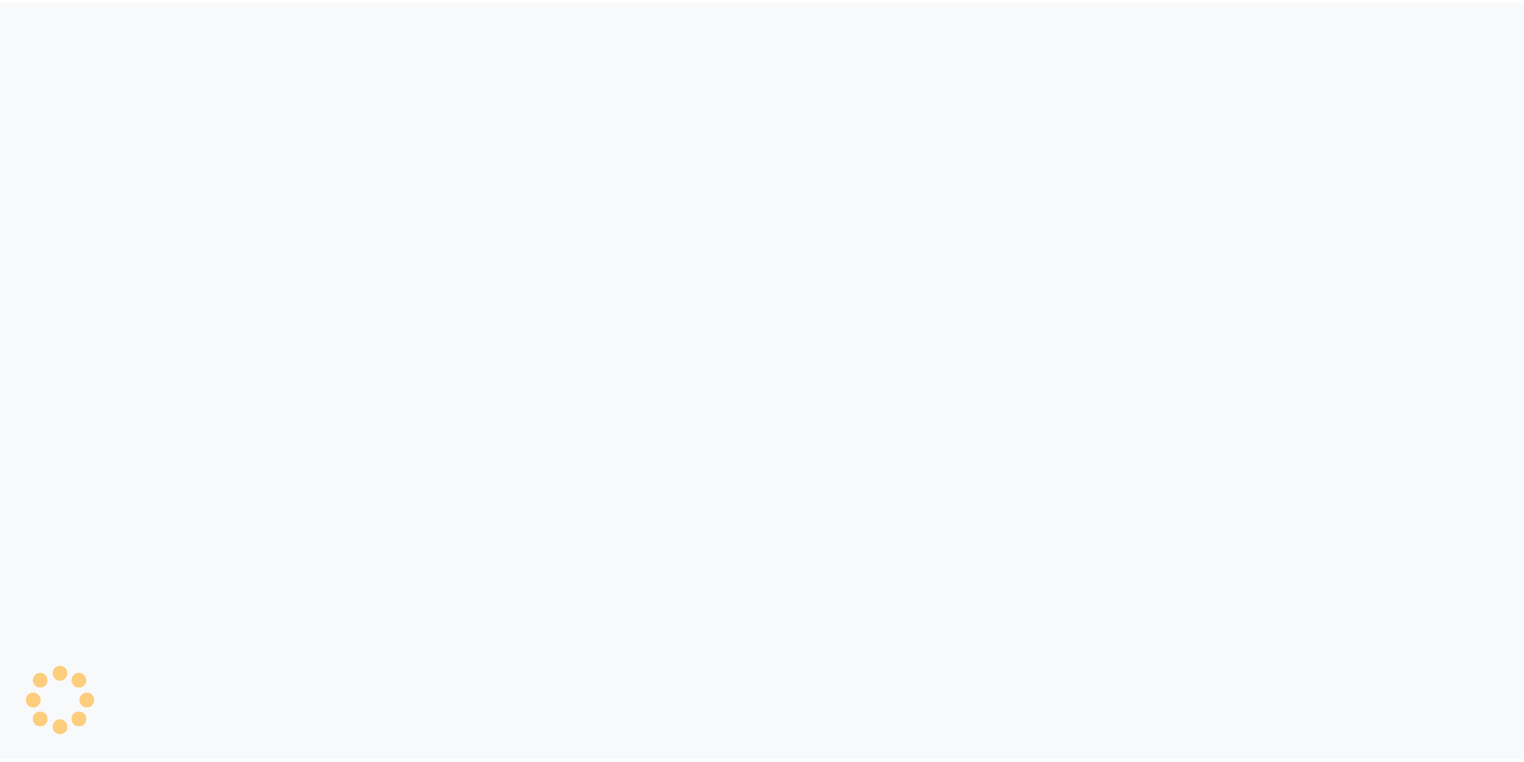 scroll, scrollTop: 0, scrollLeft: 0, axis: both 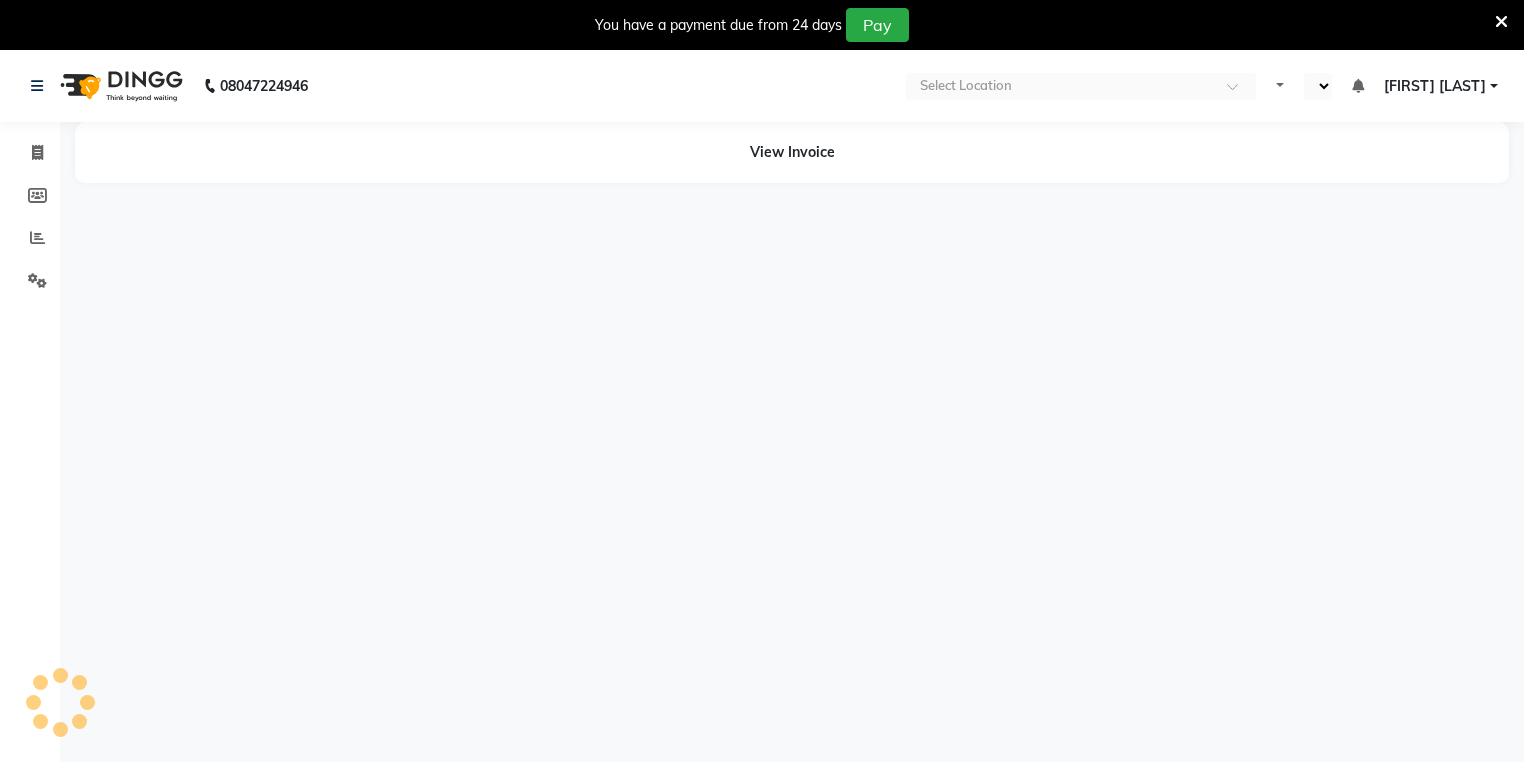 select on "en" 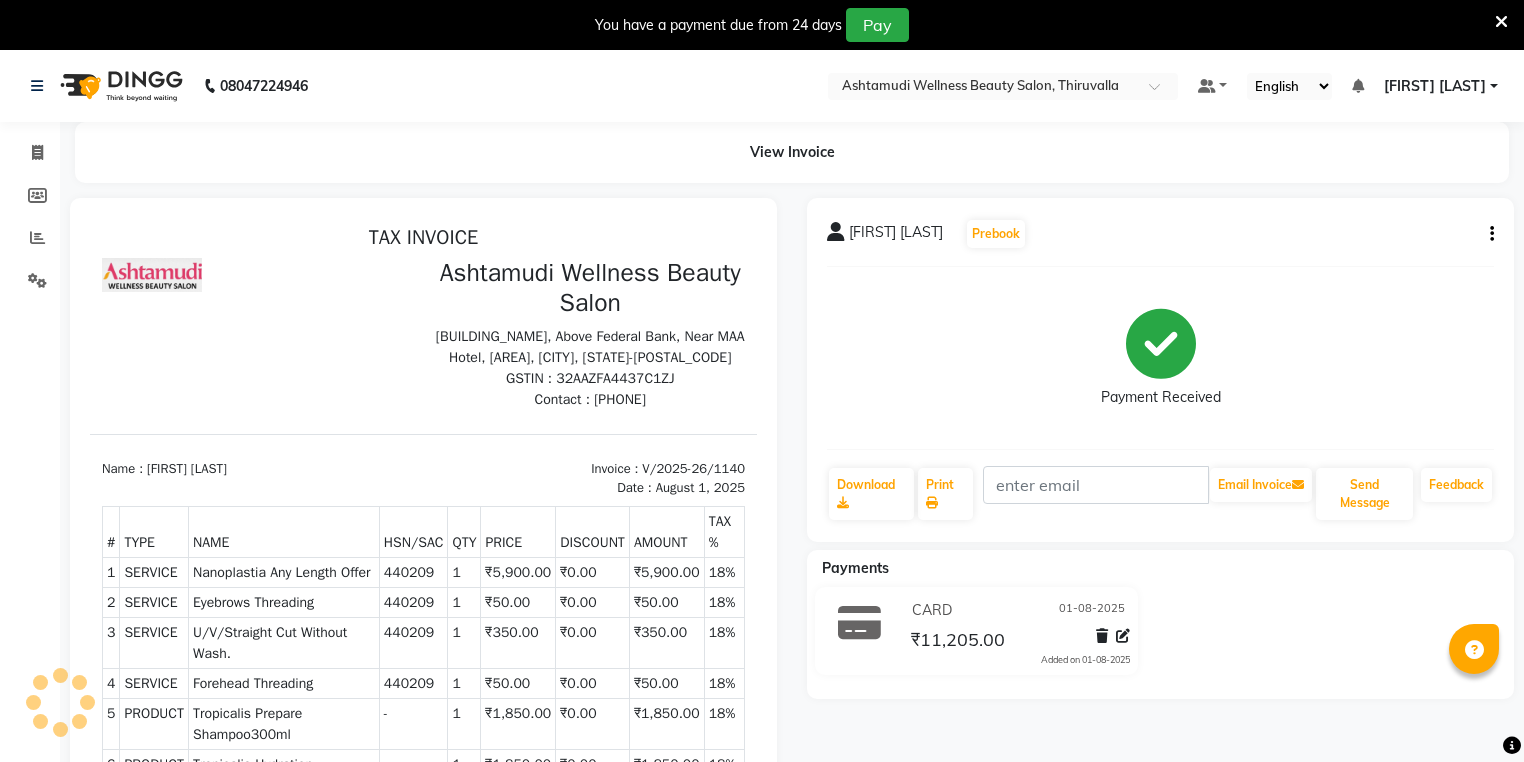 scroll, scrollTop: 0, scrollLeft: 0, axis: both 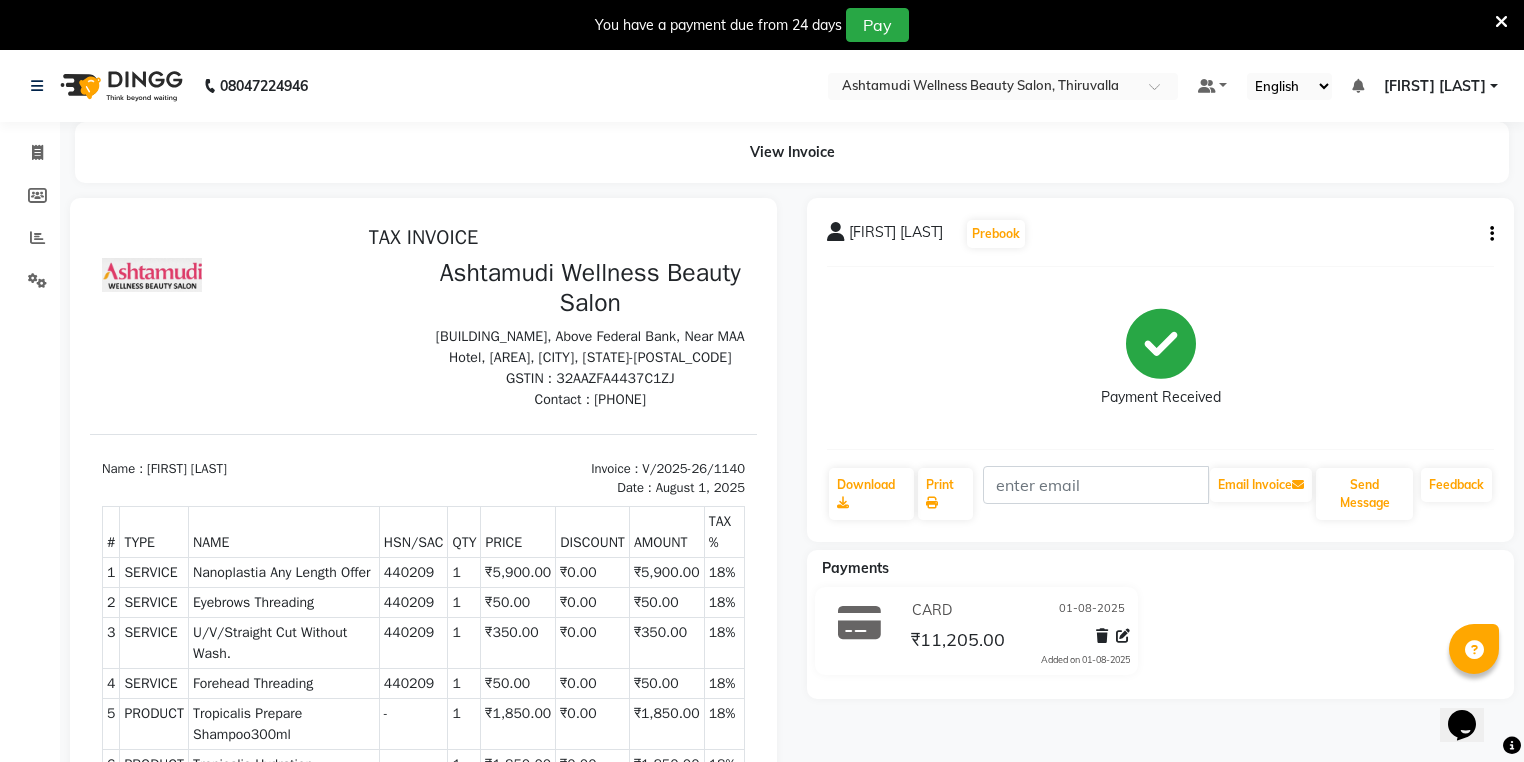click on "[FIRST] [LAST]   Prebook   Payment Received  Download  Print   Email Invoice   Send Message Feedback" 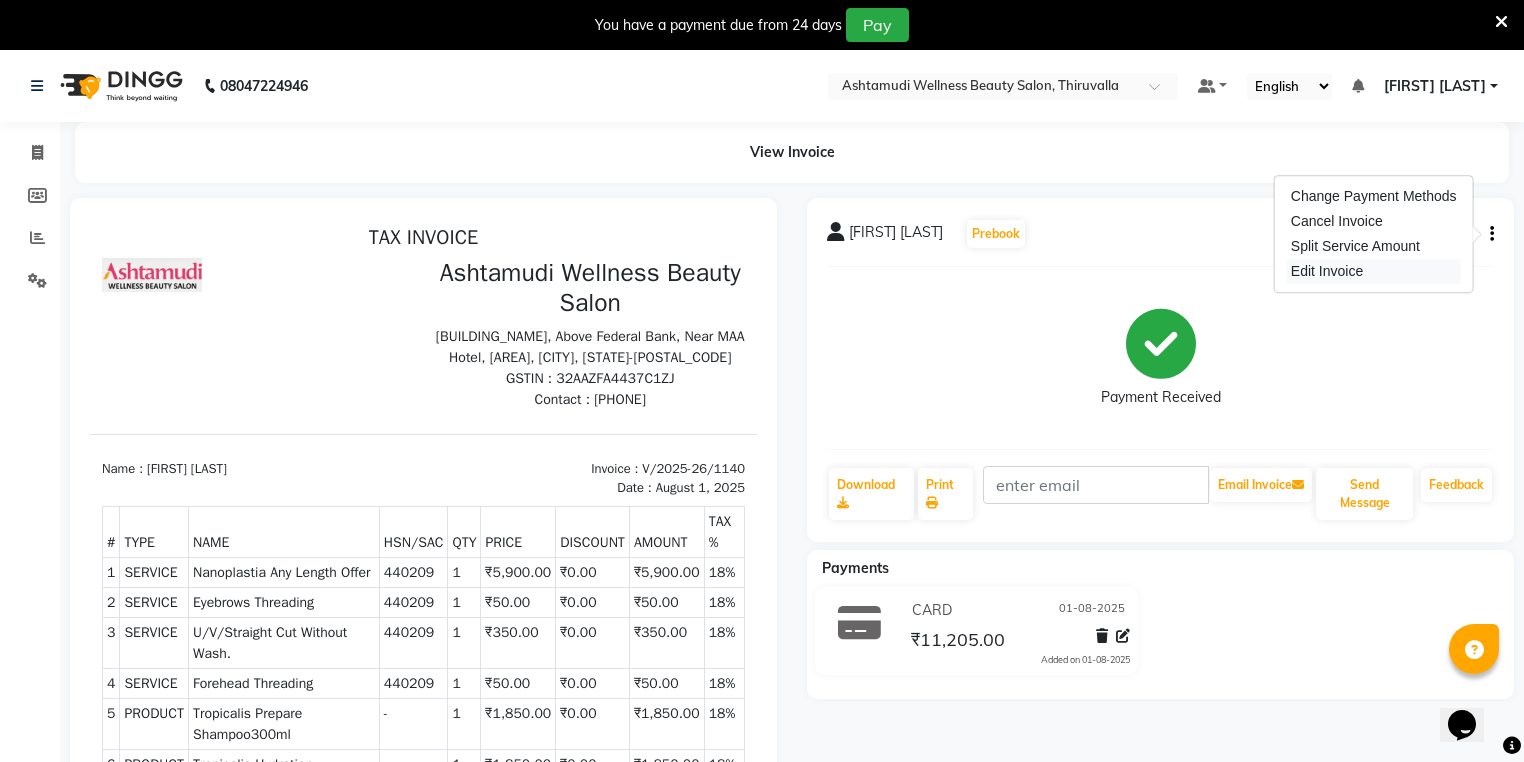 click on "Edit Invoice" at bounding box center (1374, 271) 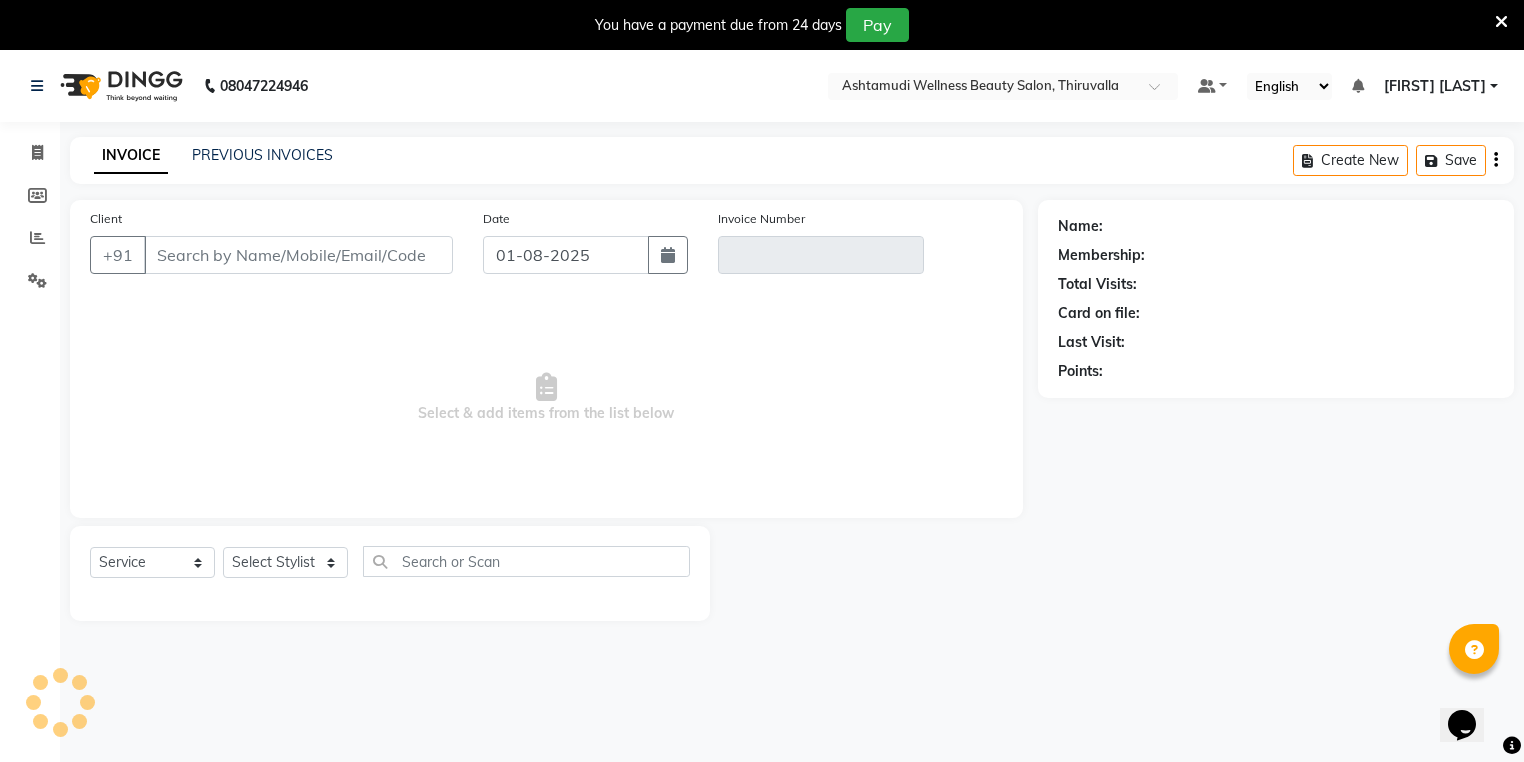 scroll, scrollTop: 50, scrollLeft: 0, axis: vertical 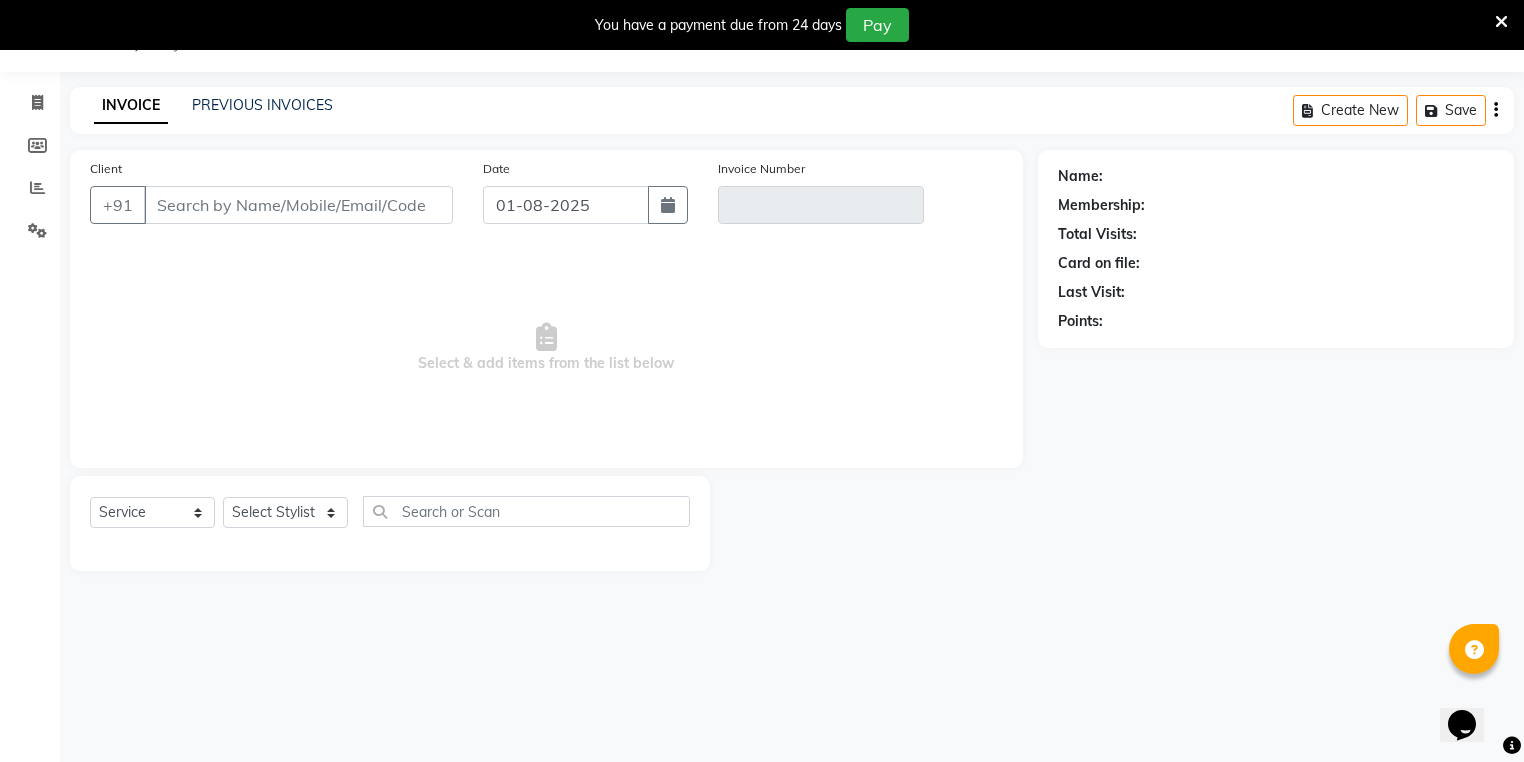 type on "94******21" 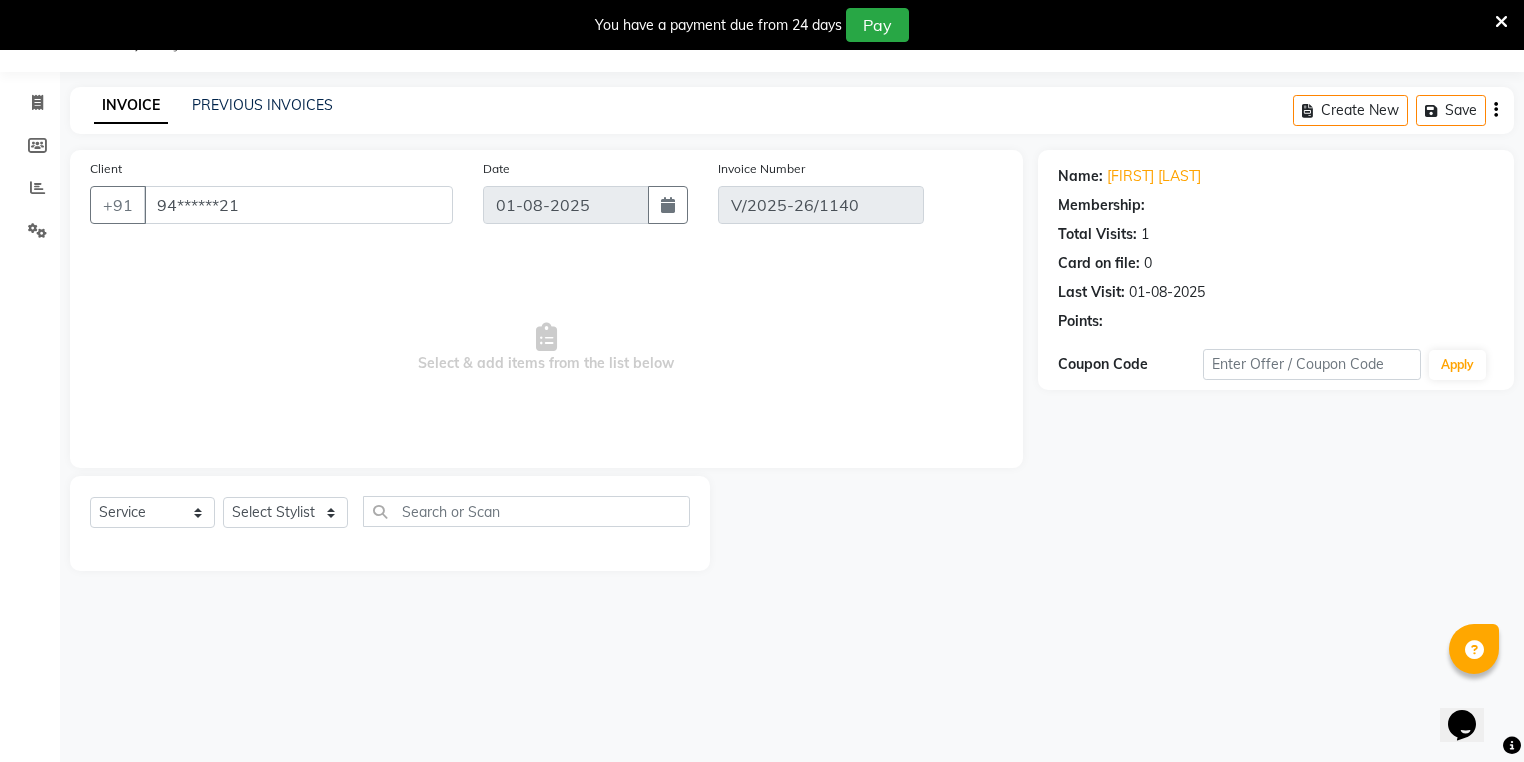 select on "1: Object" 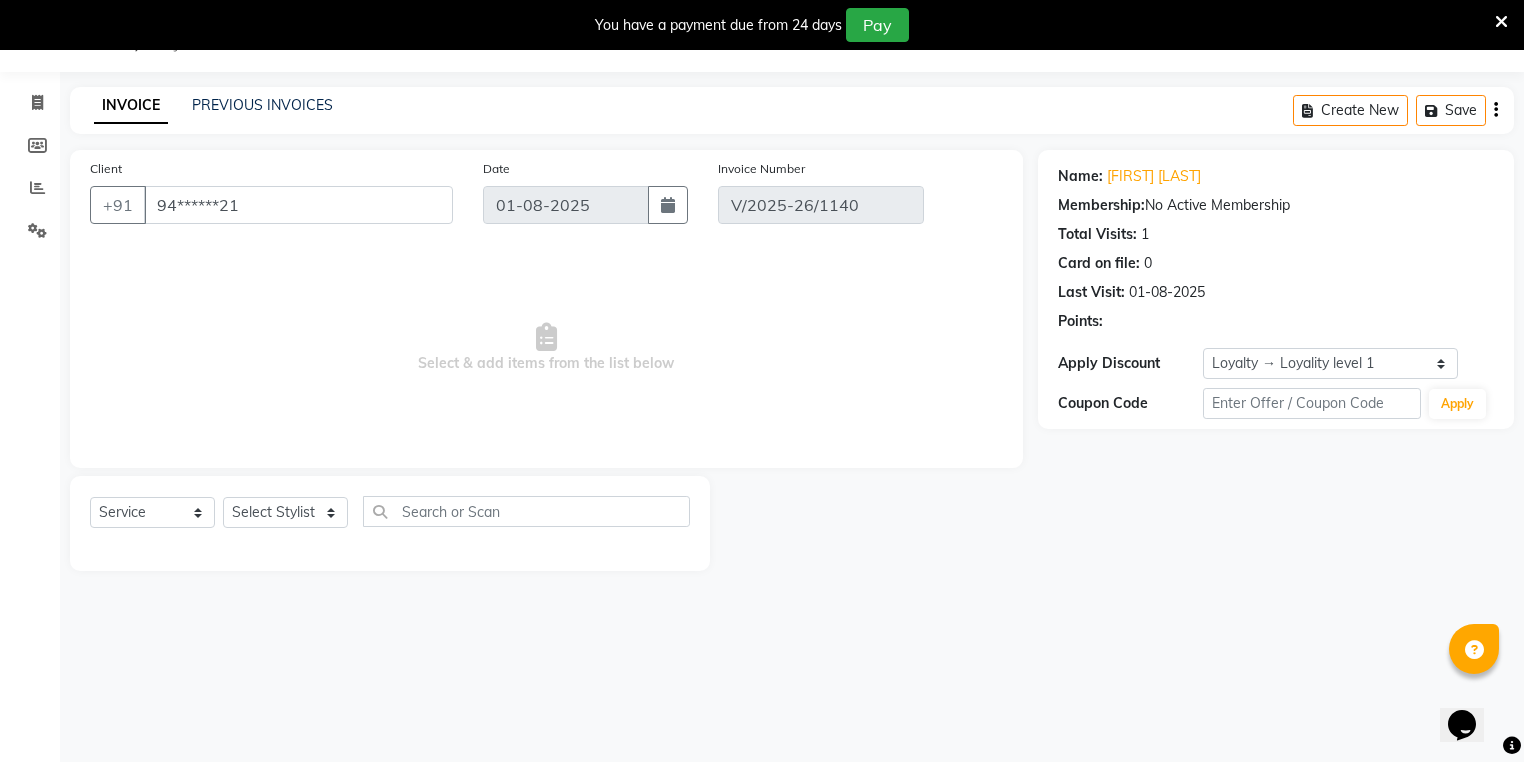 select on "select" 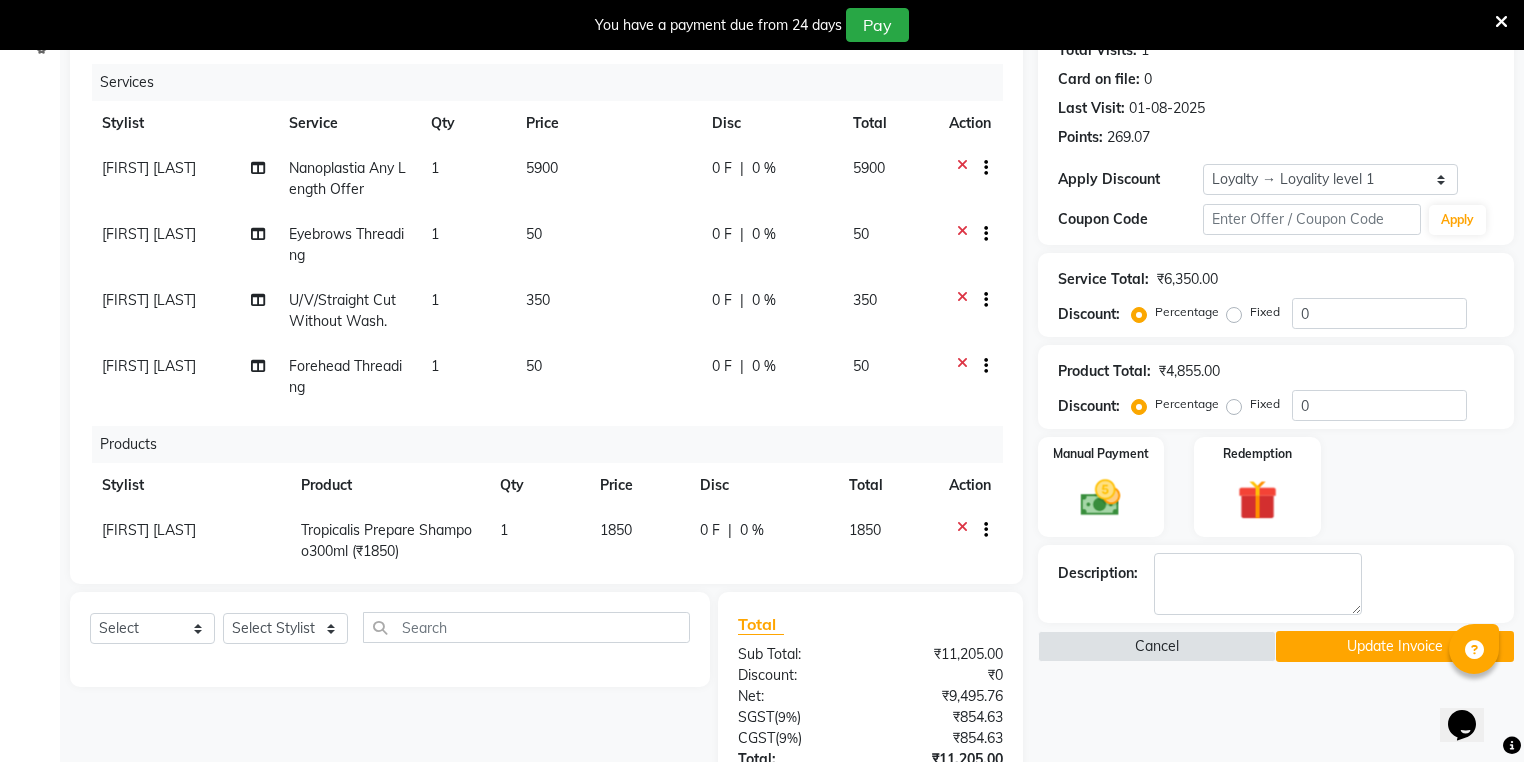 scroll, scrollTop: 370, scrollLeft: 0, axis: vertical 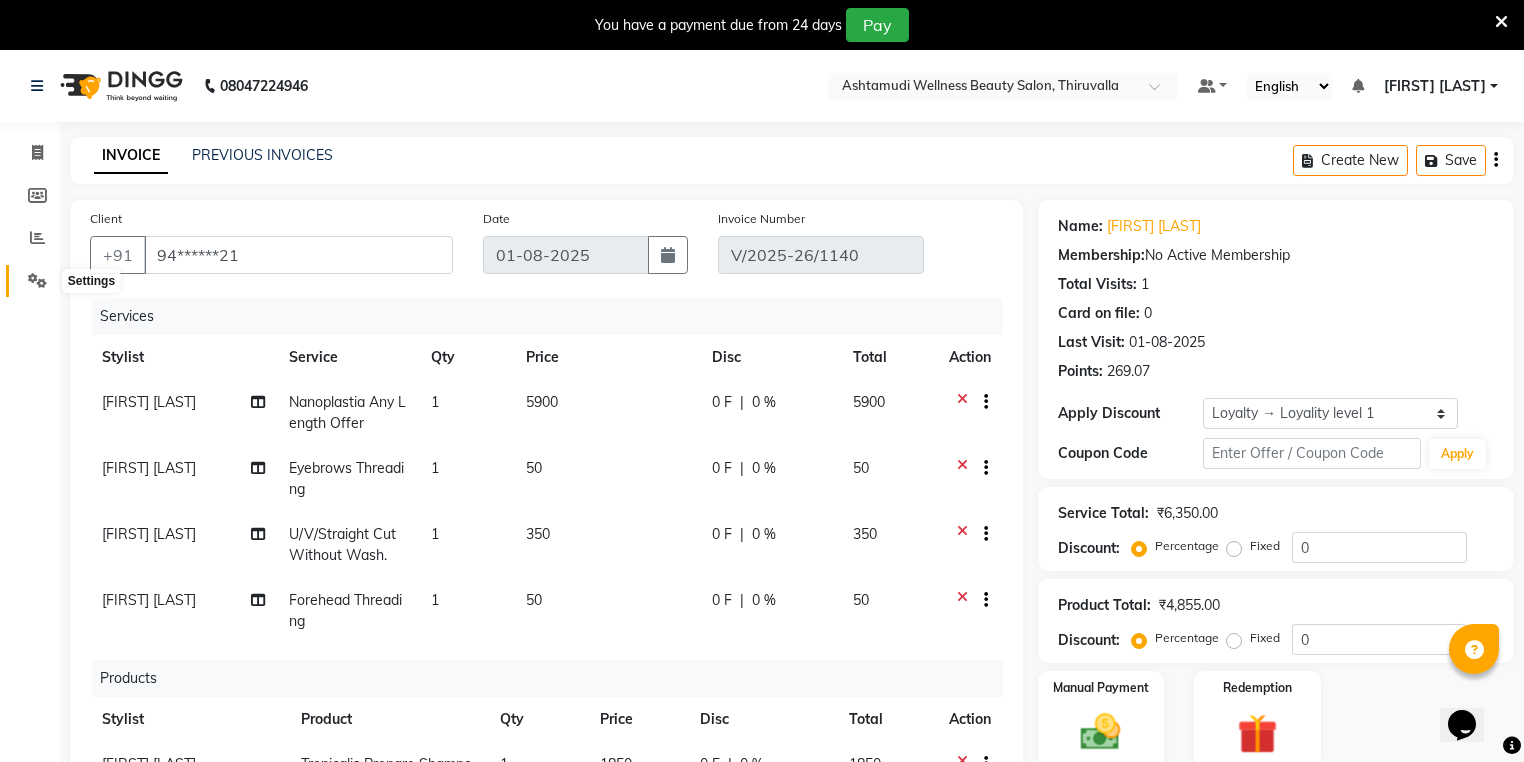 click 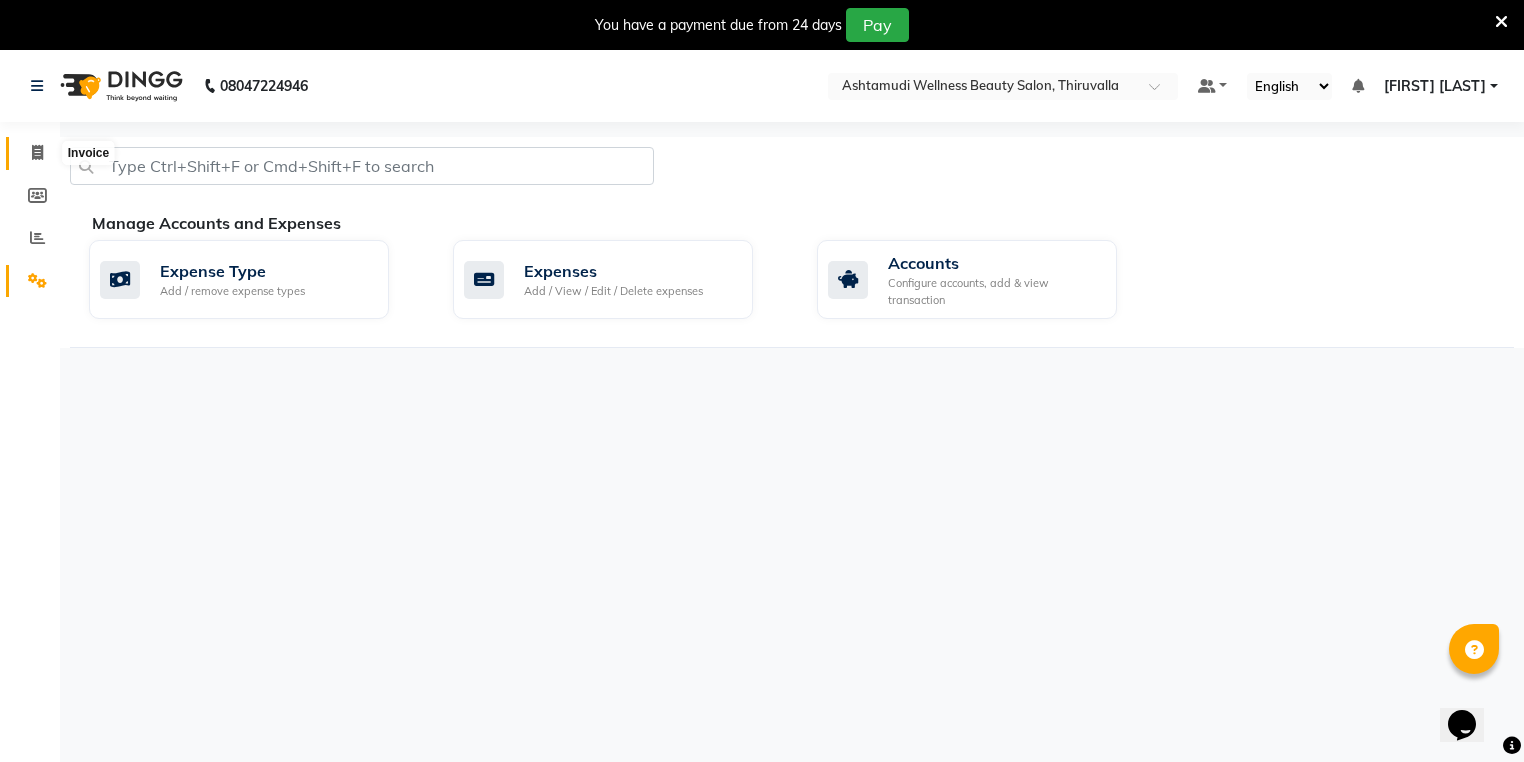 click 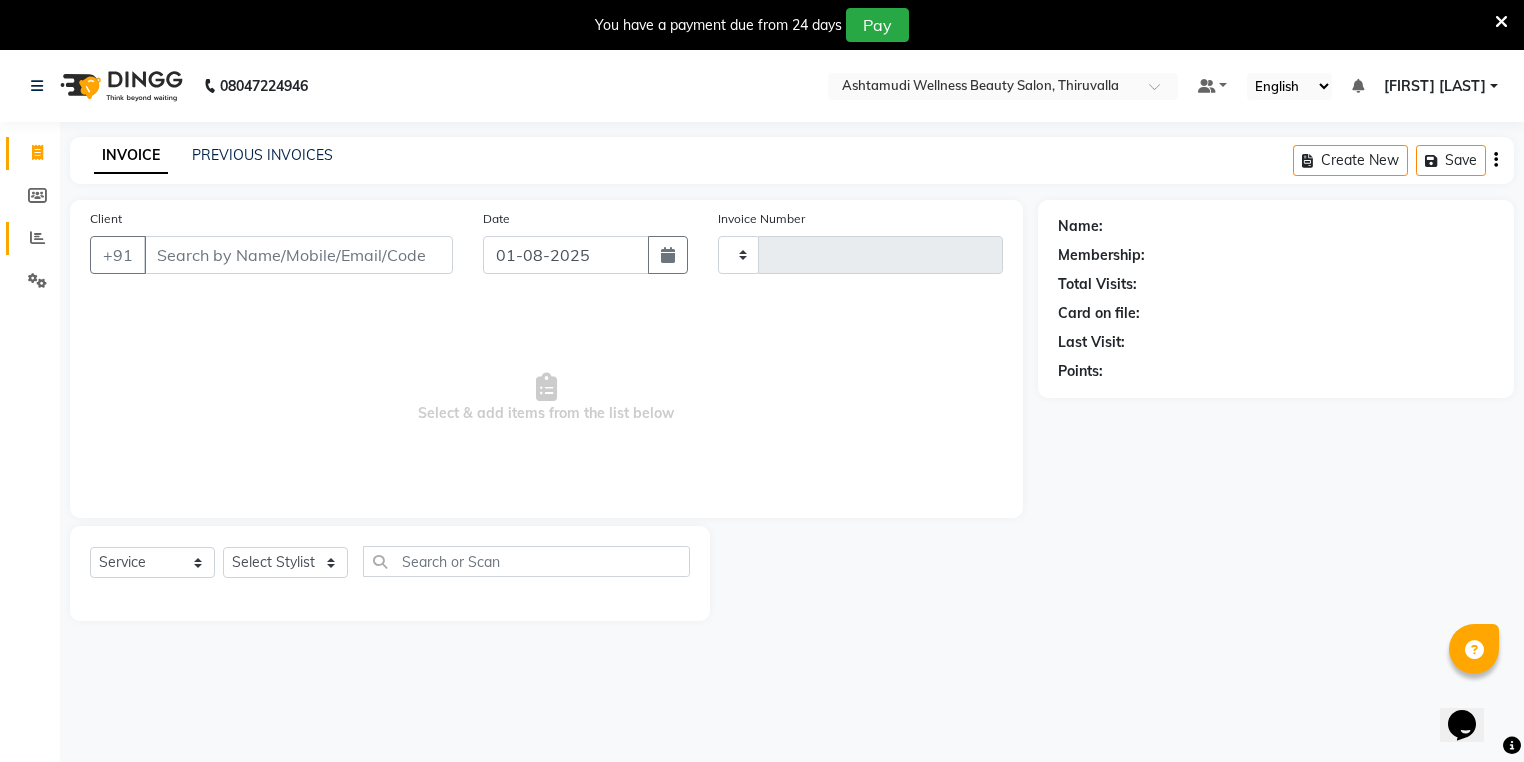 type on "1141" 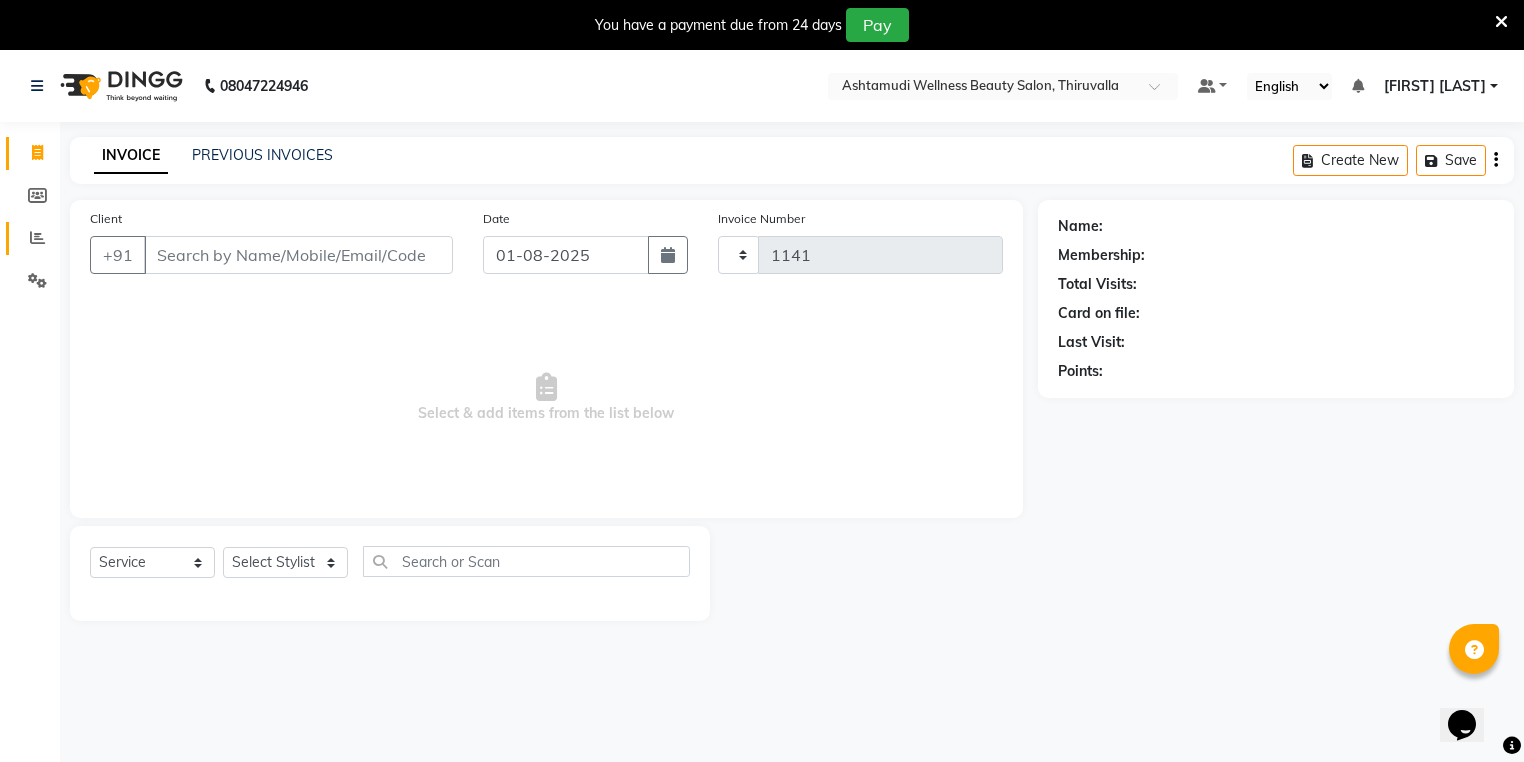 select on "4634" 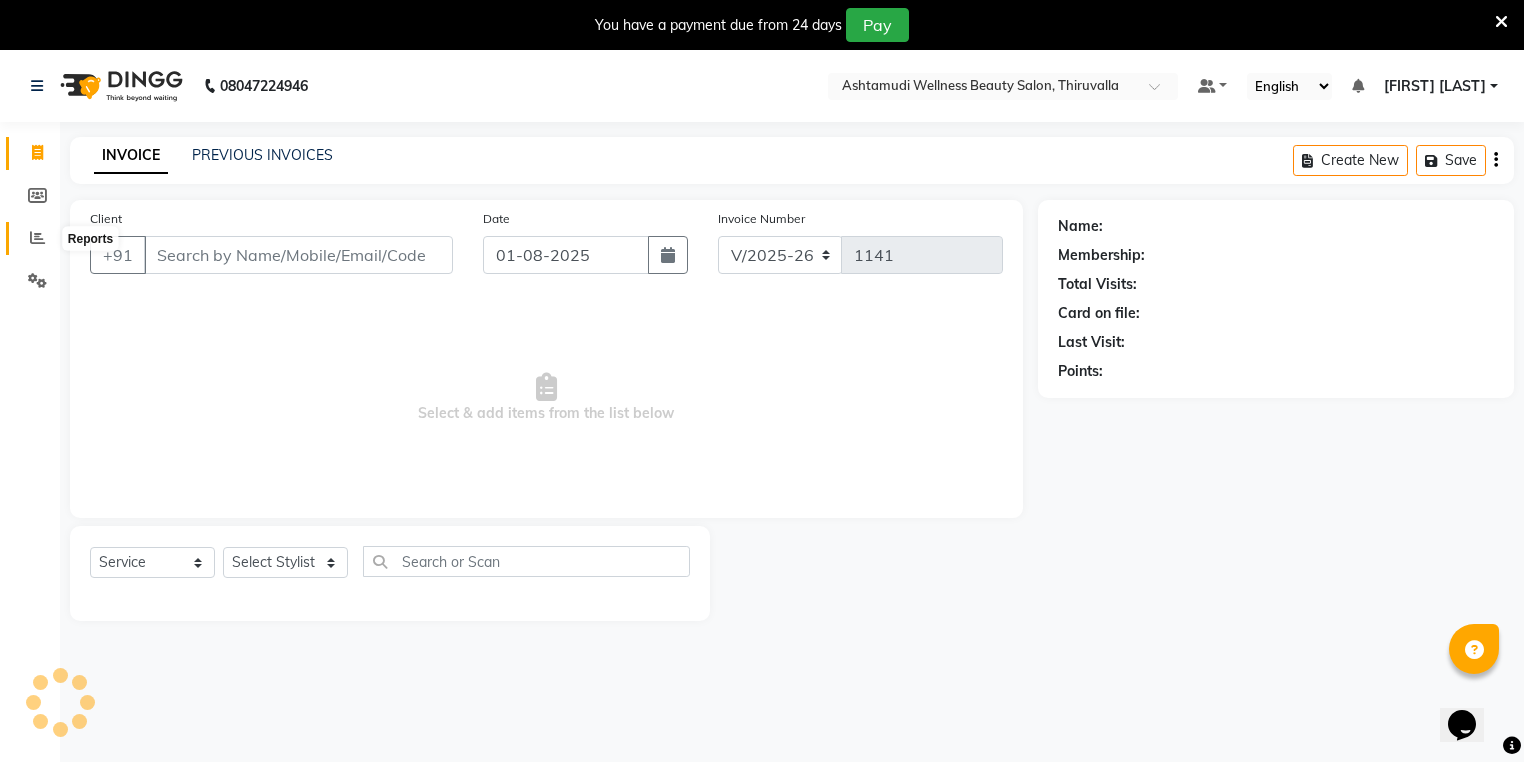 click 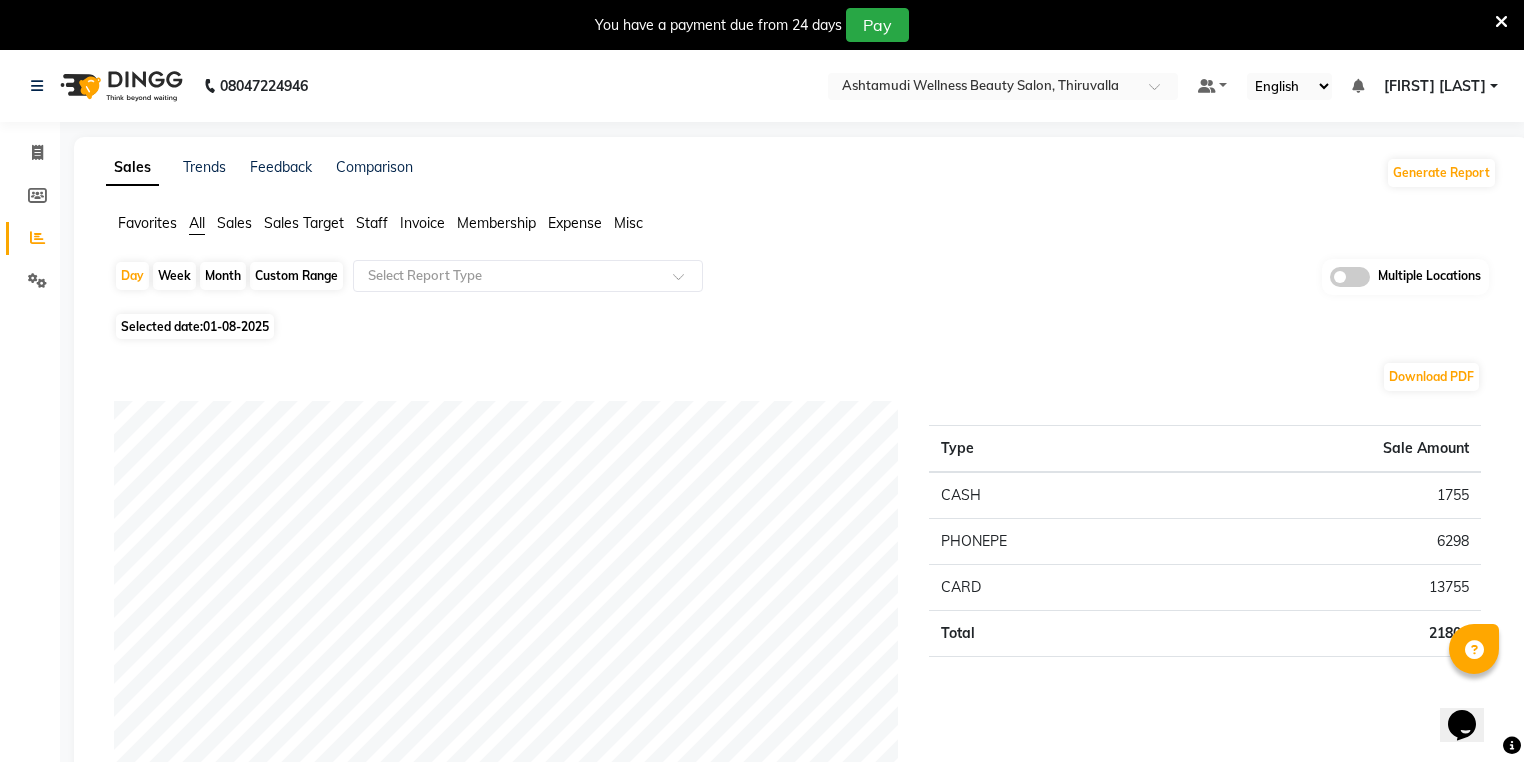 click on "[FIRST] [LAST]" at bounding box center [1435, 86] 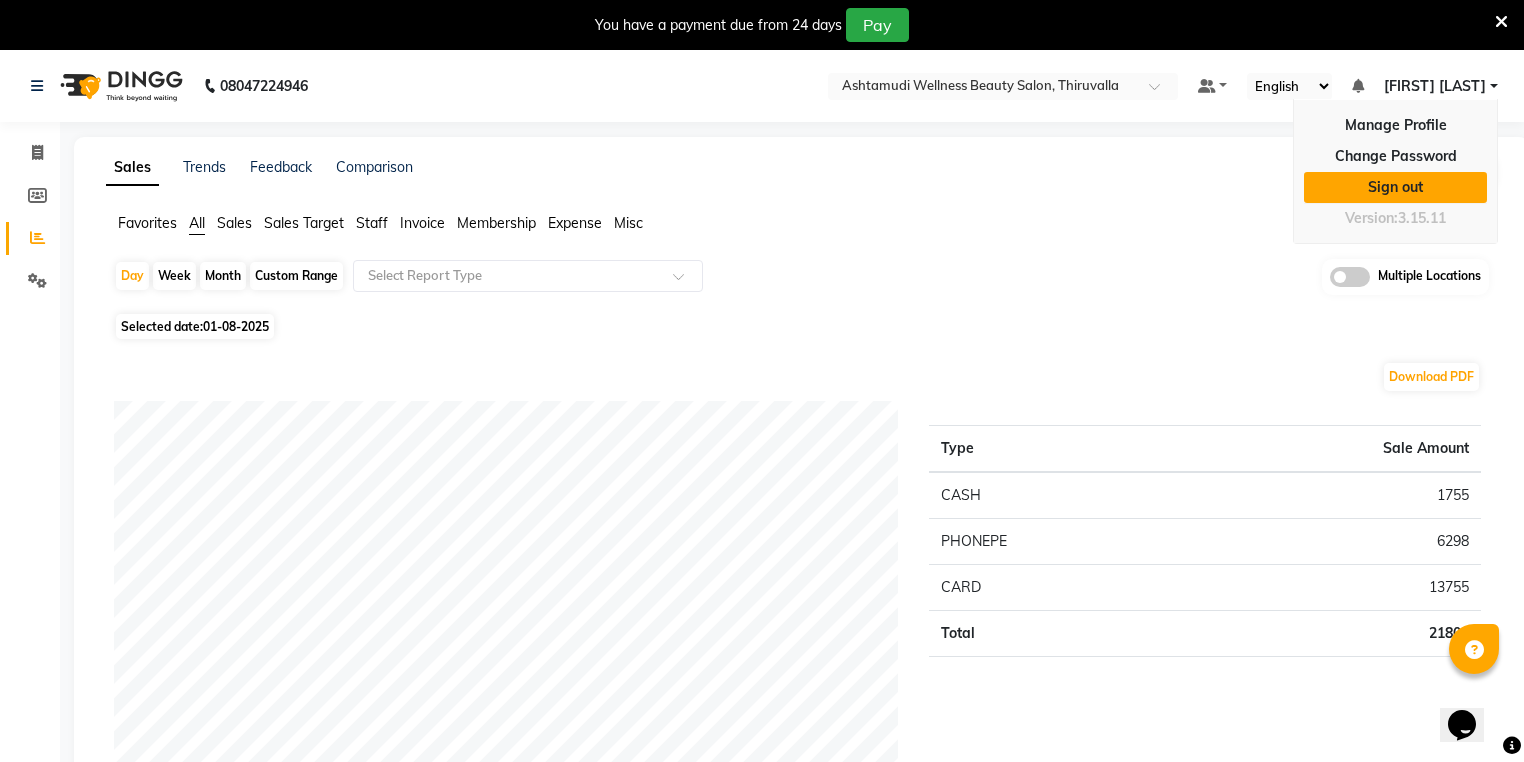 click on "Sign out" at bounding box center (1395, 187) 